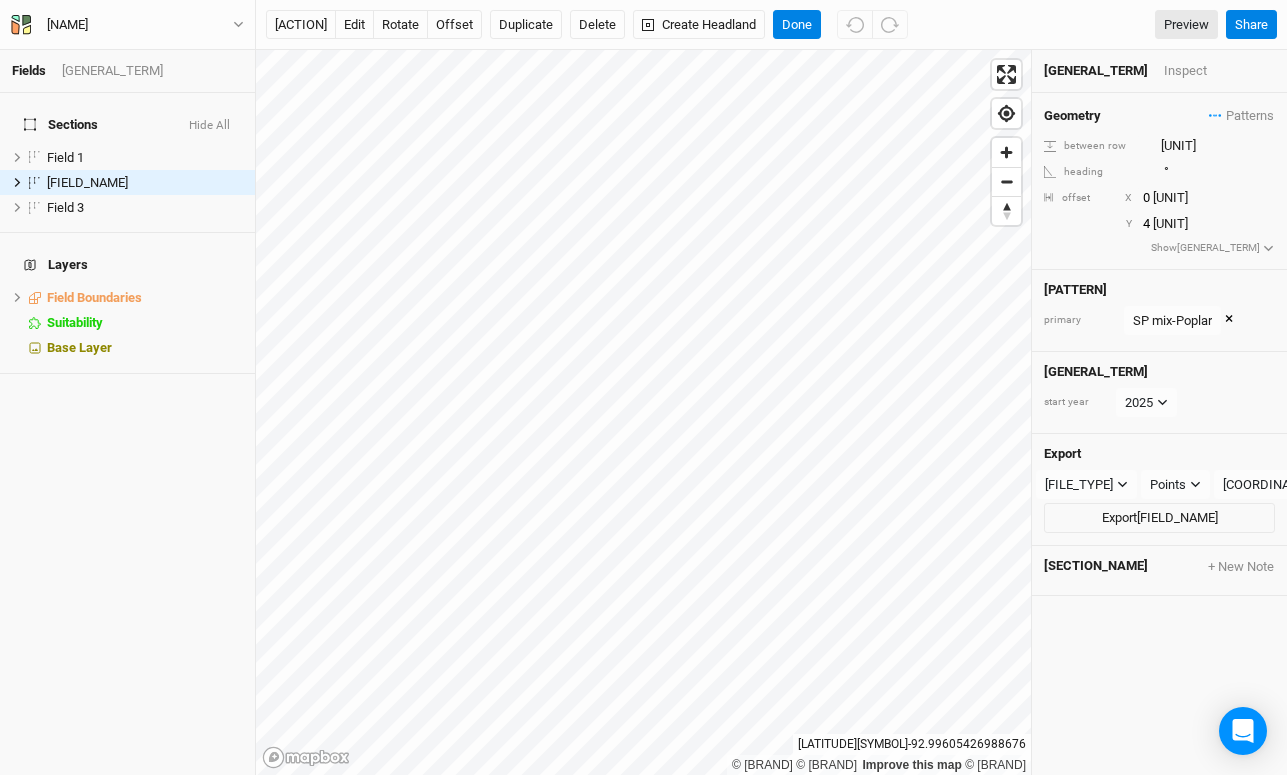 scroll, scrollTop: 0, scrollLeft: 0, axis: both 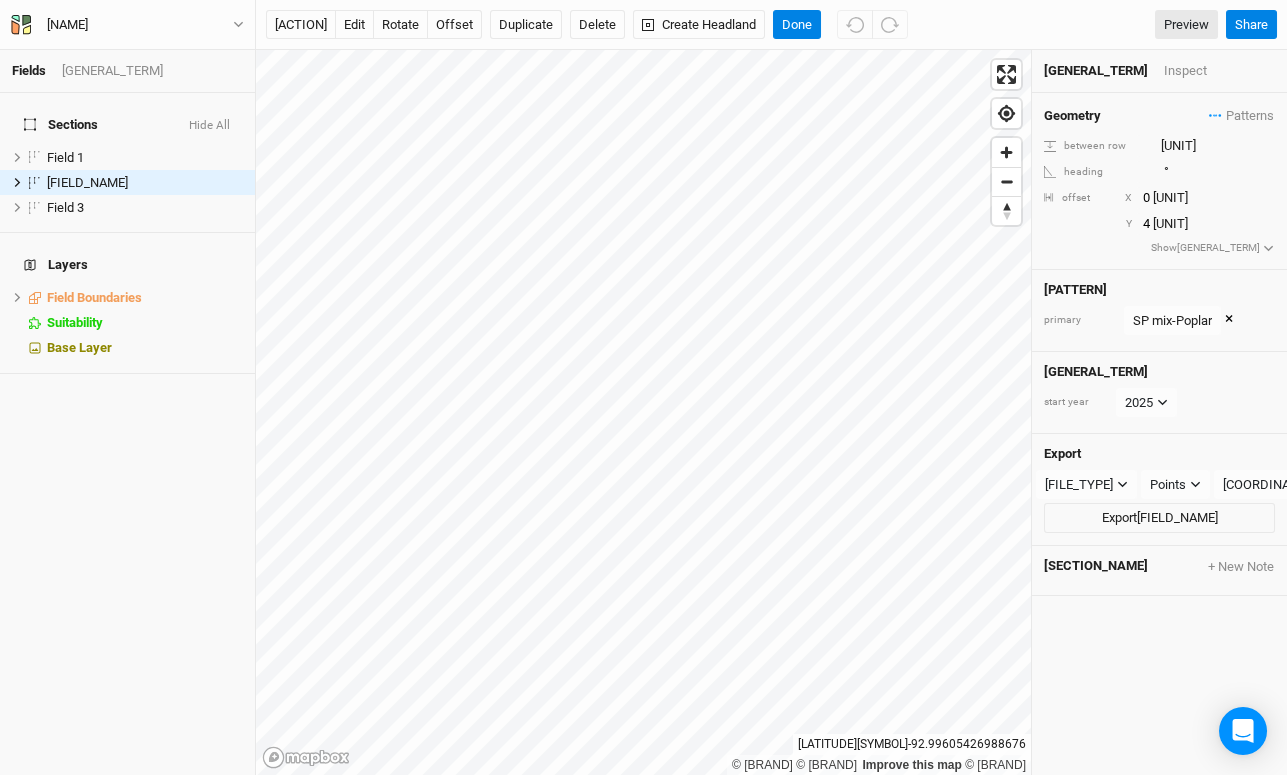 click on "edit" at bounding box center [354, 25] 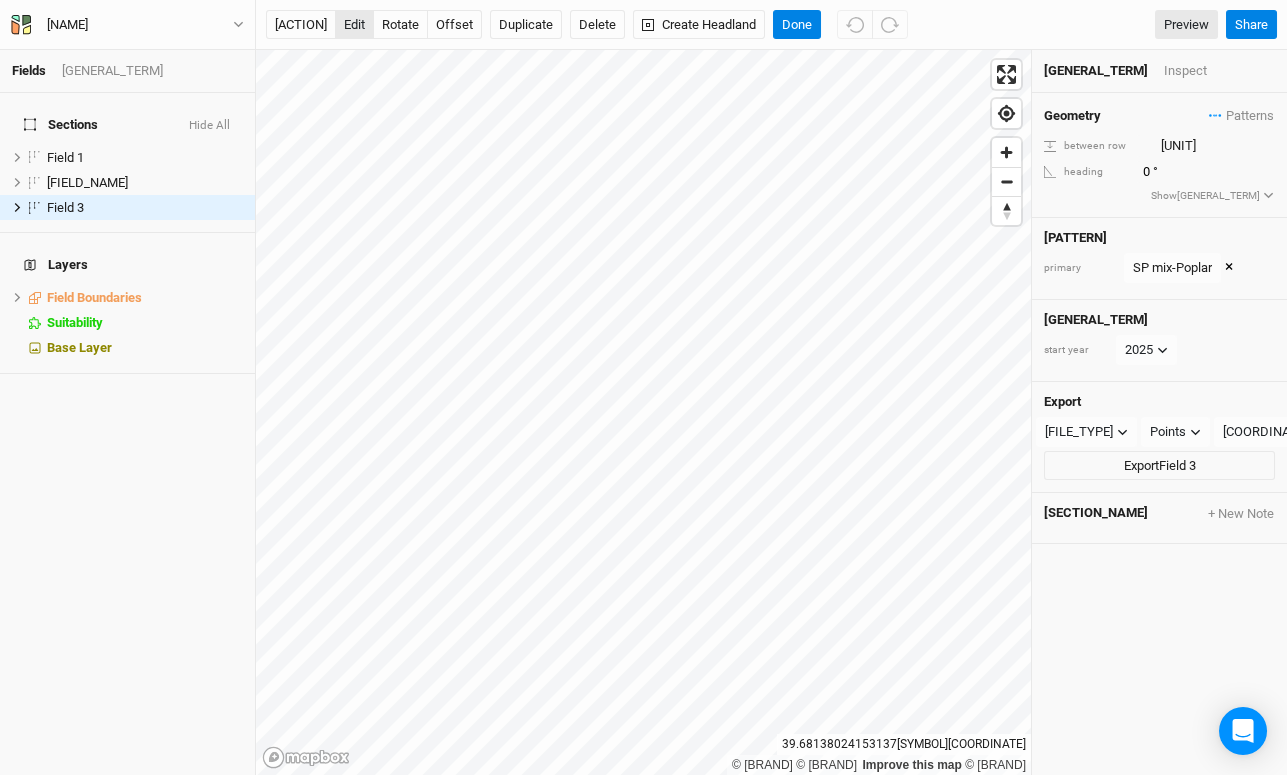 click on "edit" at bounding box center (354, 25) 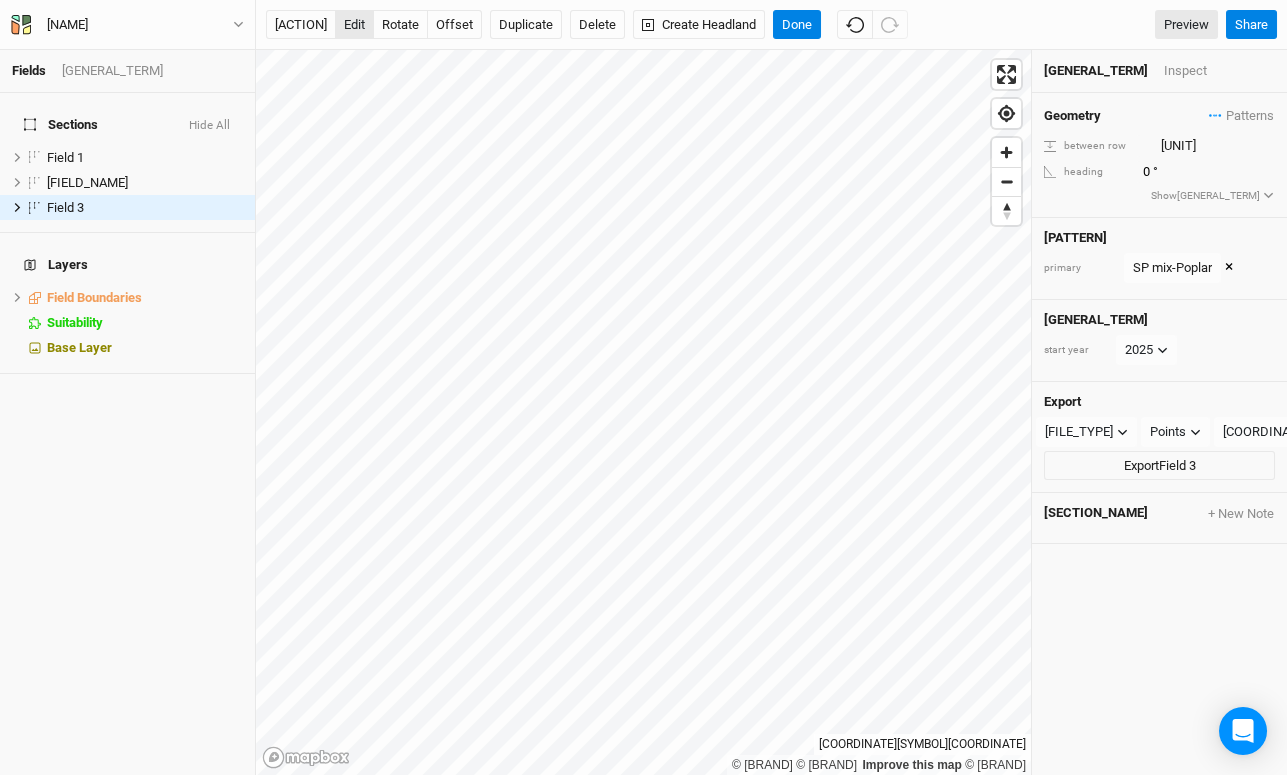 click on "edit" at bounding box center (354, 25) 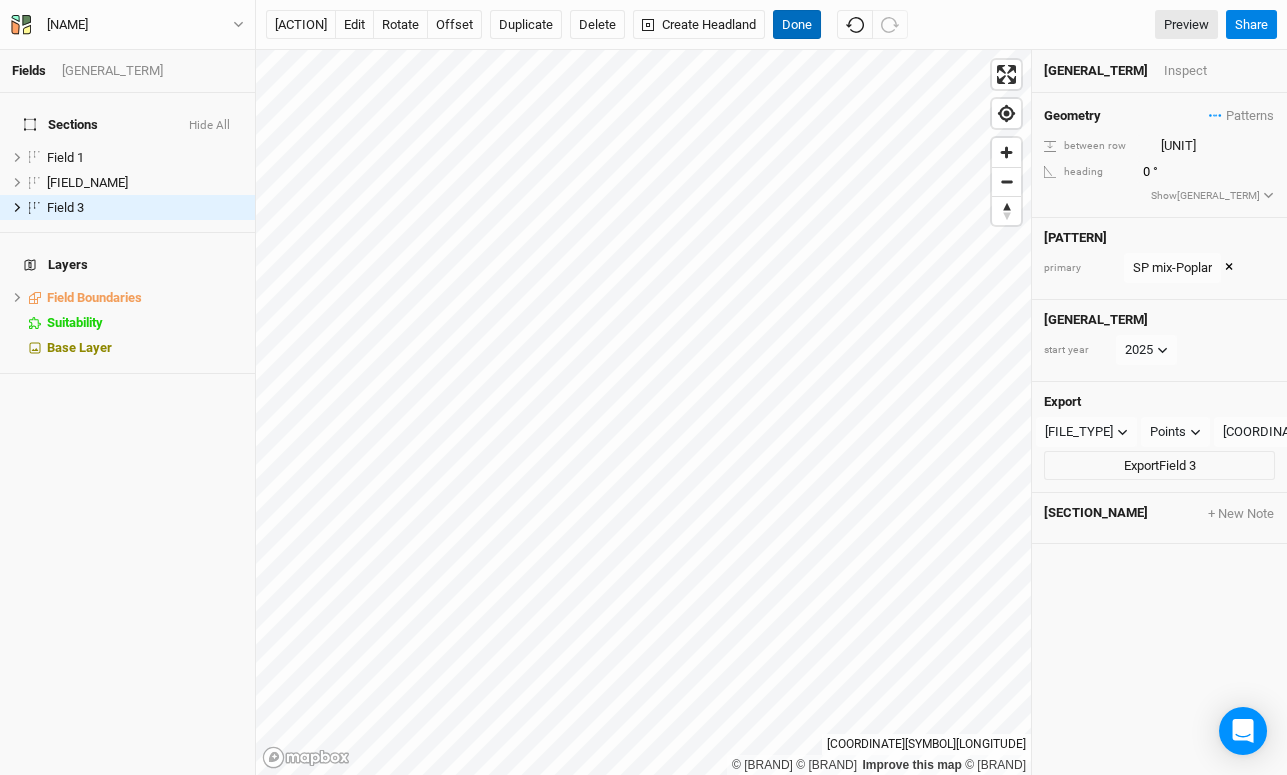 click on "Done" at bounding box center (797, 25) 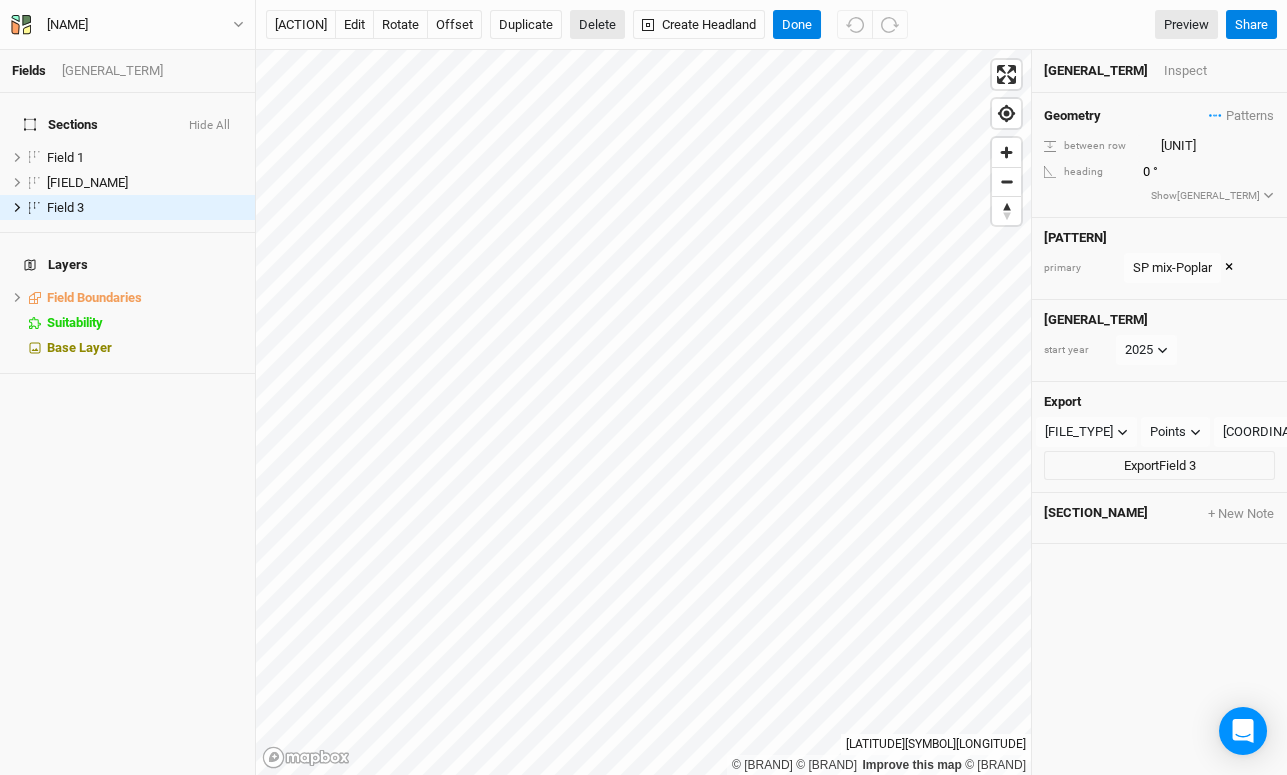 click on "Delete" at bounding box center (597, 25) 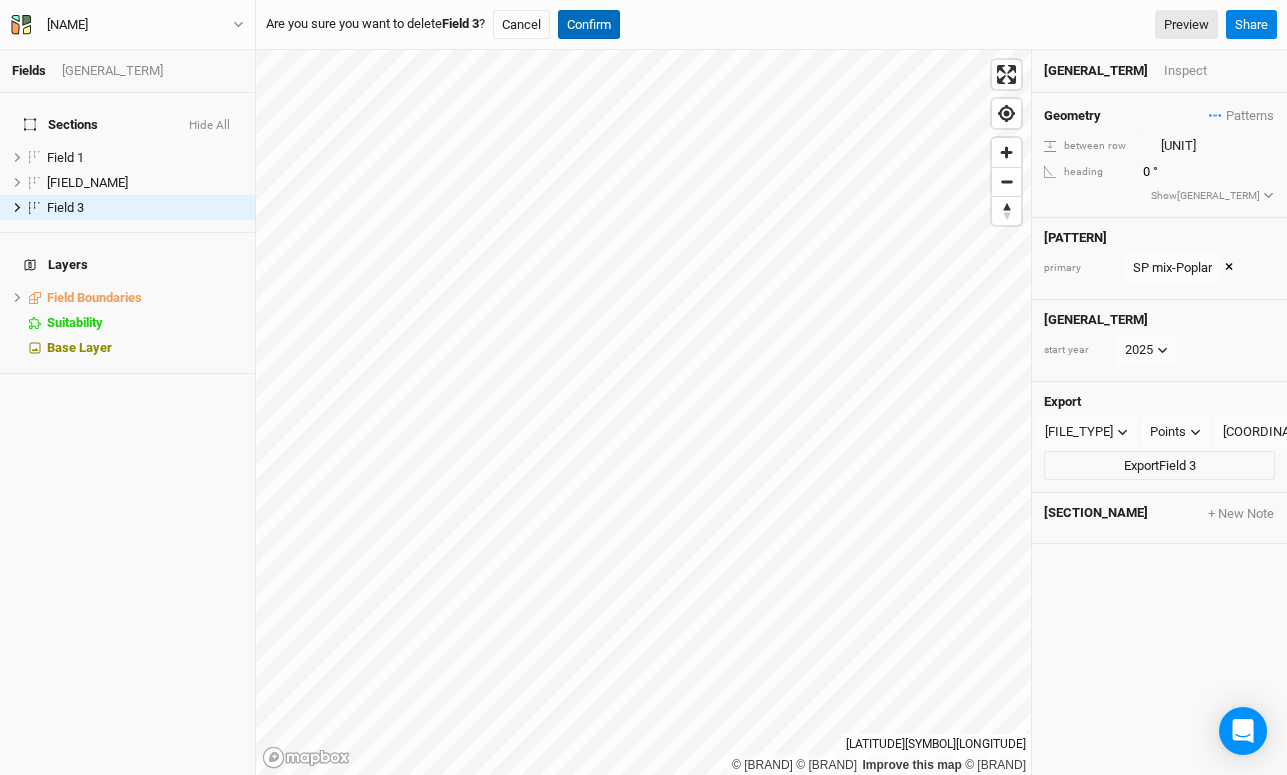 click on "Confirm" at bounding box center [589, 25] 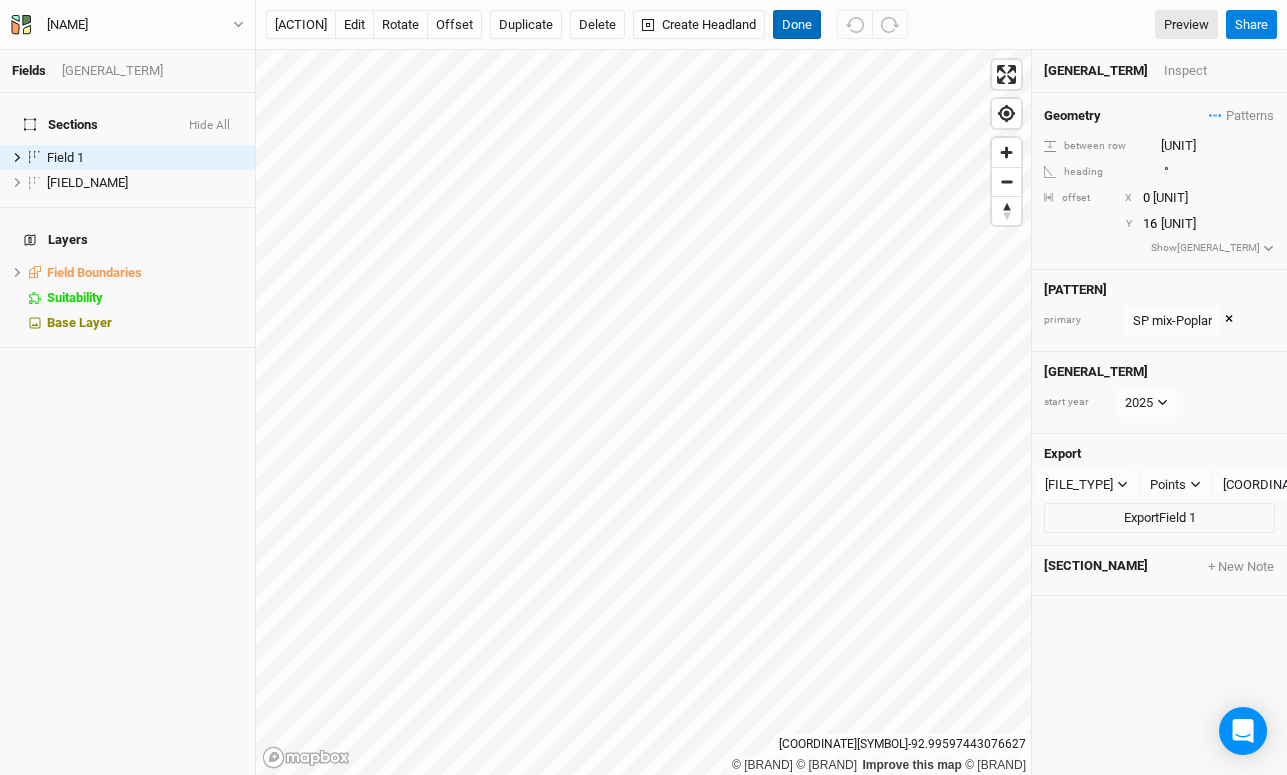 click on "Done" at bounding box center [797, 25] 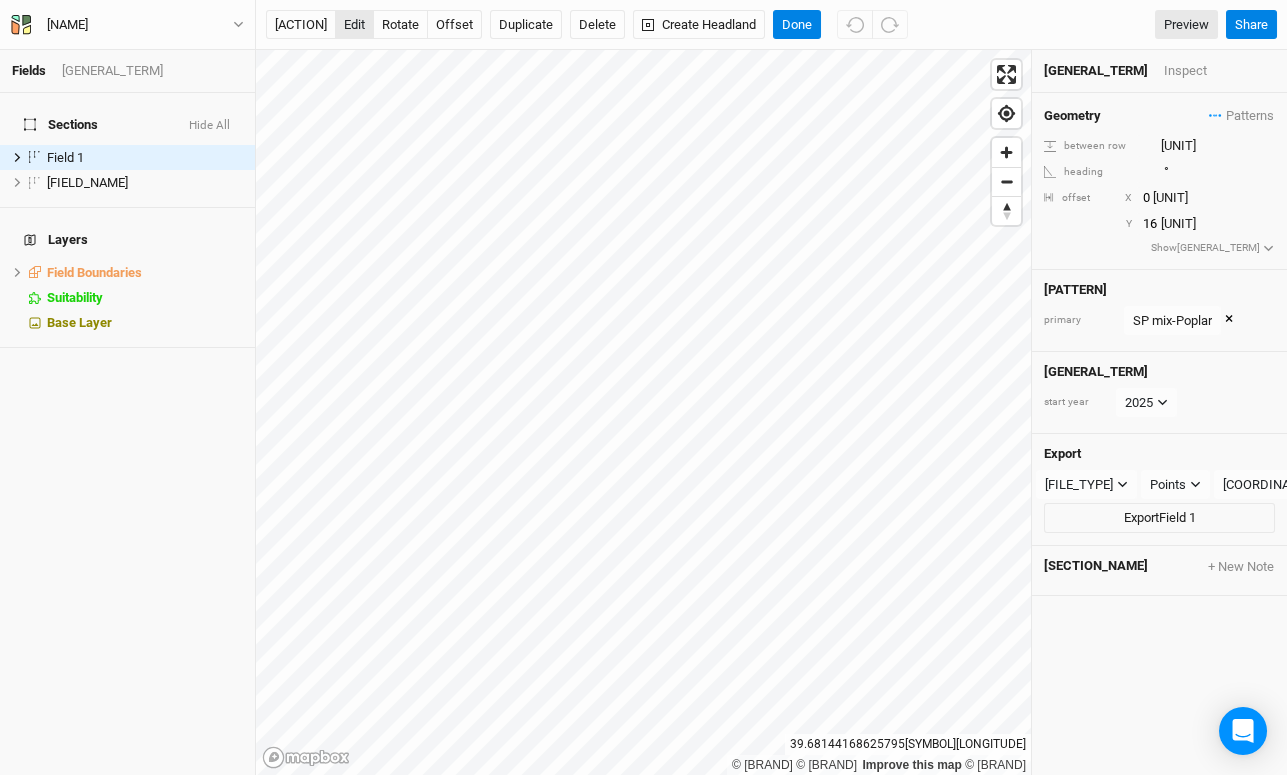 click on "edit" at bounding box center (354, 25) 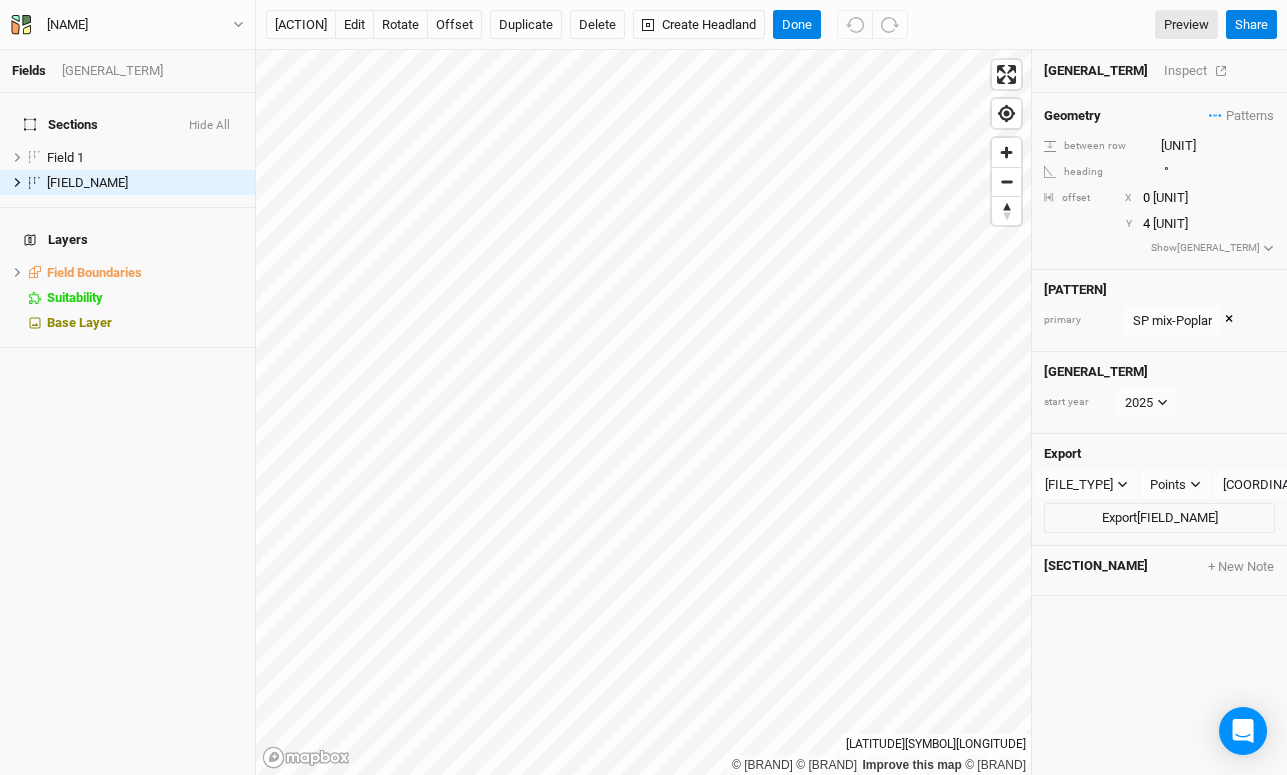 click on "Inspect" at bounding box center [1199, 71] 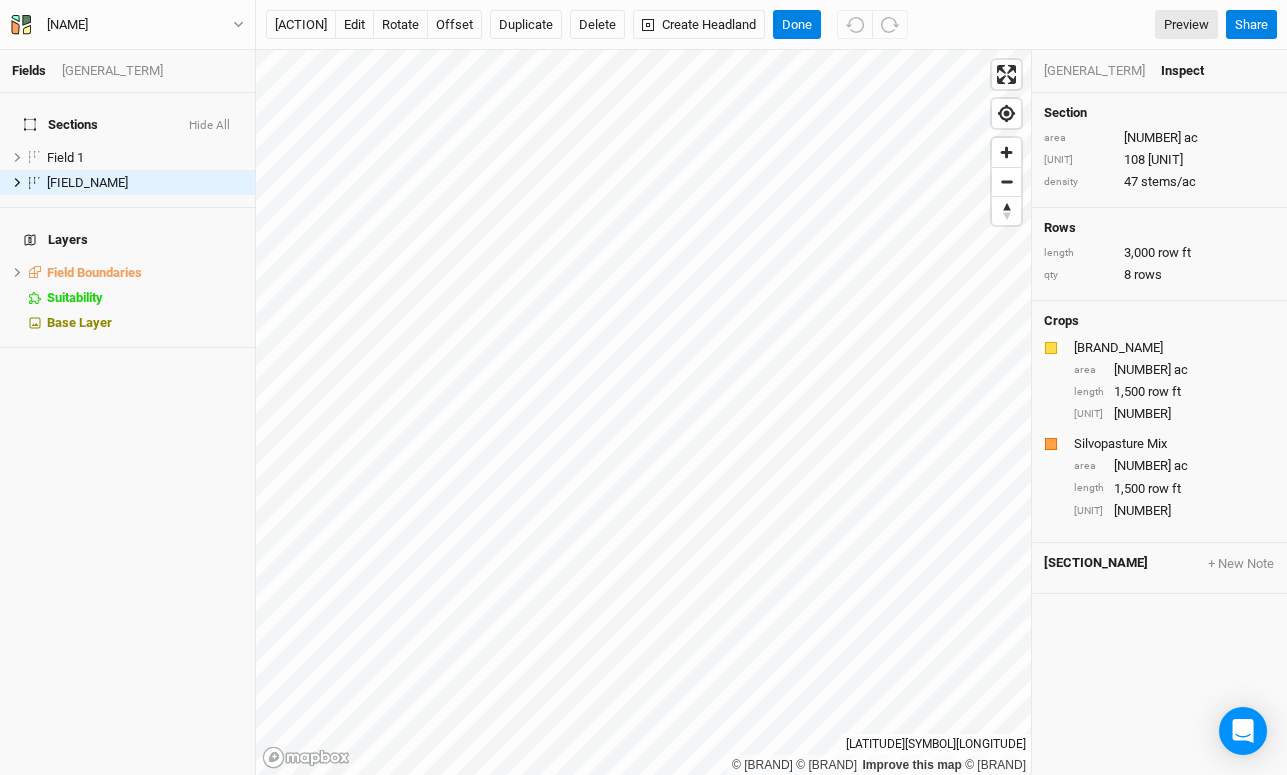 click on "Sections" at bounding box center (61, 125) 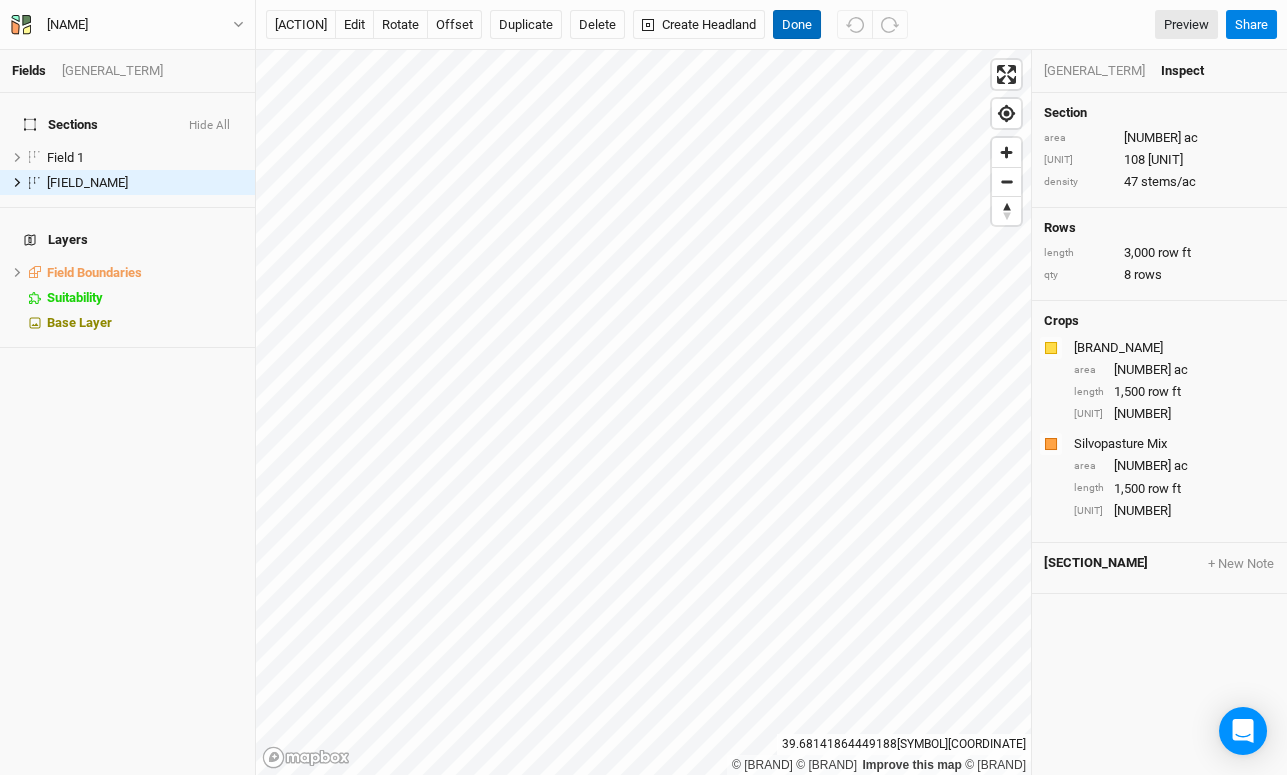 click on "Done" at bounding box center [797, 25] 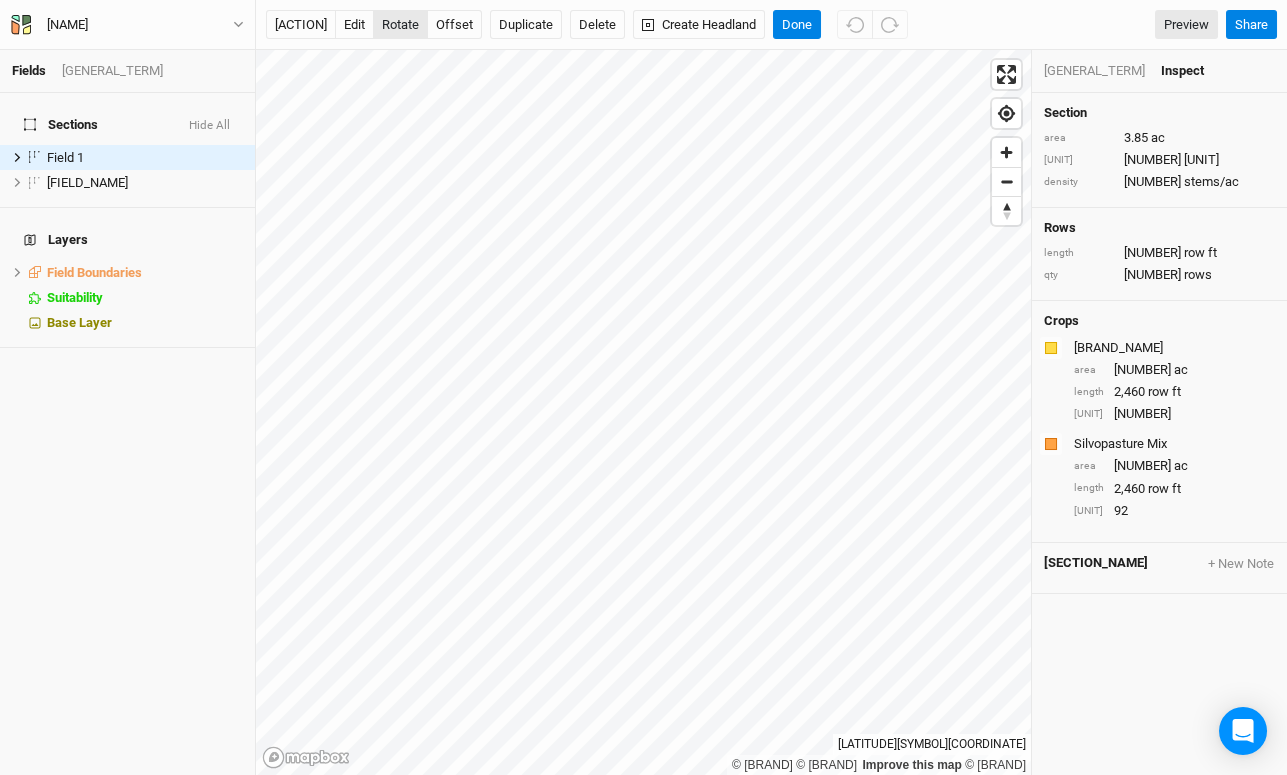 click on "rotate" at bounding box center [400, 25] 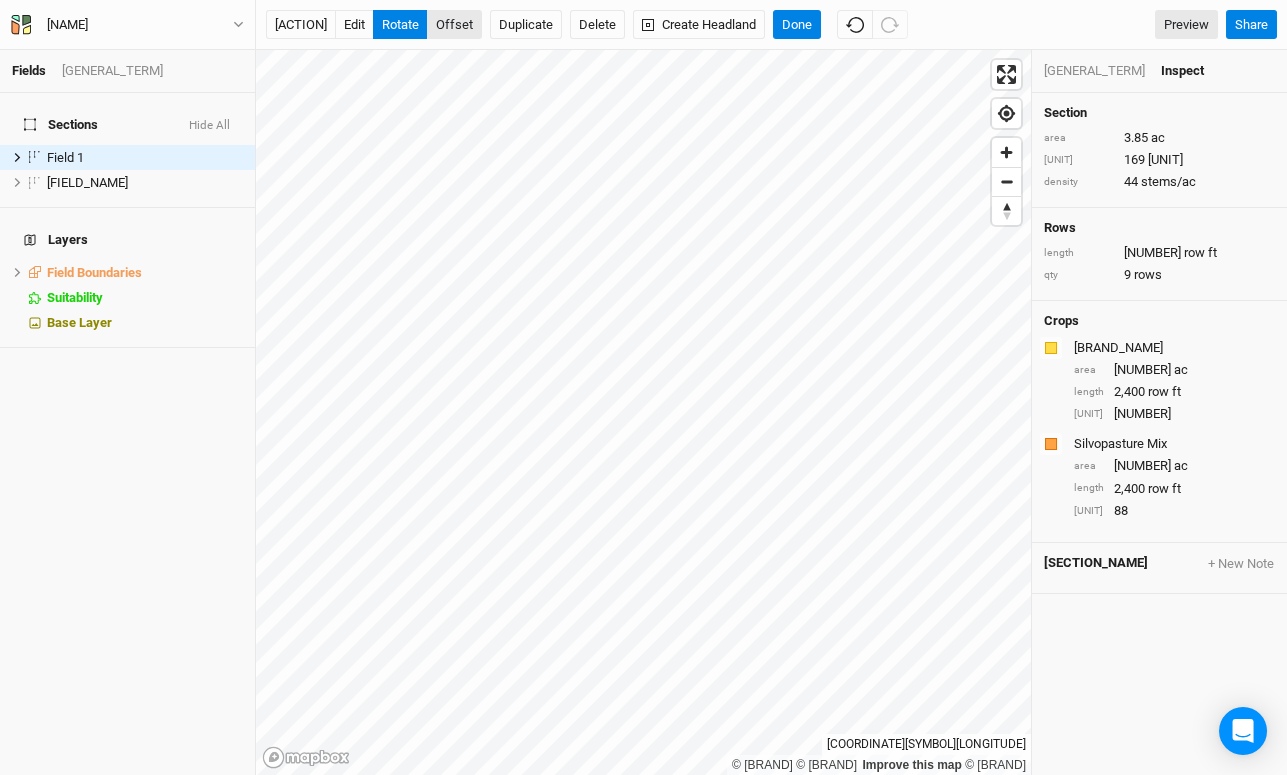 click on "offset" at bounding box center [454, 25] 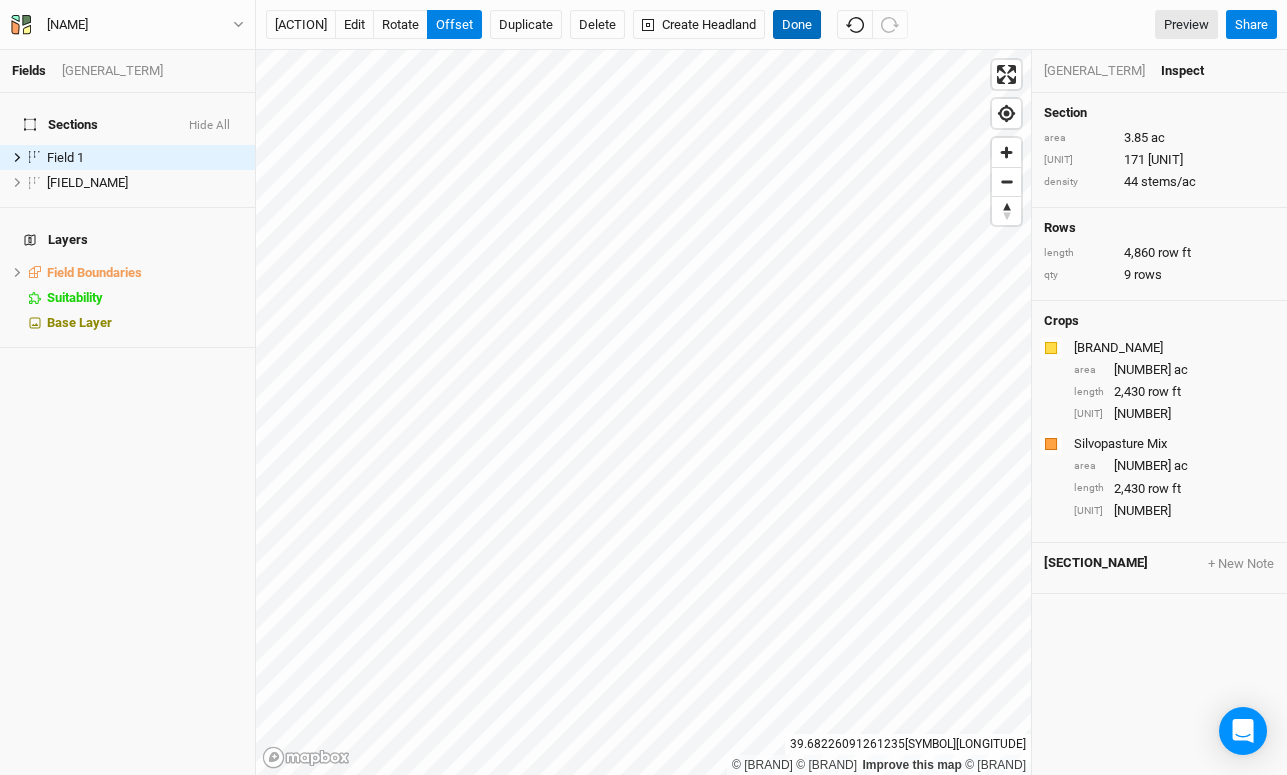 click on "Done" at bounding box center [797, 25] 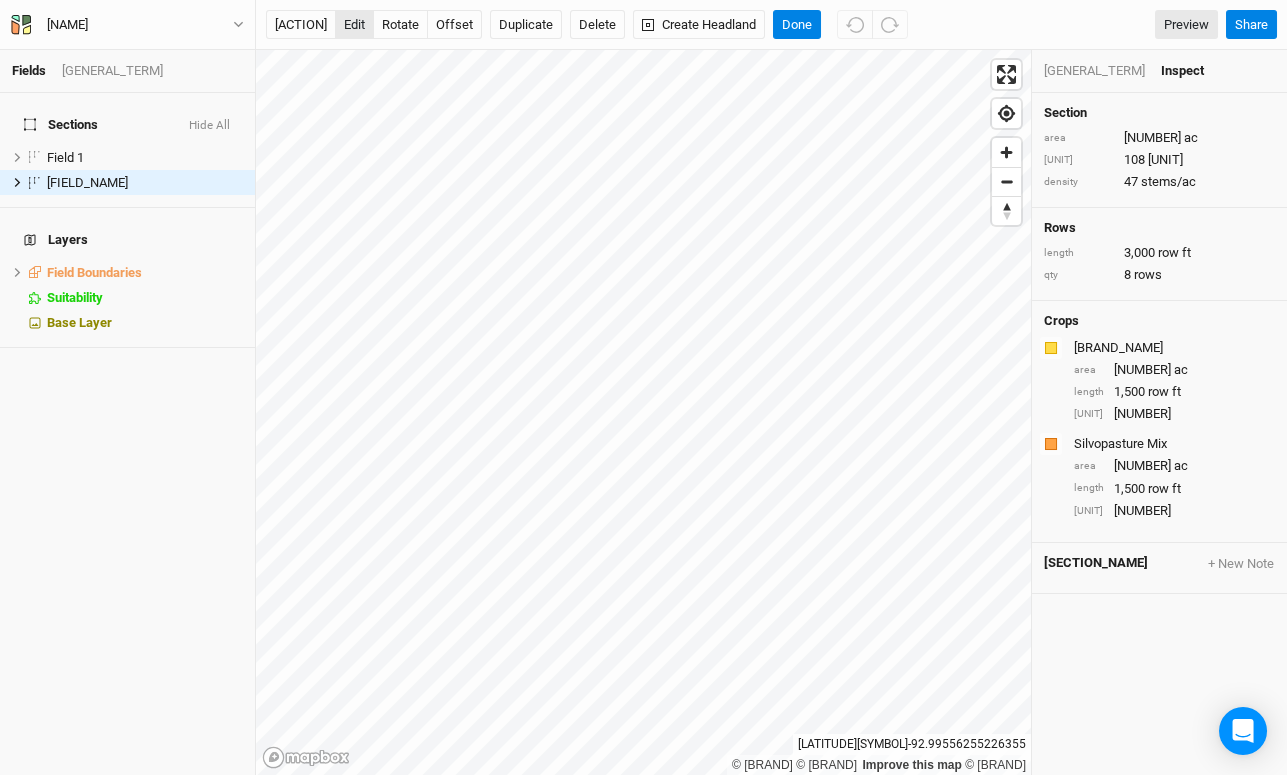 click on "edit" at bounding box center [354, 25] 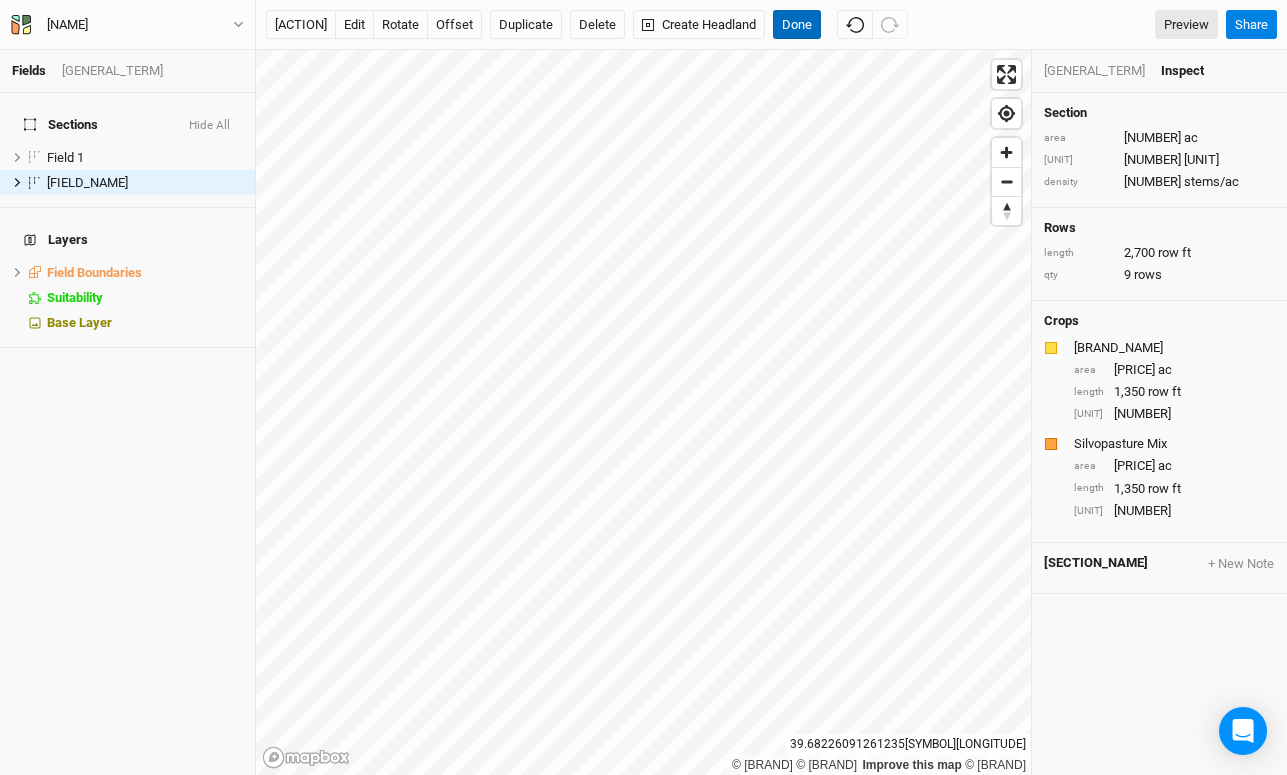 click on "Done" at bounding box center [797, 25] 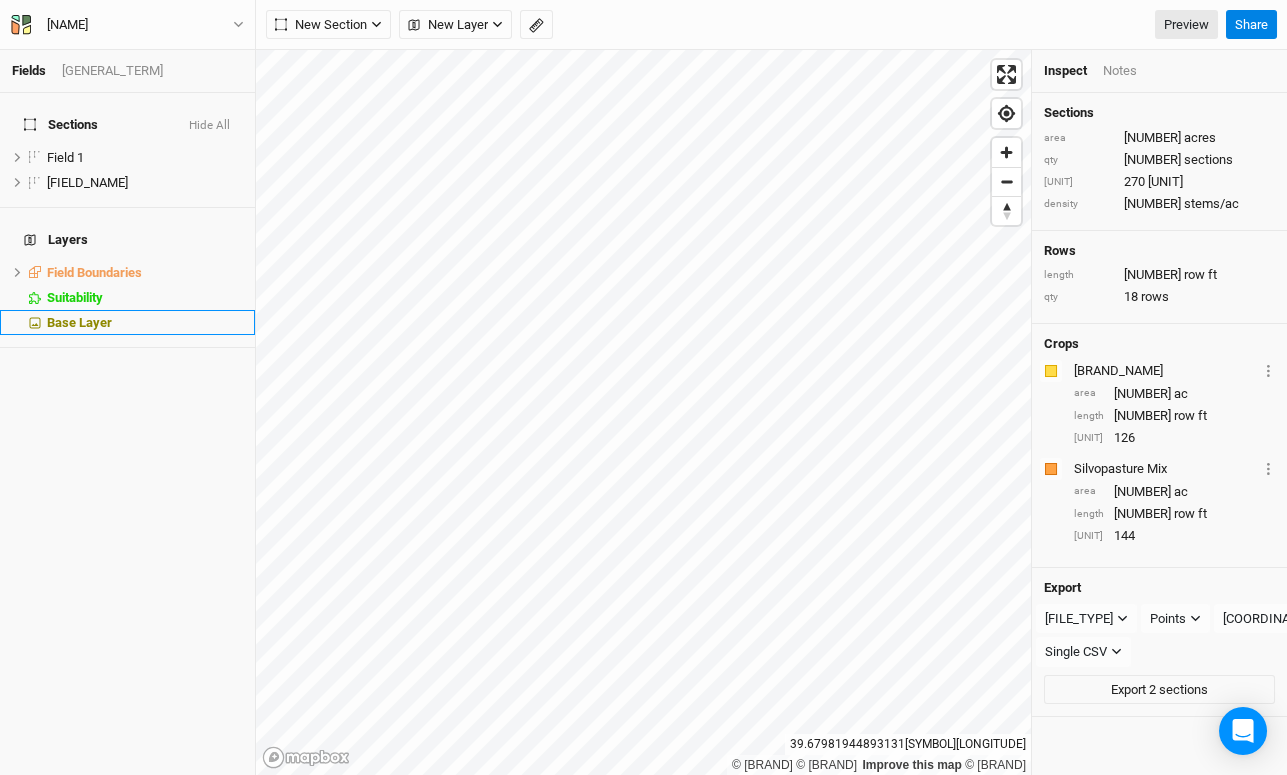 click on "Base Layer" at bounding box center [79, 322] 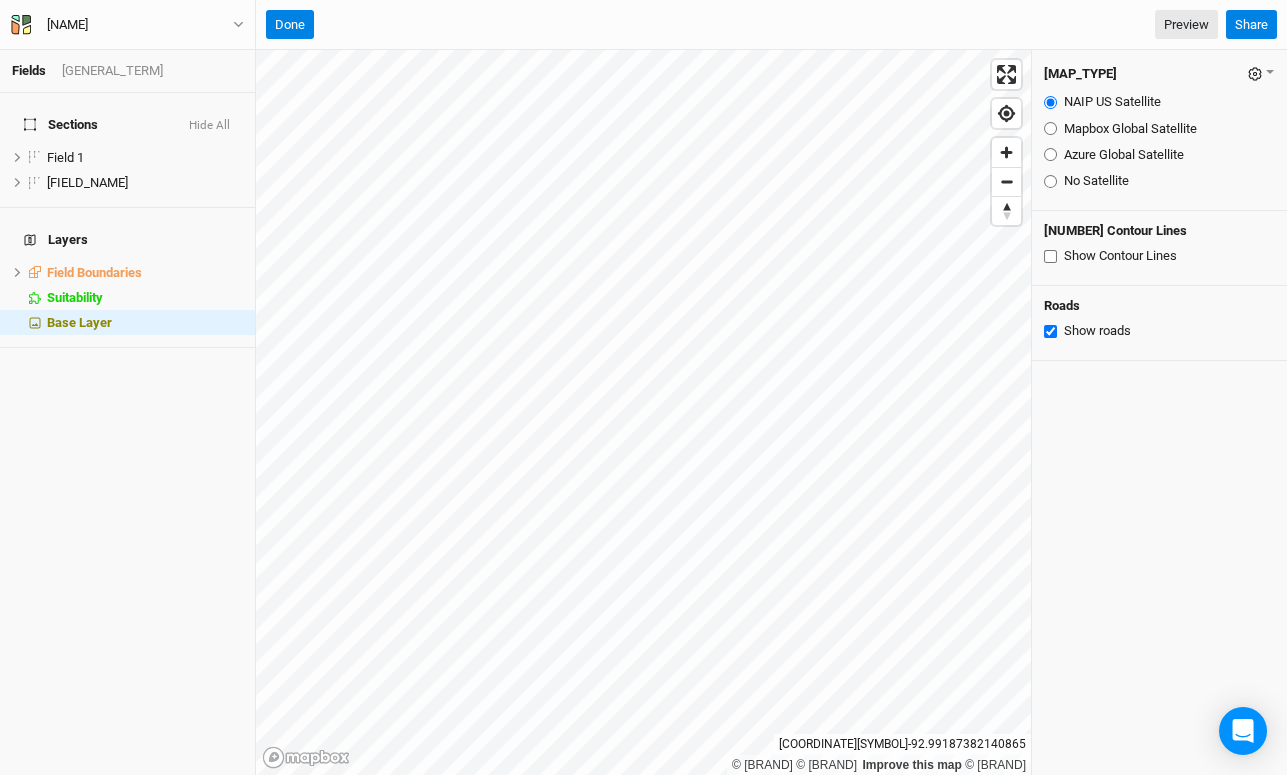 click on "Azure Global Satellite" at bounding box center [1050, 154] 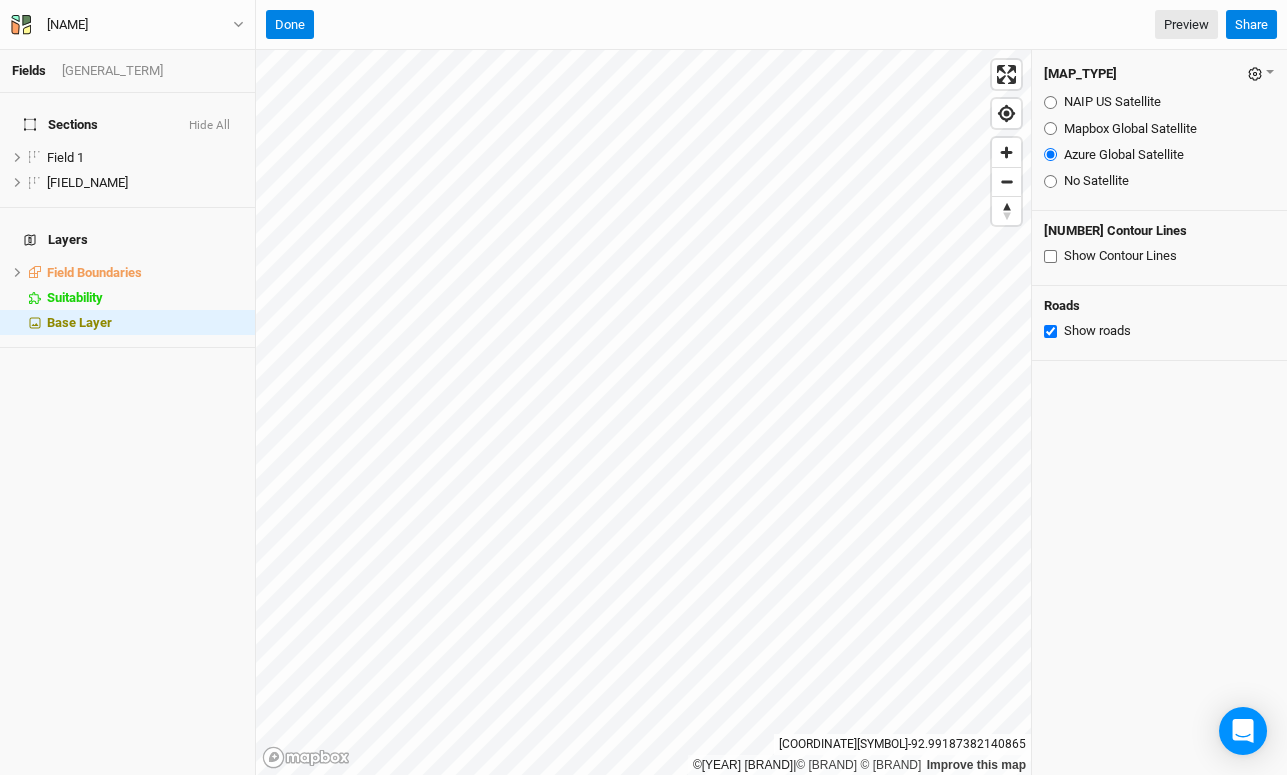 click on "NAIP US Satellite" at bounding box center (1050, 102) 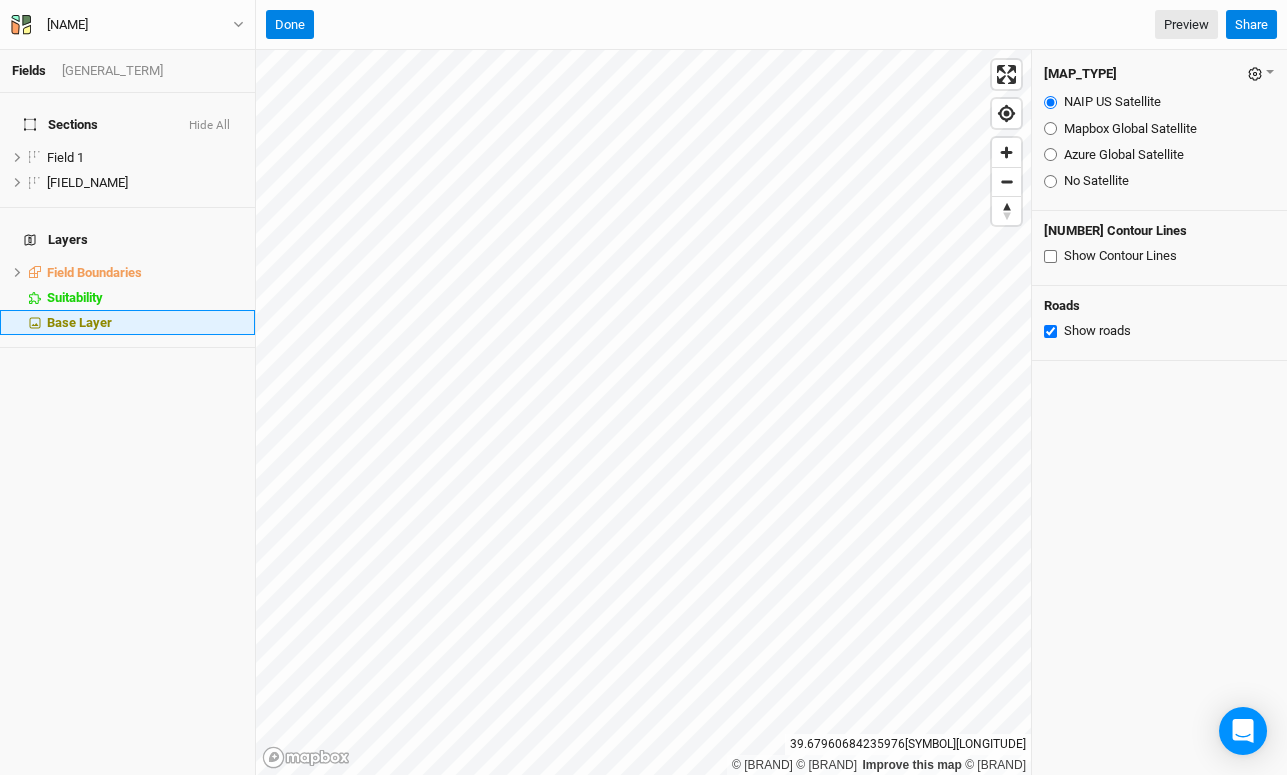 click on "Base Layer" at bounding box center (79, 322) 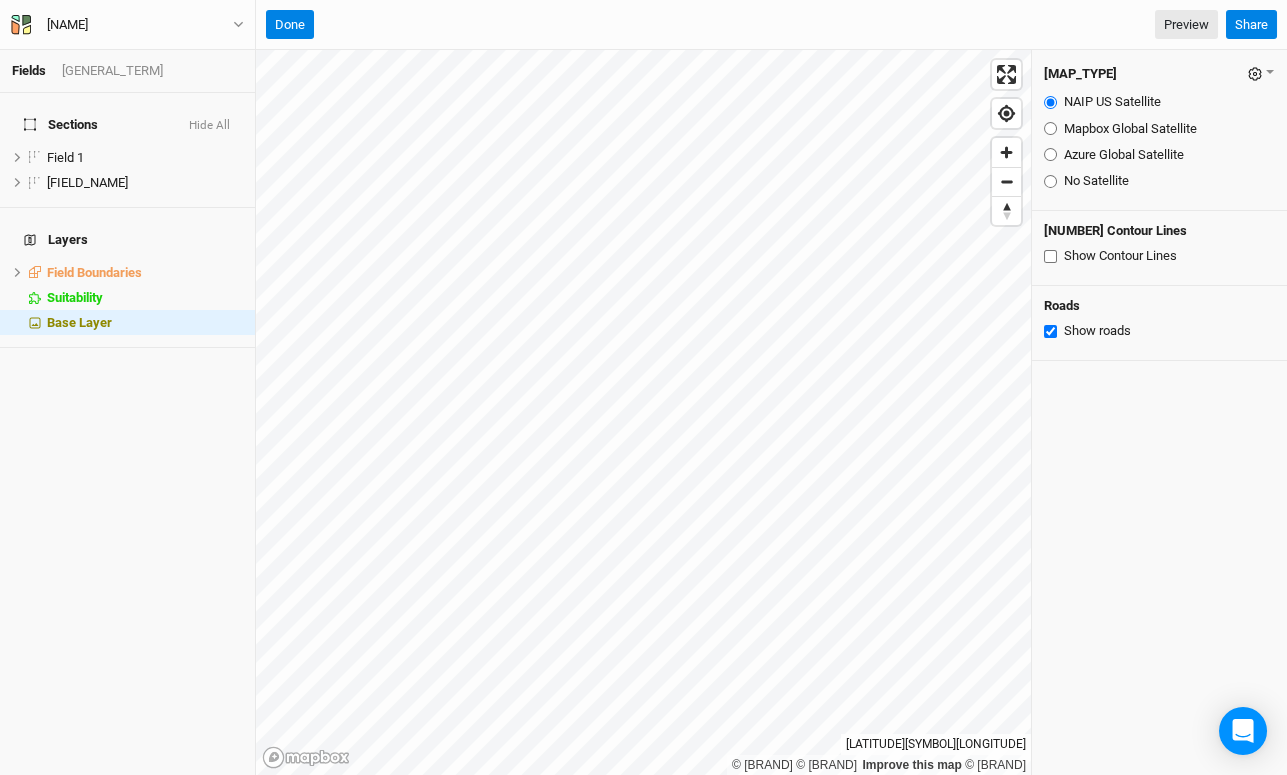 click on "Show Contour Lines" at bounding box center [1050, 256] 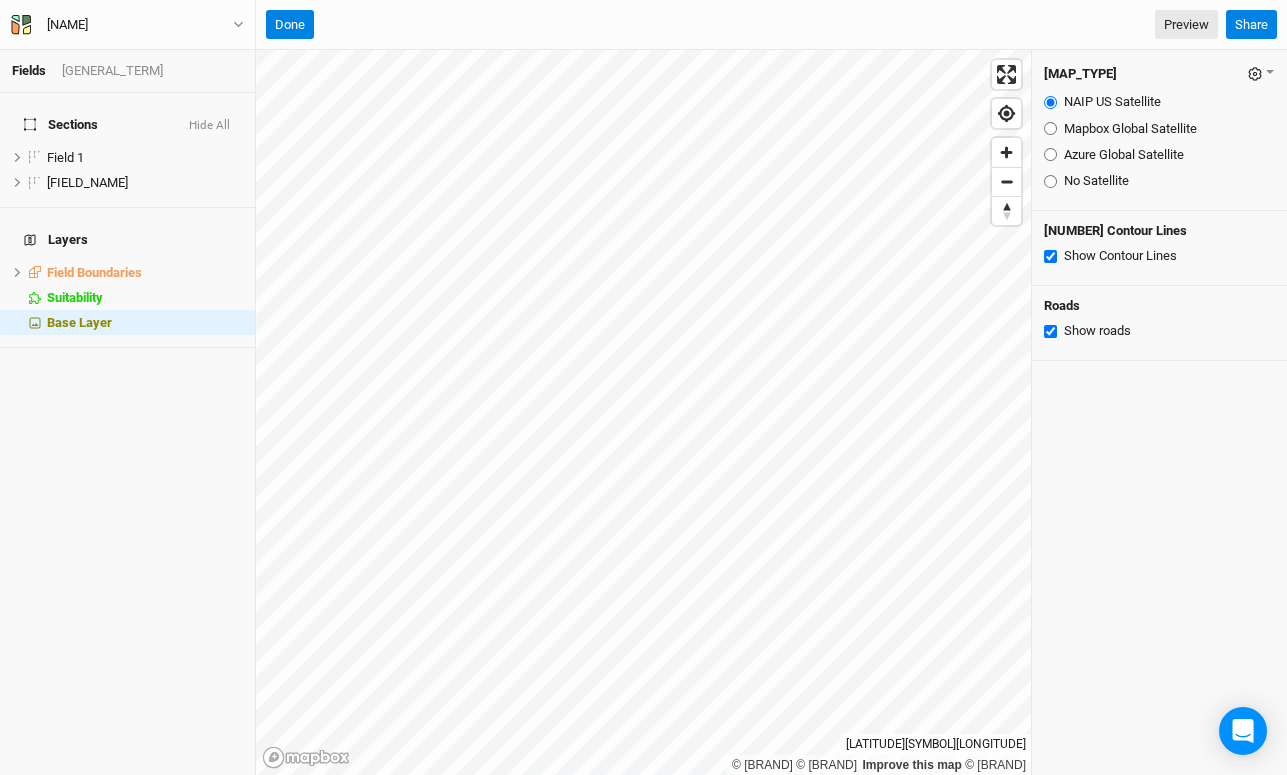 click on "Show Contour Lines" at bounding box center (1050, 256) 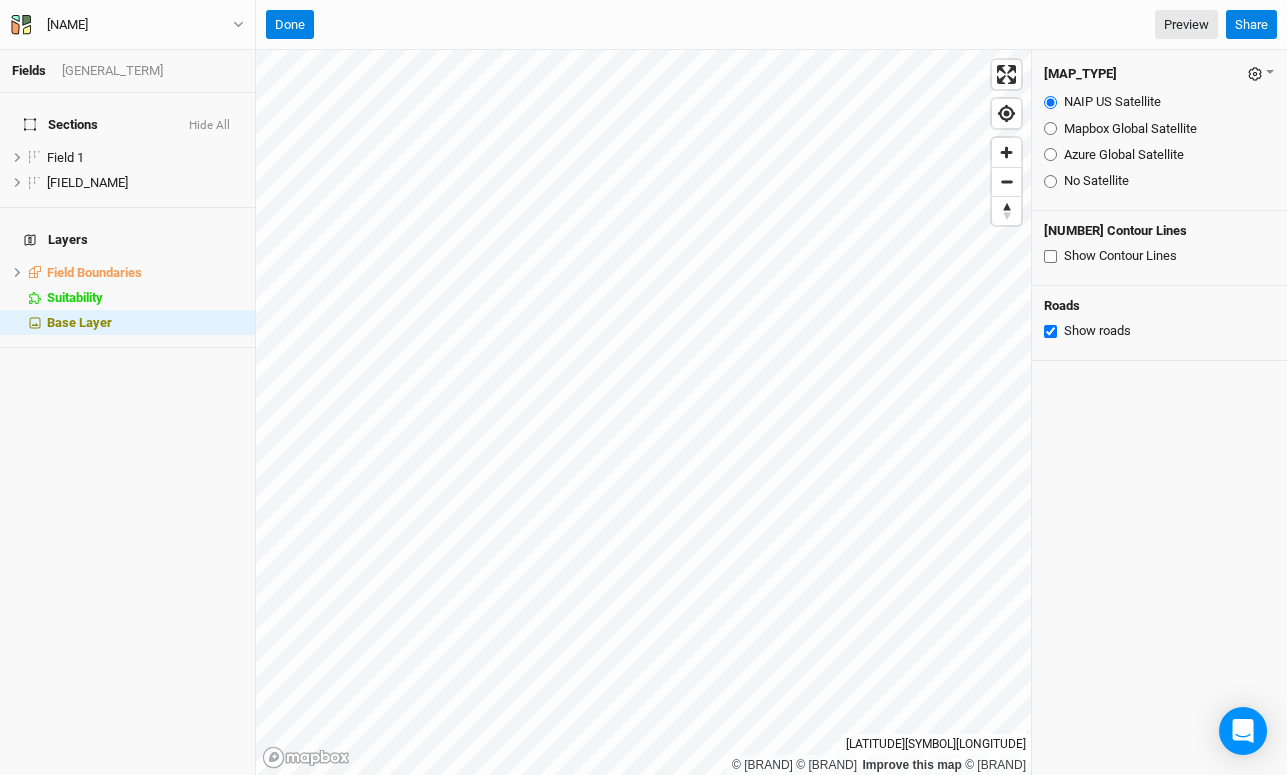 checkbox on "false" 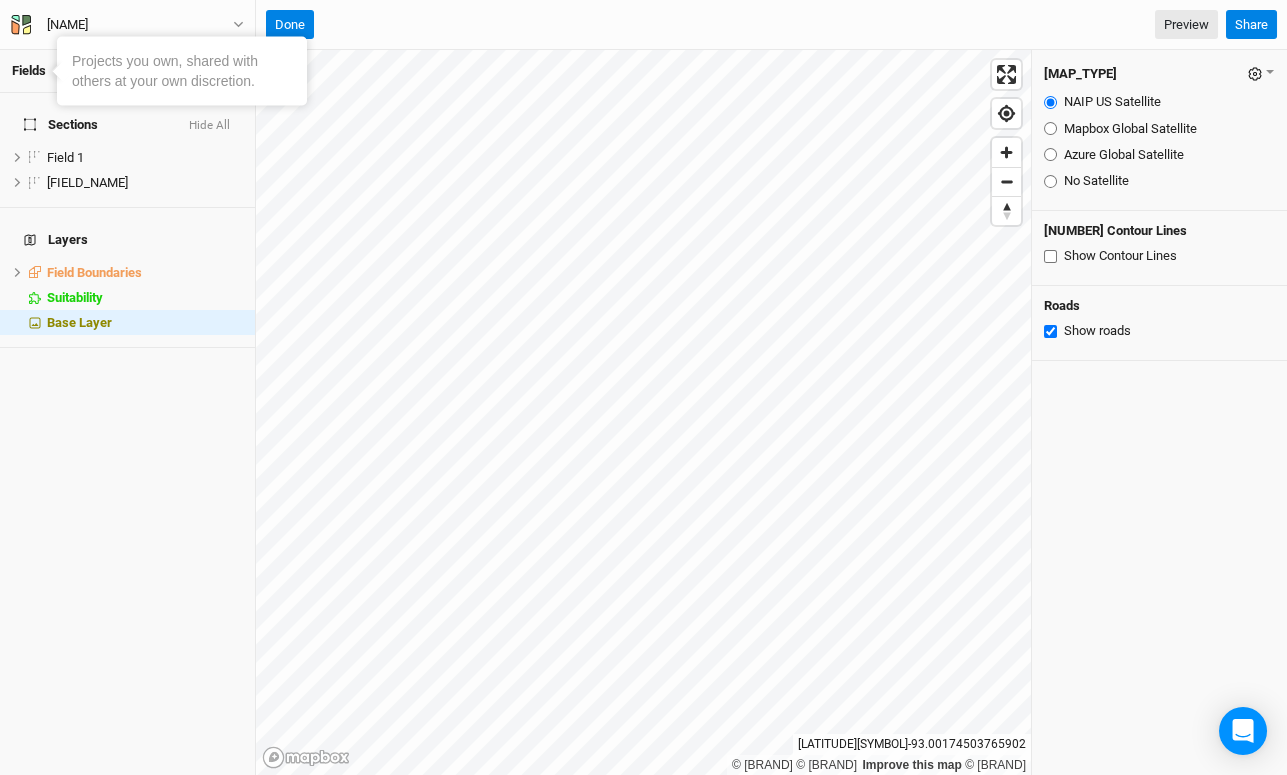 click on "Fields" at bounding box center [29, 70] 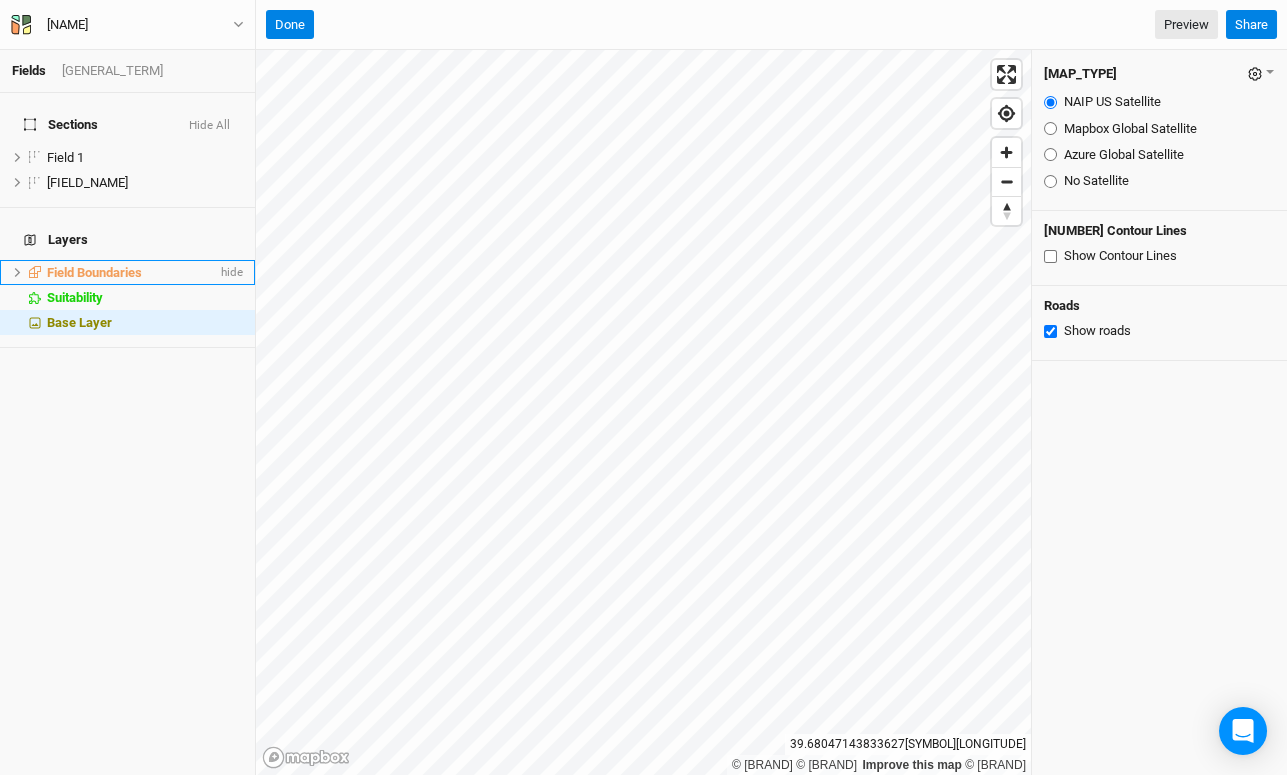 click on "Field Boundaries hide" at bounding box center [127, 157] 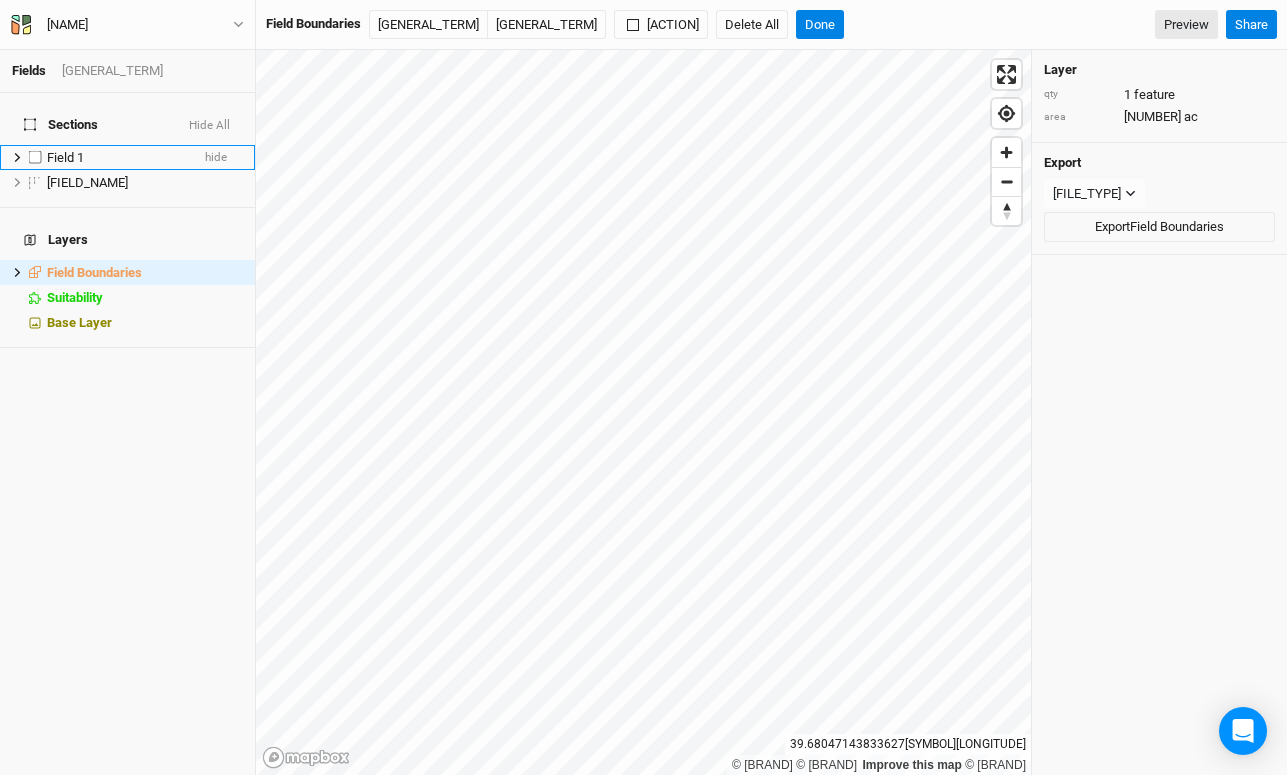 click on "Field 1" at bounding box center (65, 157) 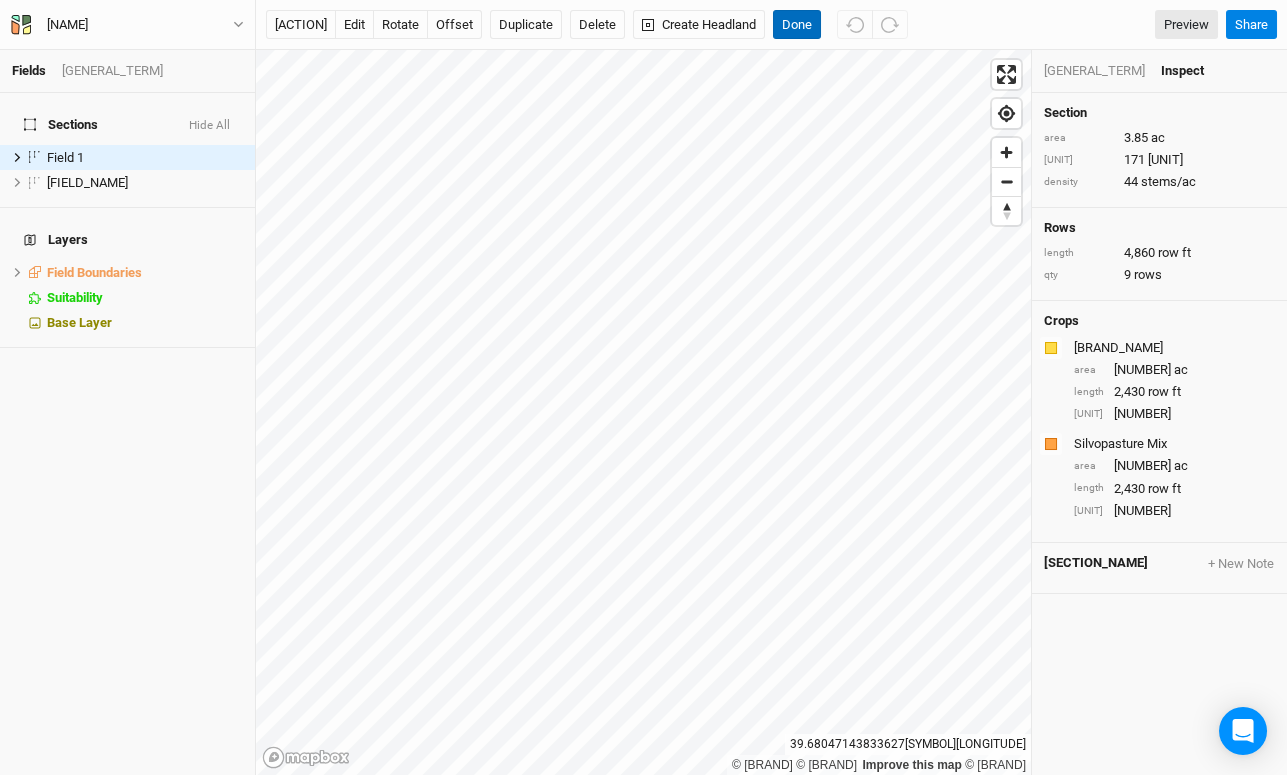click on "Done" at bounding box center (797, 25) 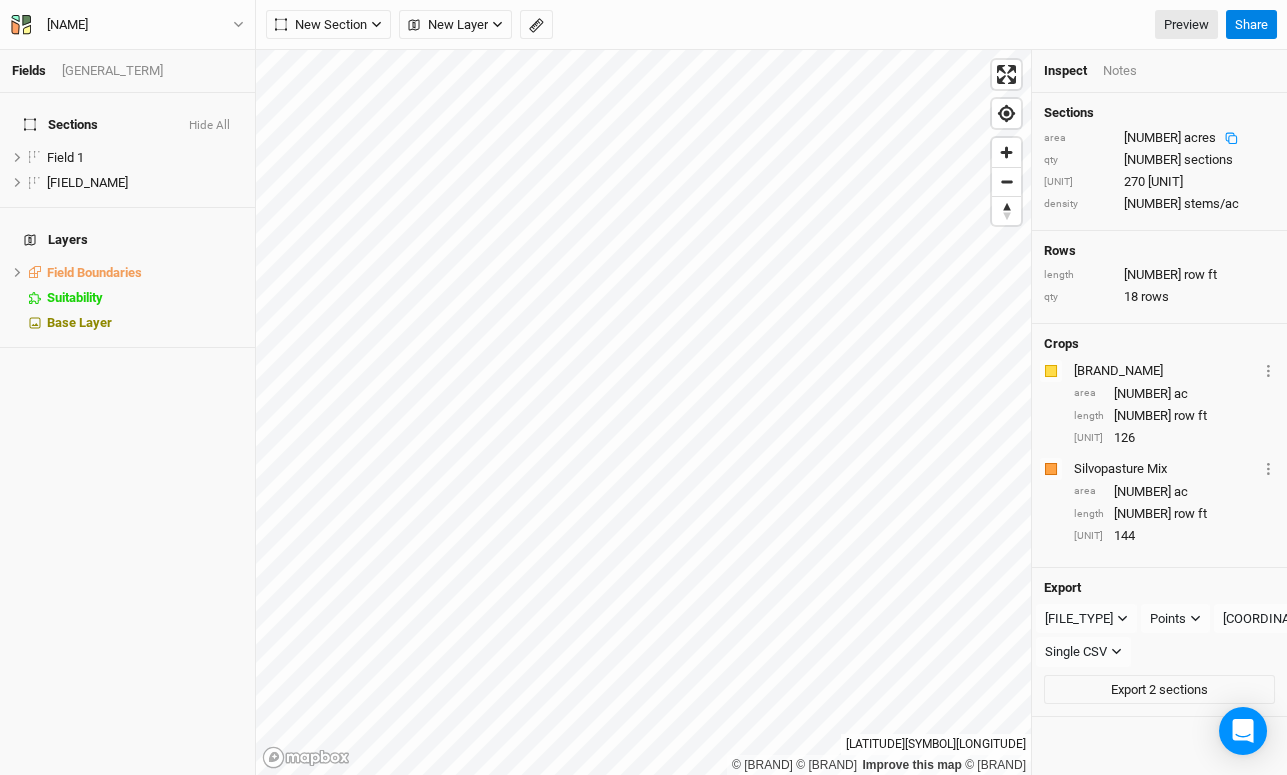click on "Notes" at bounding box center [1120, 71] 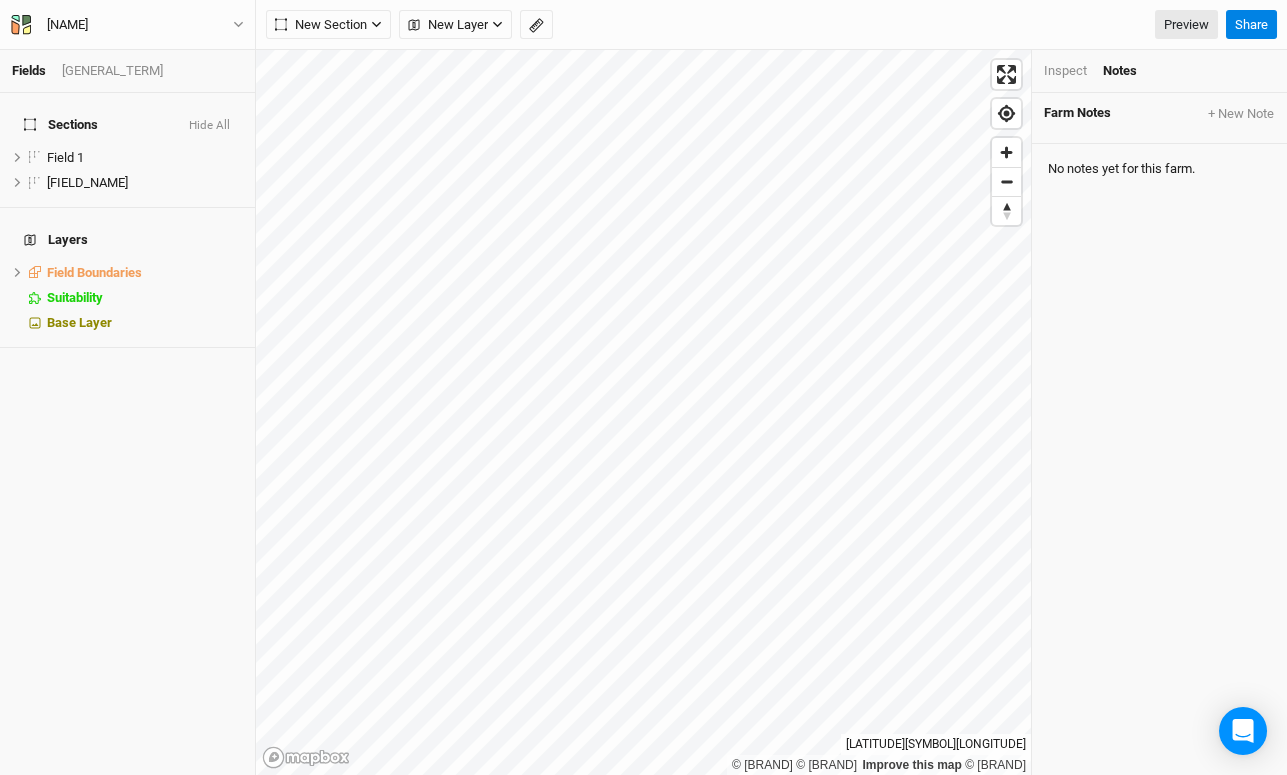 click on "Inspect" at bounding box center [1065, 71] 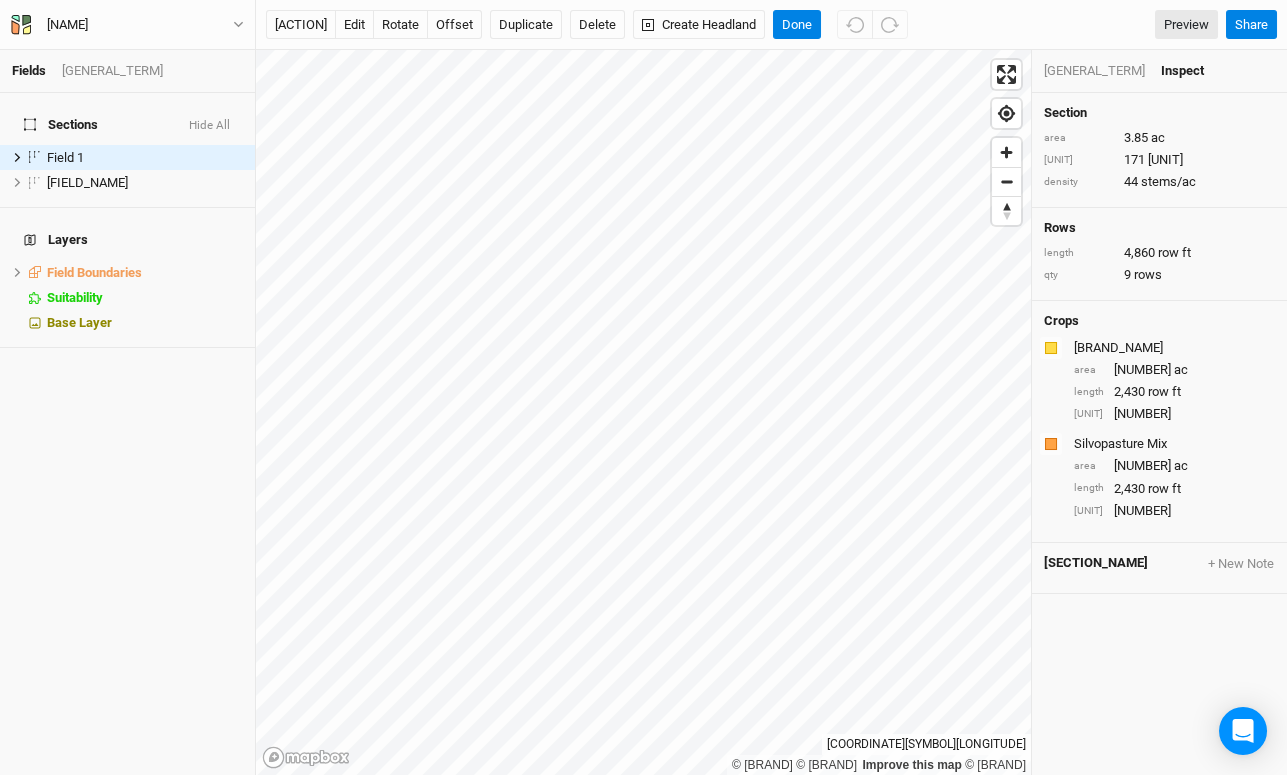 click on "[GENERAL_TERM]" at bounding box center [1094, 71] 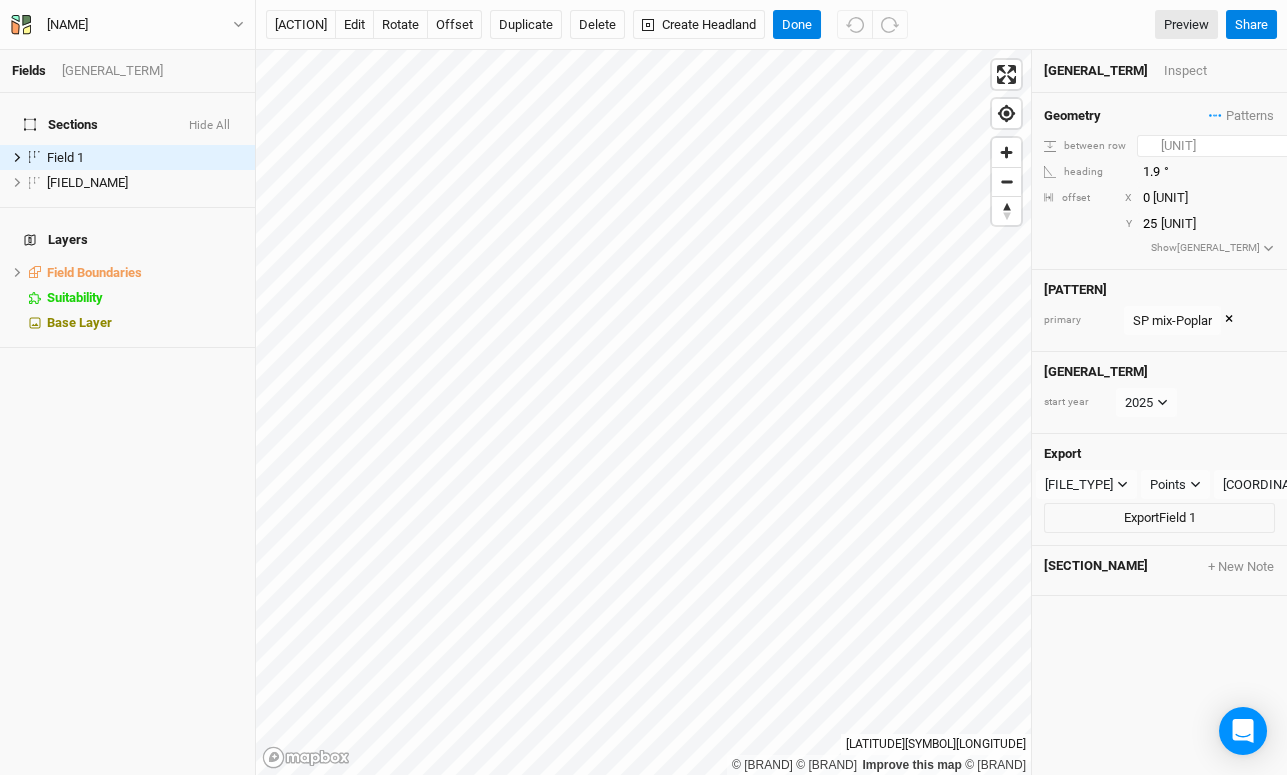 click on "[NUMBER]" at bounding box center [1224, 146] 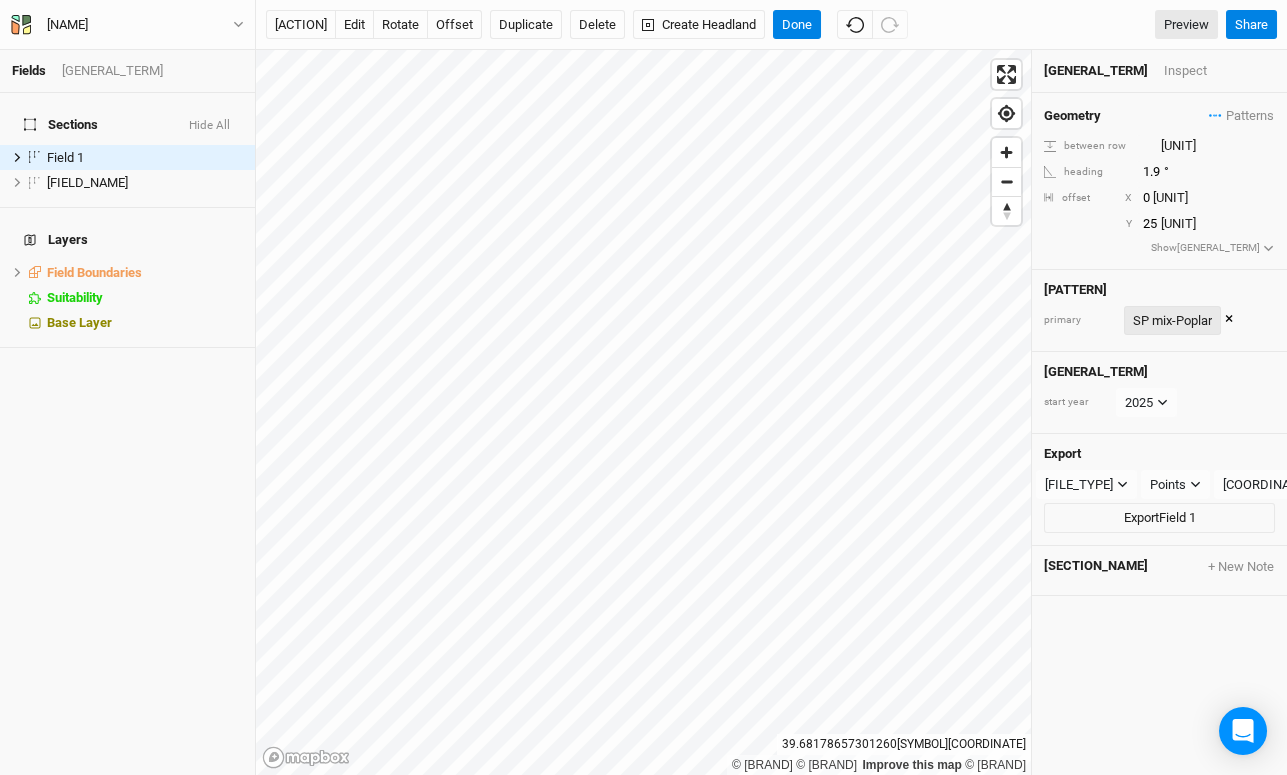 click on "SP mix-Poplar" at bounding box center [1172, 321] 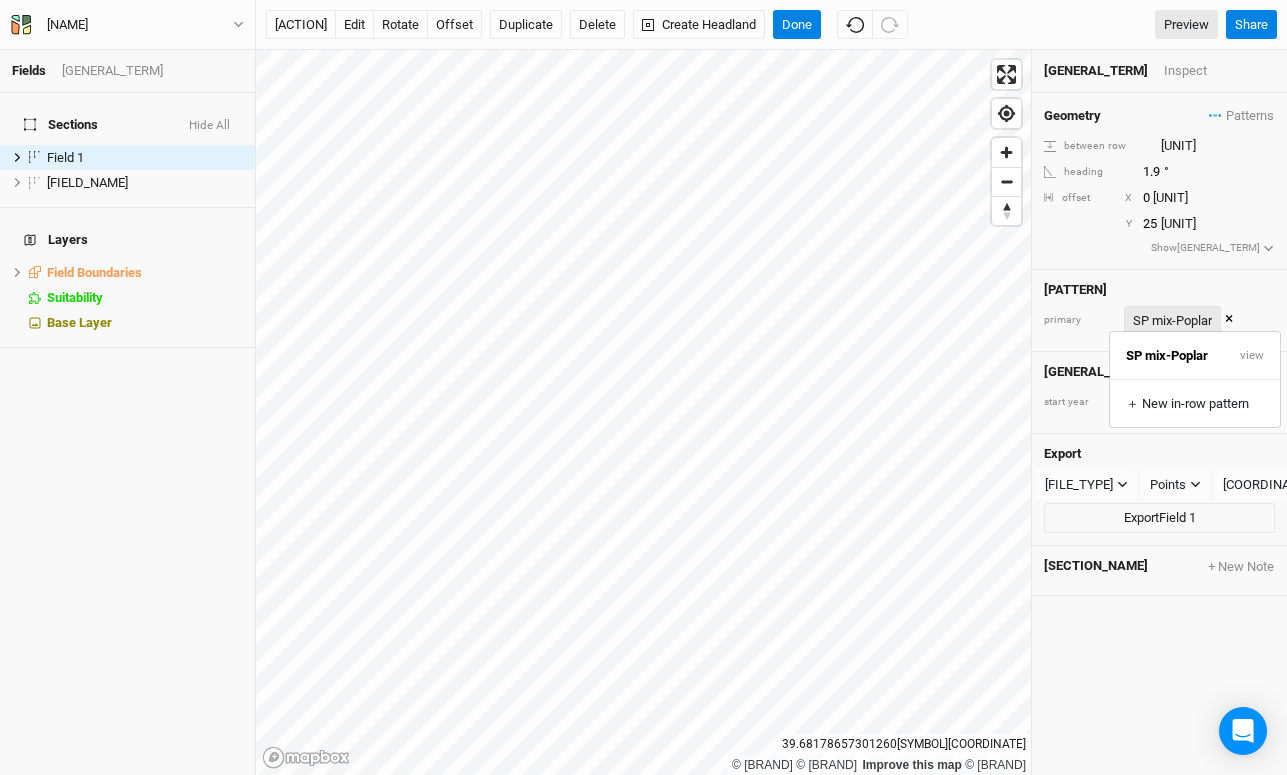 click on "SP mix-Poplar" at bounding box center (1172, 321) 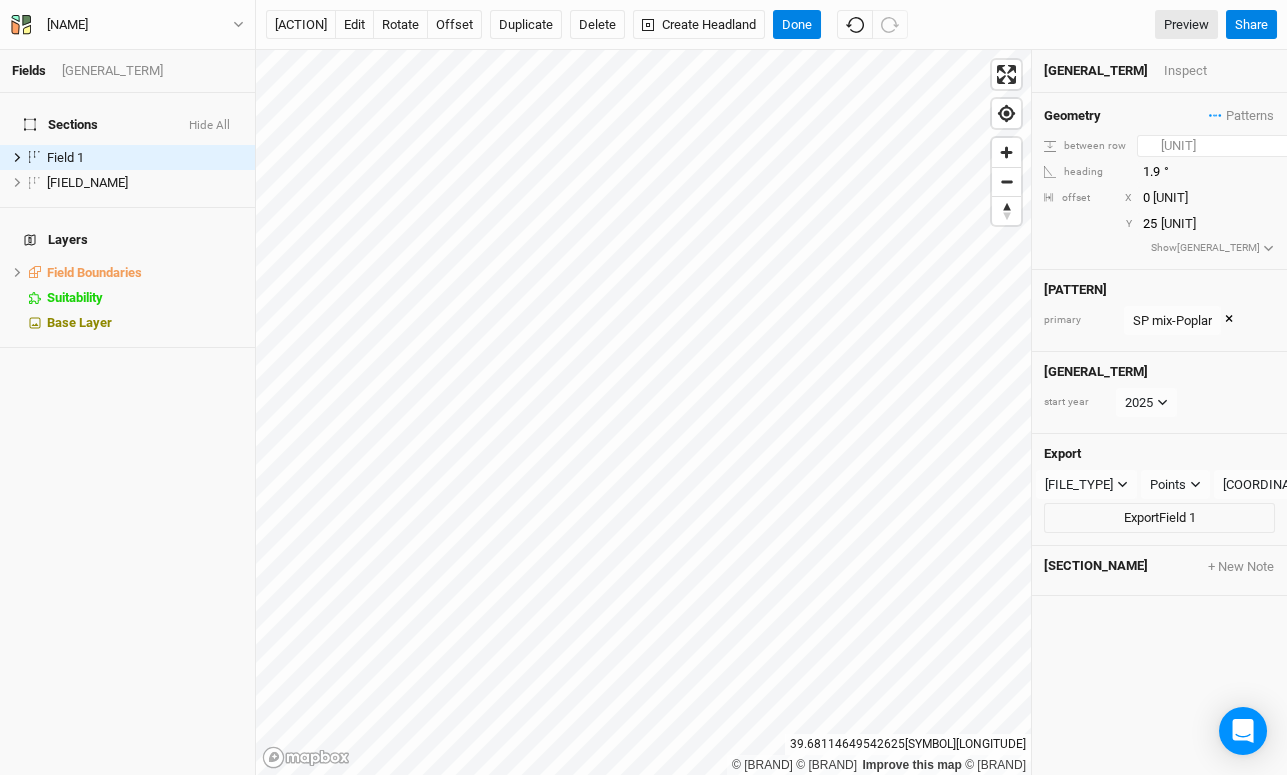 click on "[NUMBER]" at bounding box center (1224, 146) 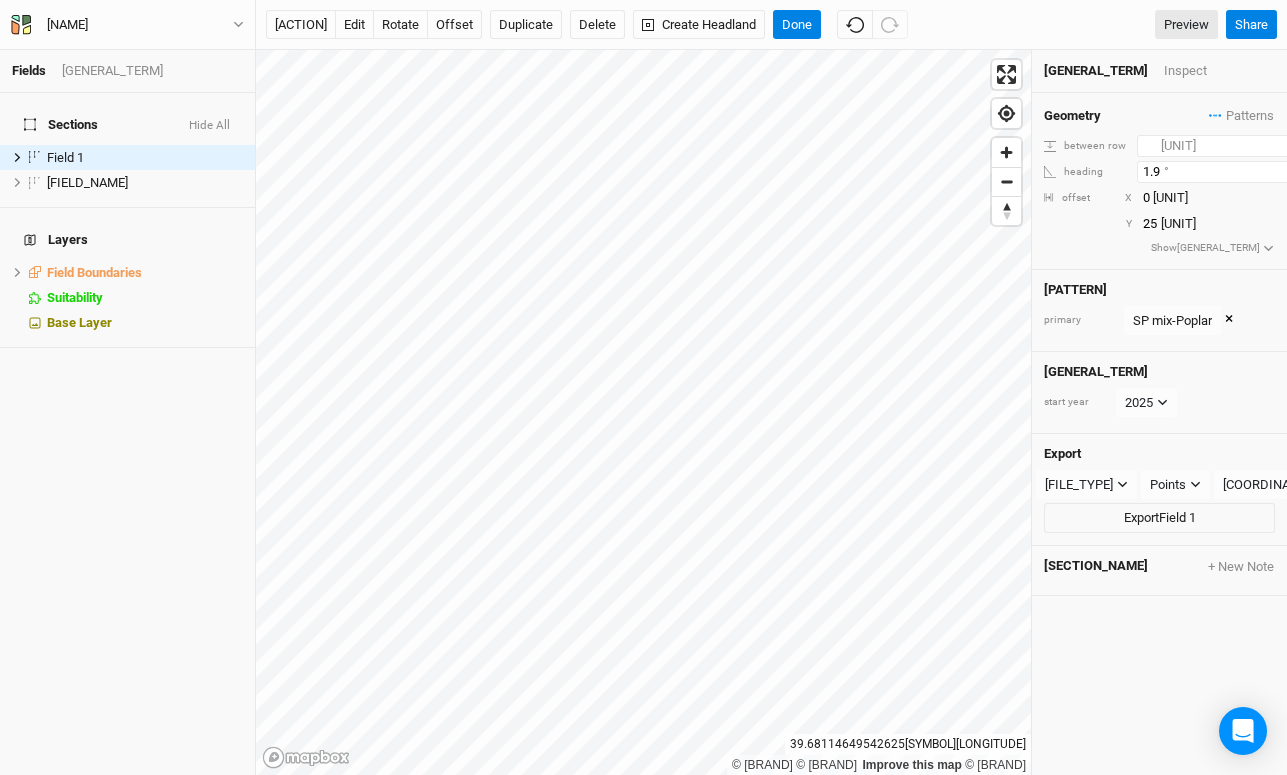 type on "[NUMBER]" 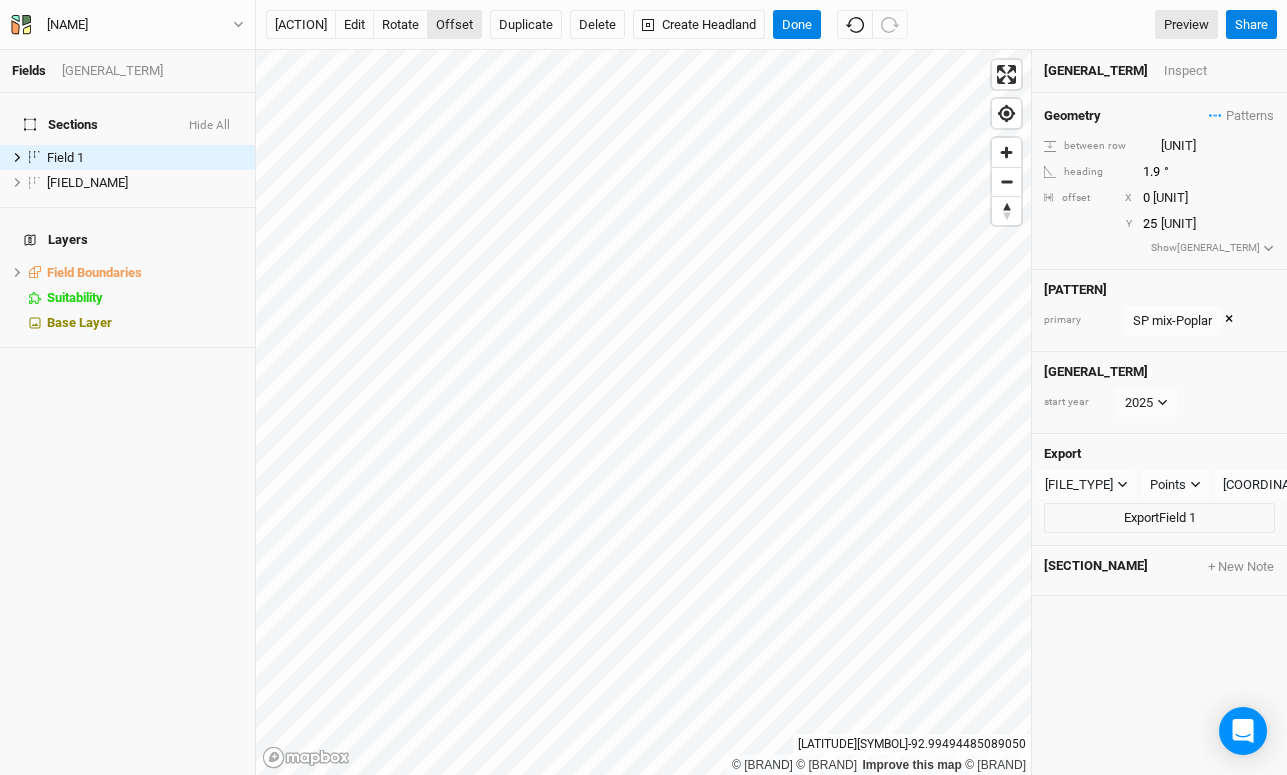 click on "offset" at bounding box center (454, 25) 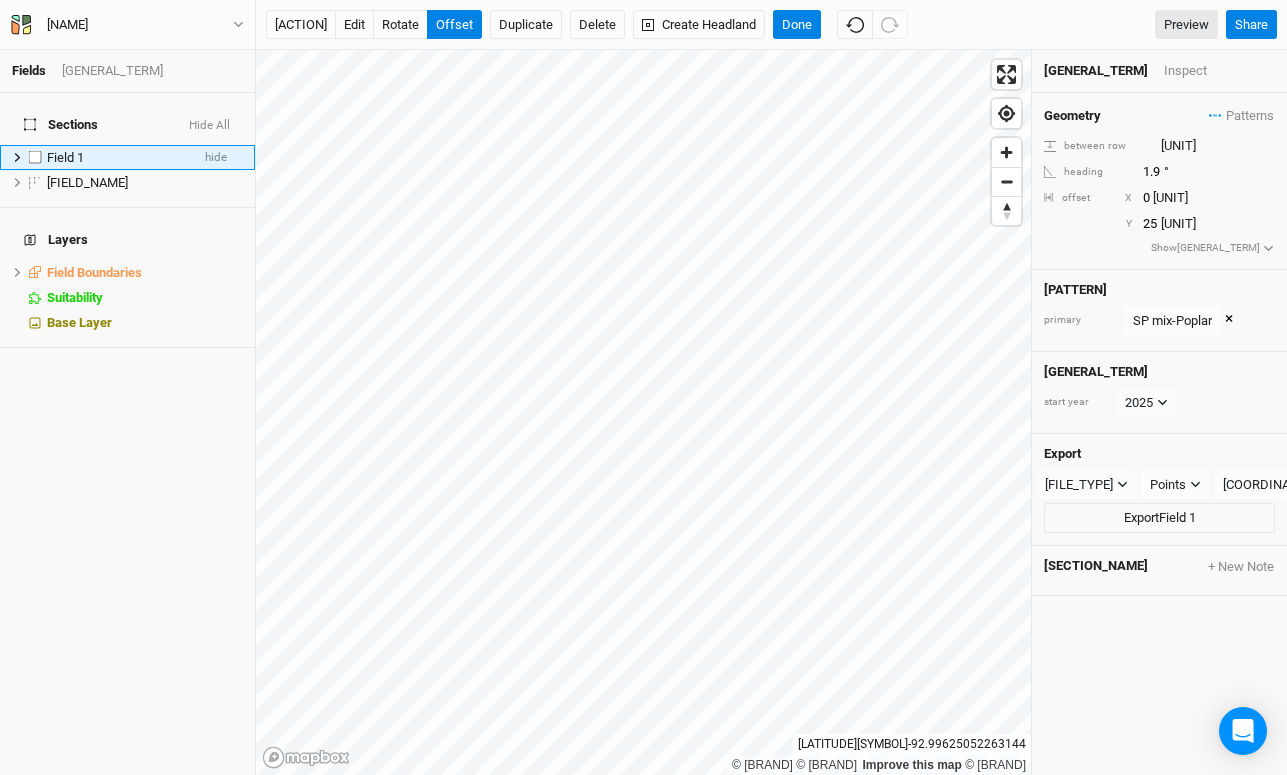 click at bounding box center (17, 157) 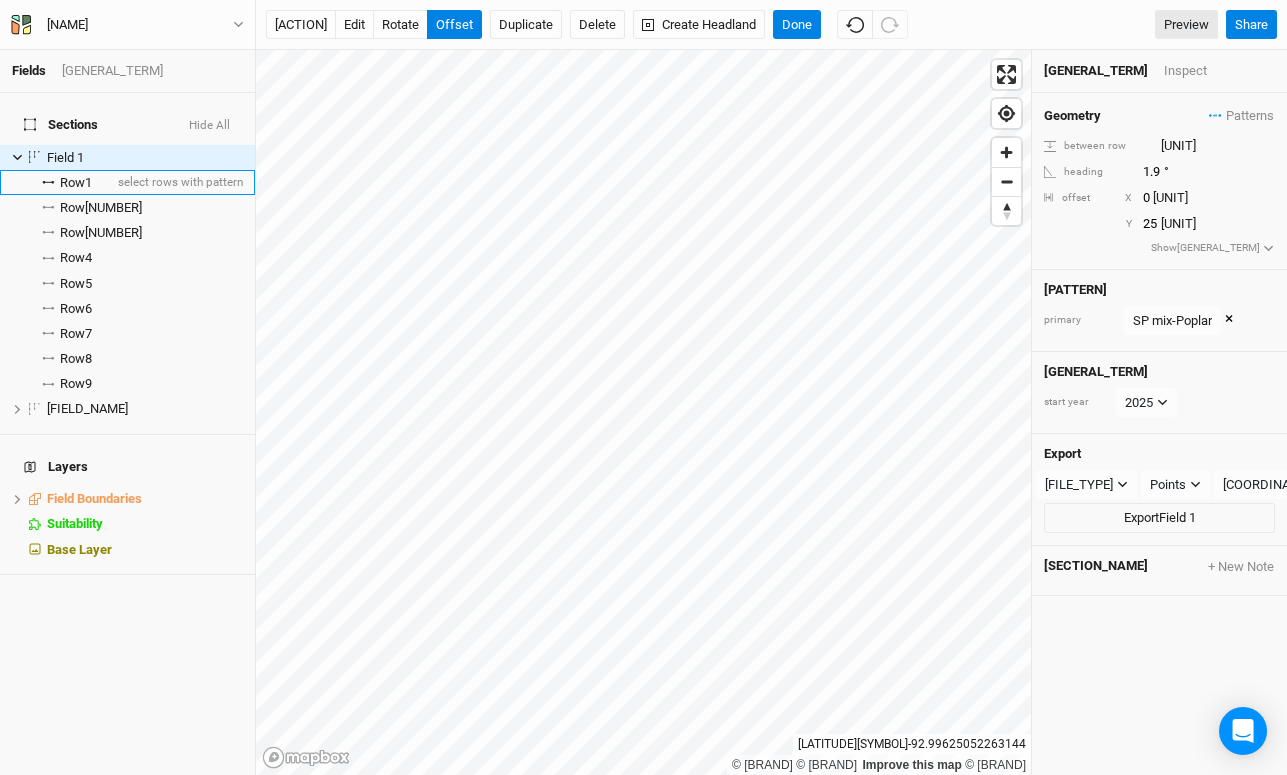 click on "Row  1" at bounding box center [76, 183] 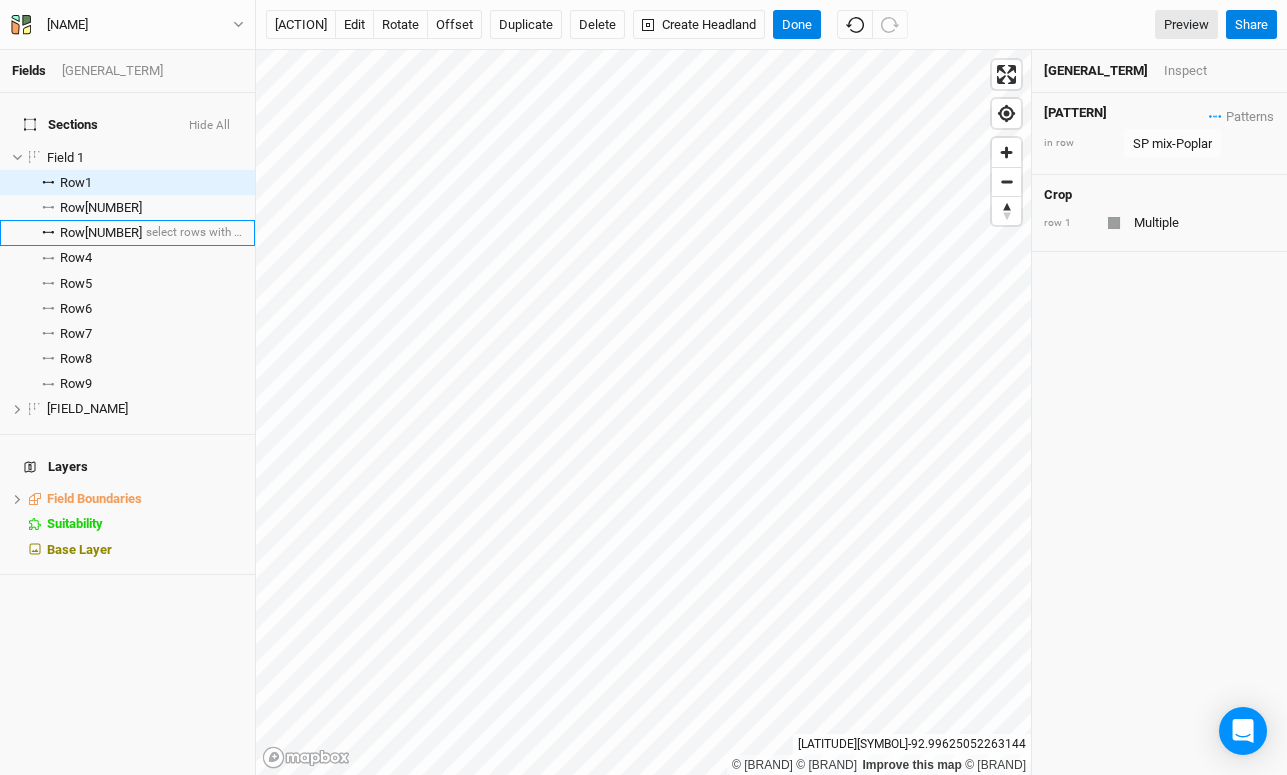 click on "[ROW_NAME]" at bounding box center [101, 233] 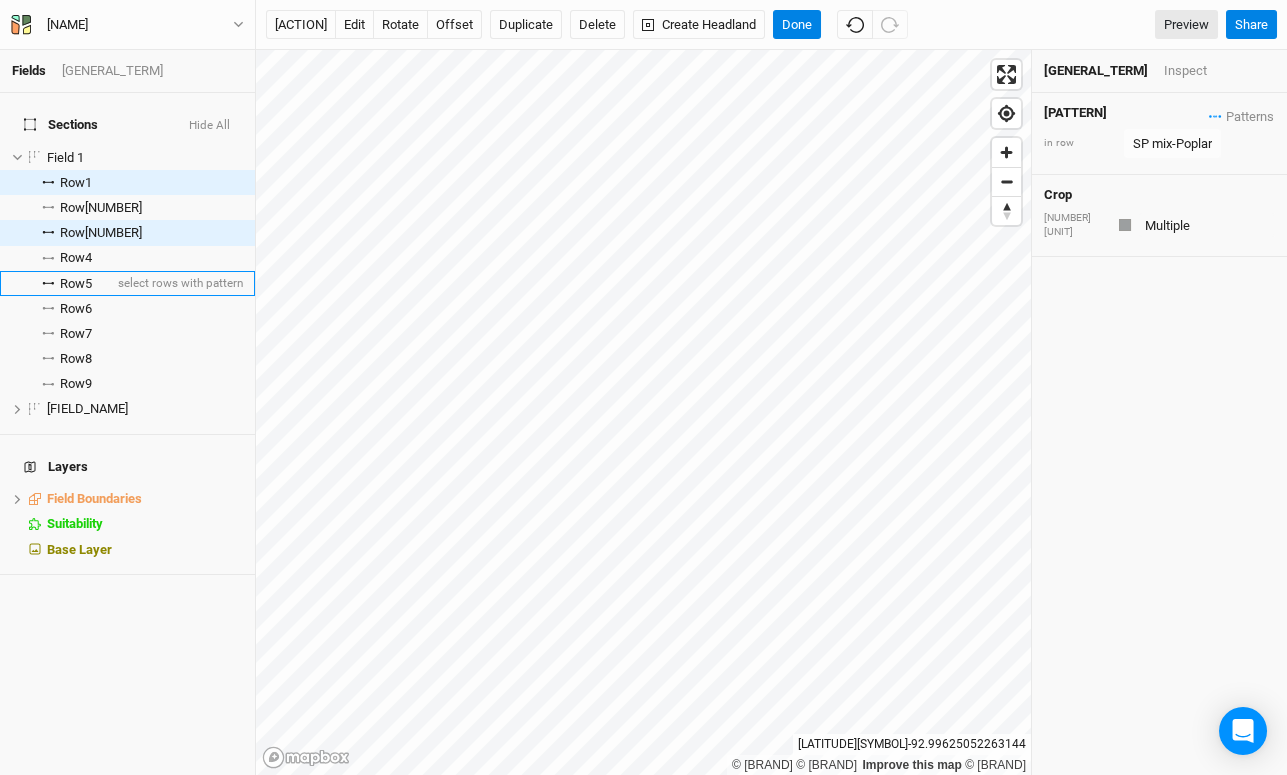 click on "Row  5" at bounding box center [76, 284] 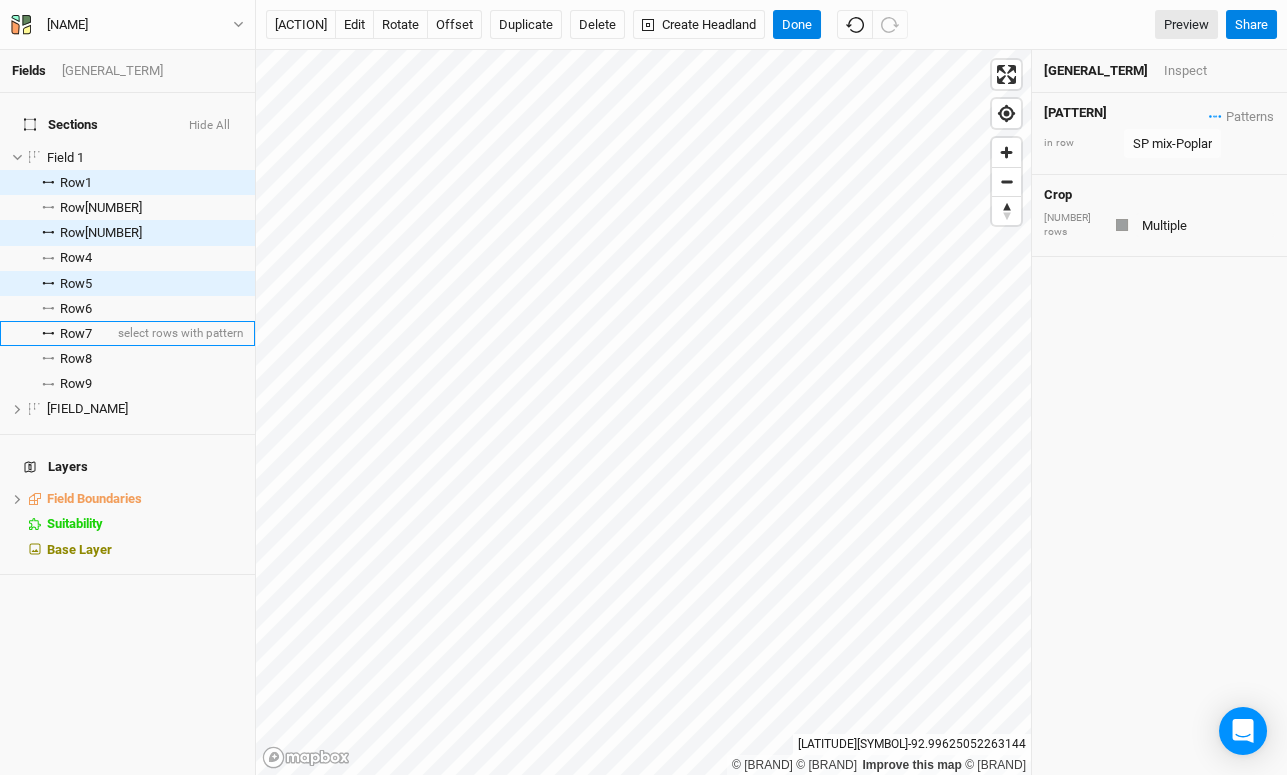 click on "Row  7" at bounding box center [76, 334] 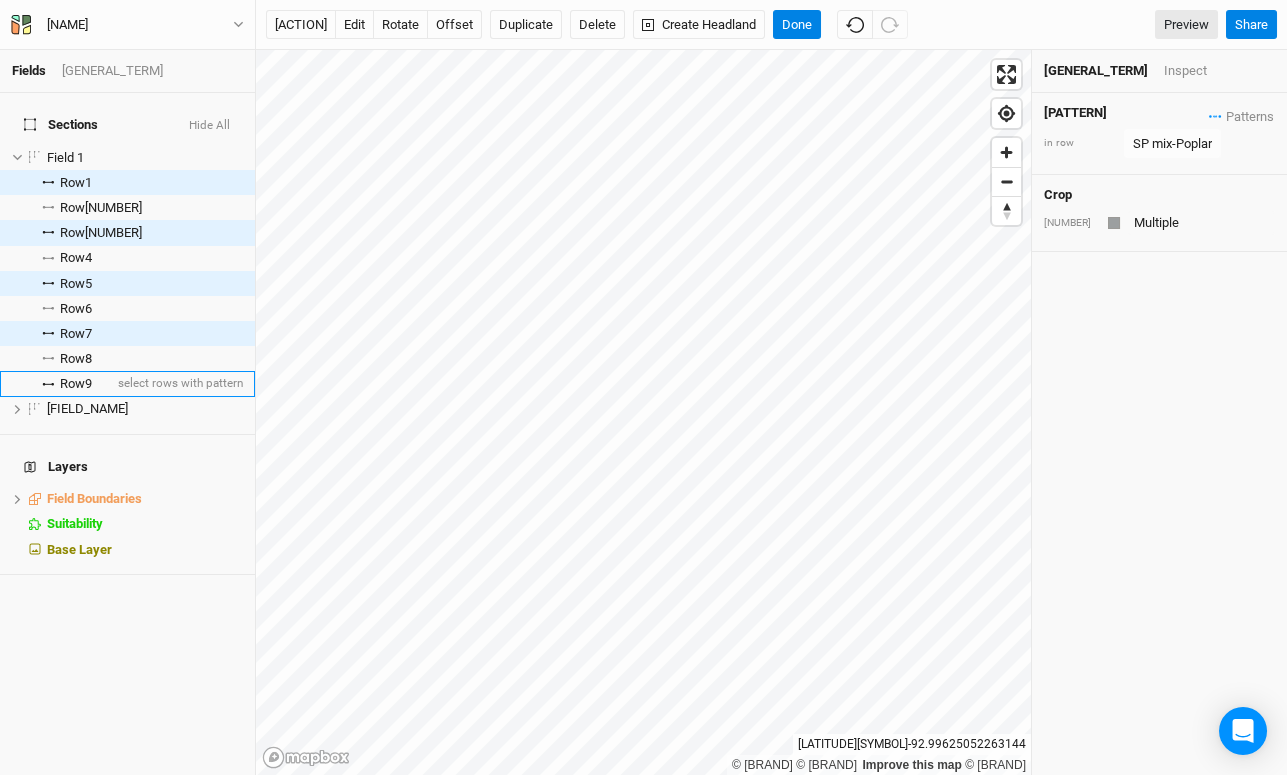 click on "Row  9" at bounding box center (76, 384) 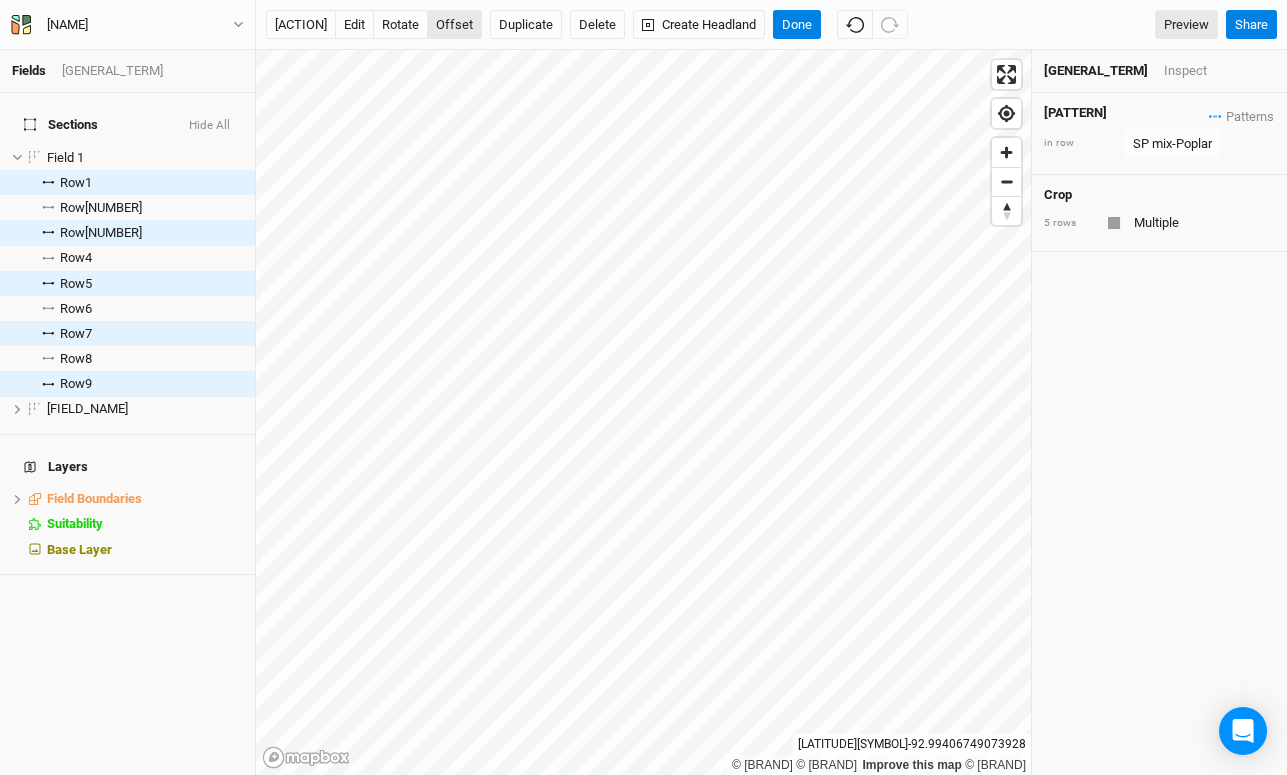 click on "offset" at bounding box center (454, 25) 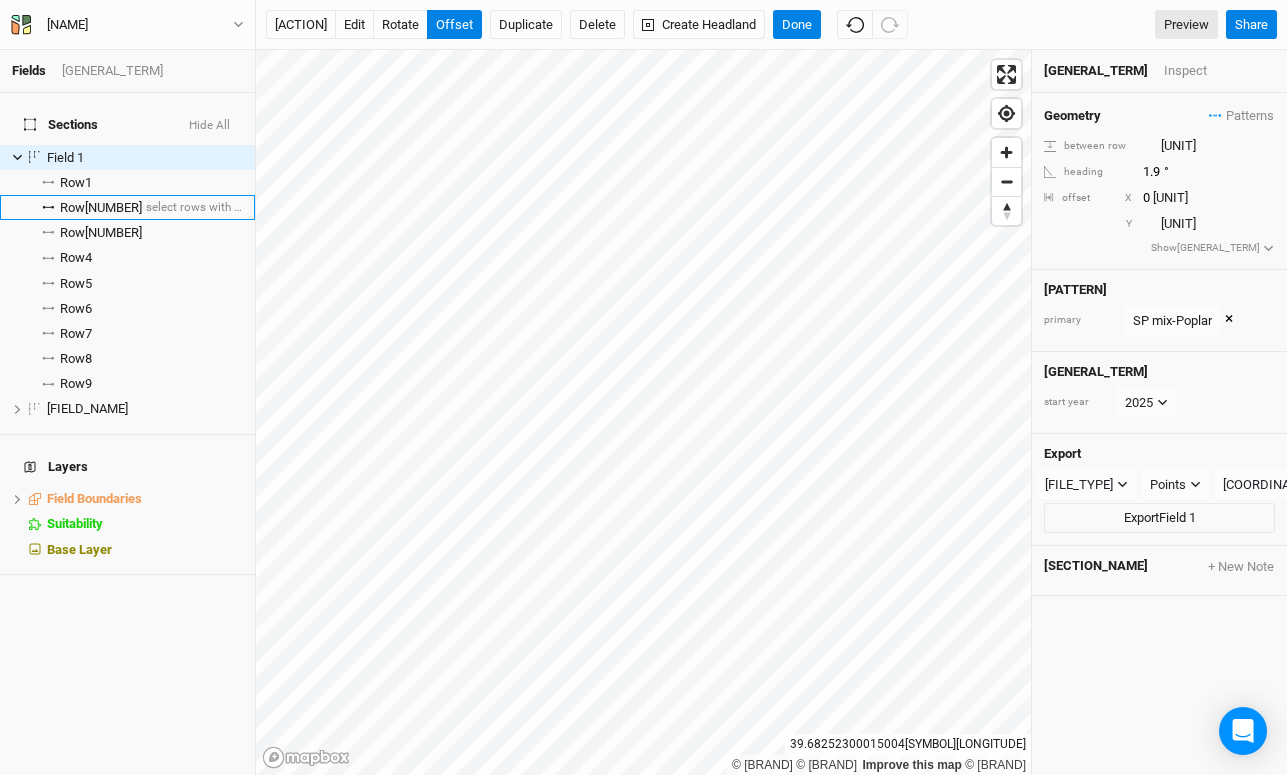 click on "Row  2" at bounding box center (101, 208) 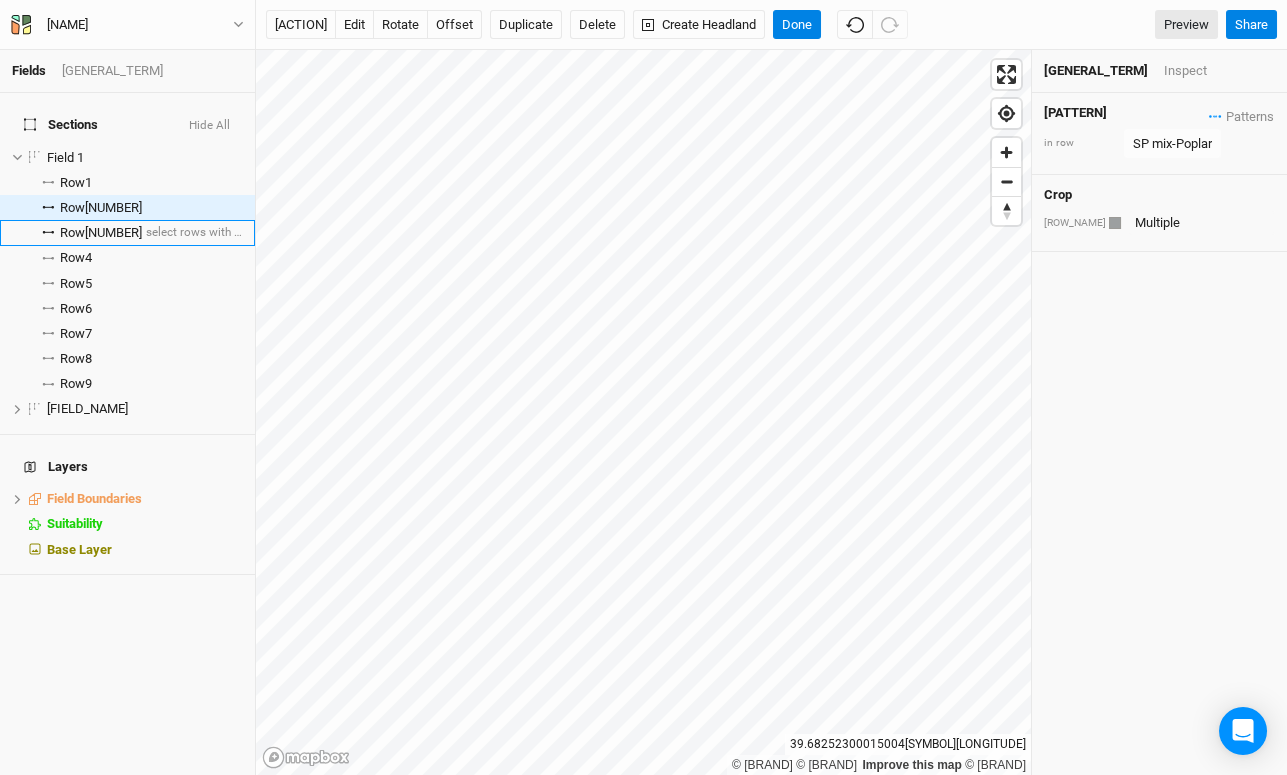 click on "[ROW_NAME]" at bounding box center (101, 233) 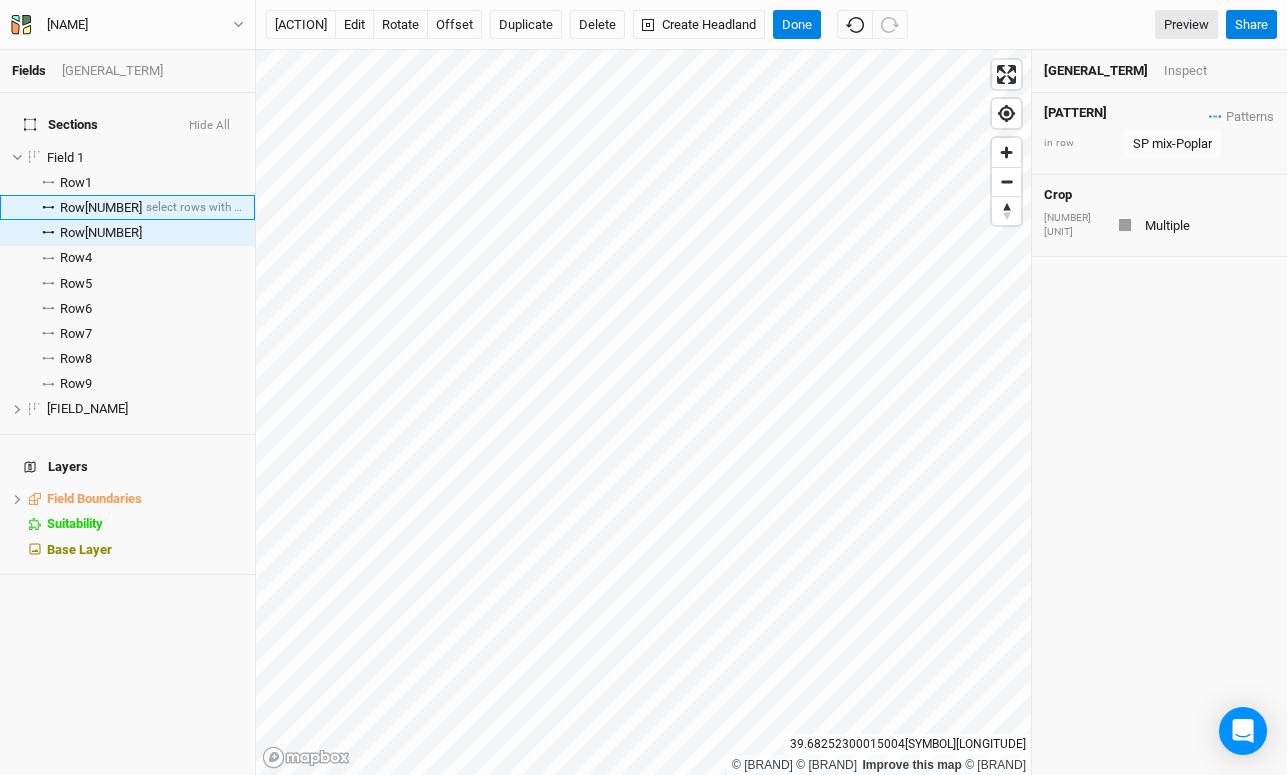 click on "Row  2" at bounding box center (101, 208) 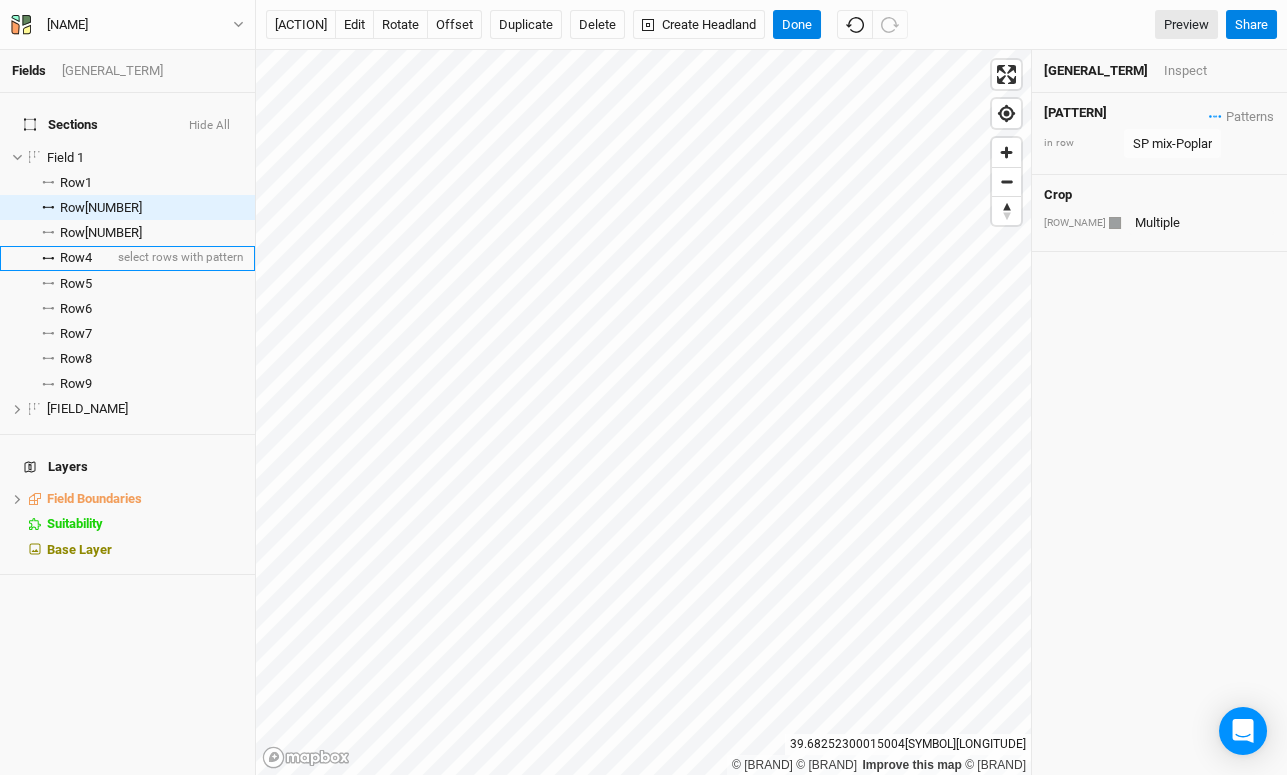 click on "Row  4" at bounding box center [76, 258] 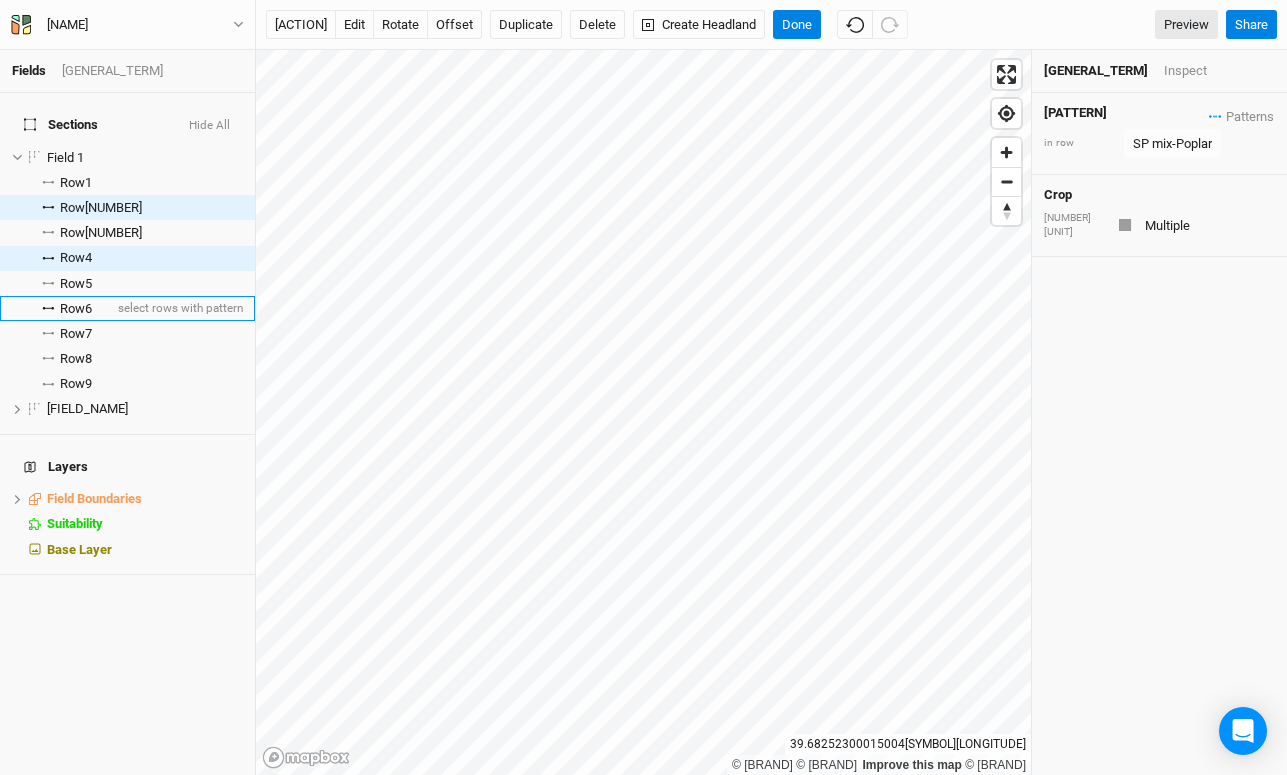 click on "[ROW_NUMBER]" at bounding box center (76, 309) 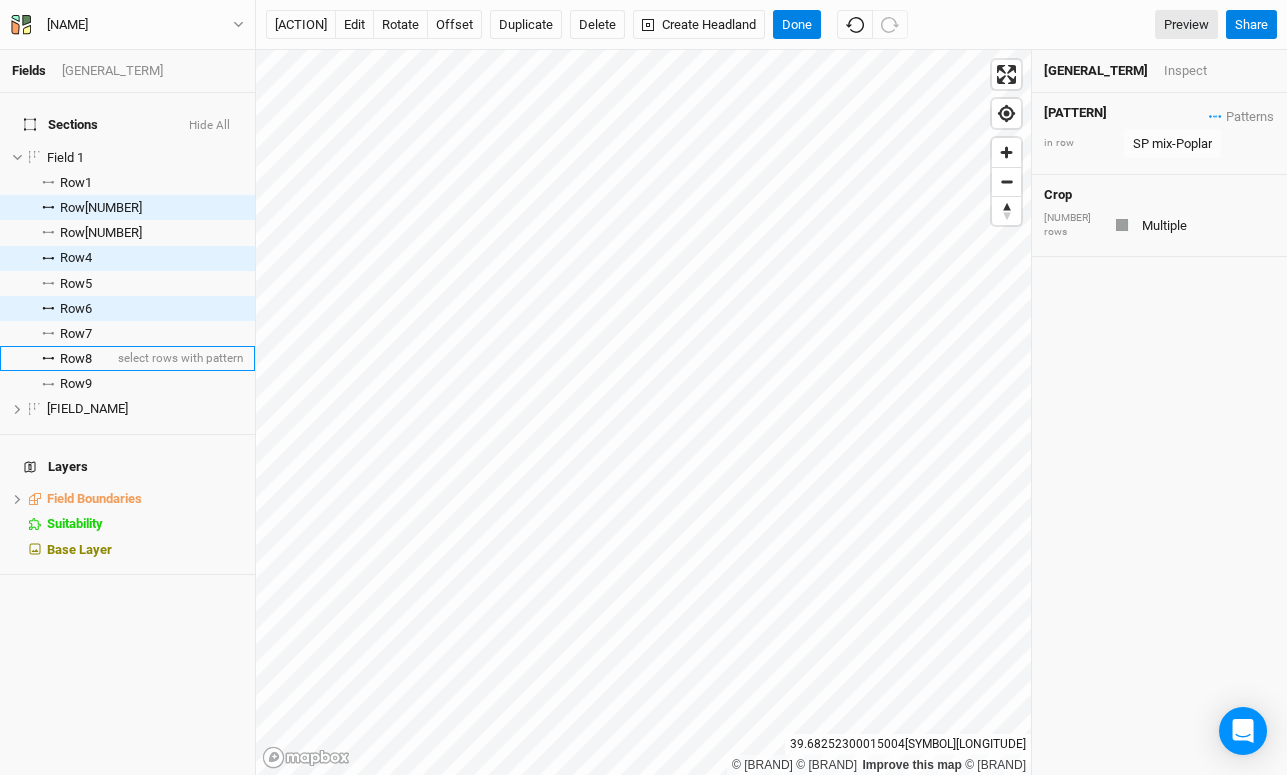 click on "Row  8" at bounding box center (76, 359) 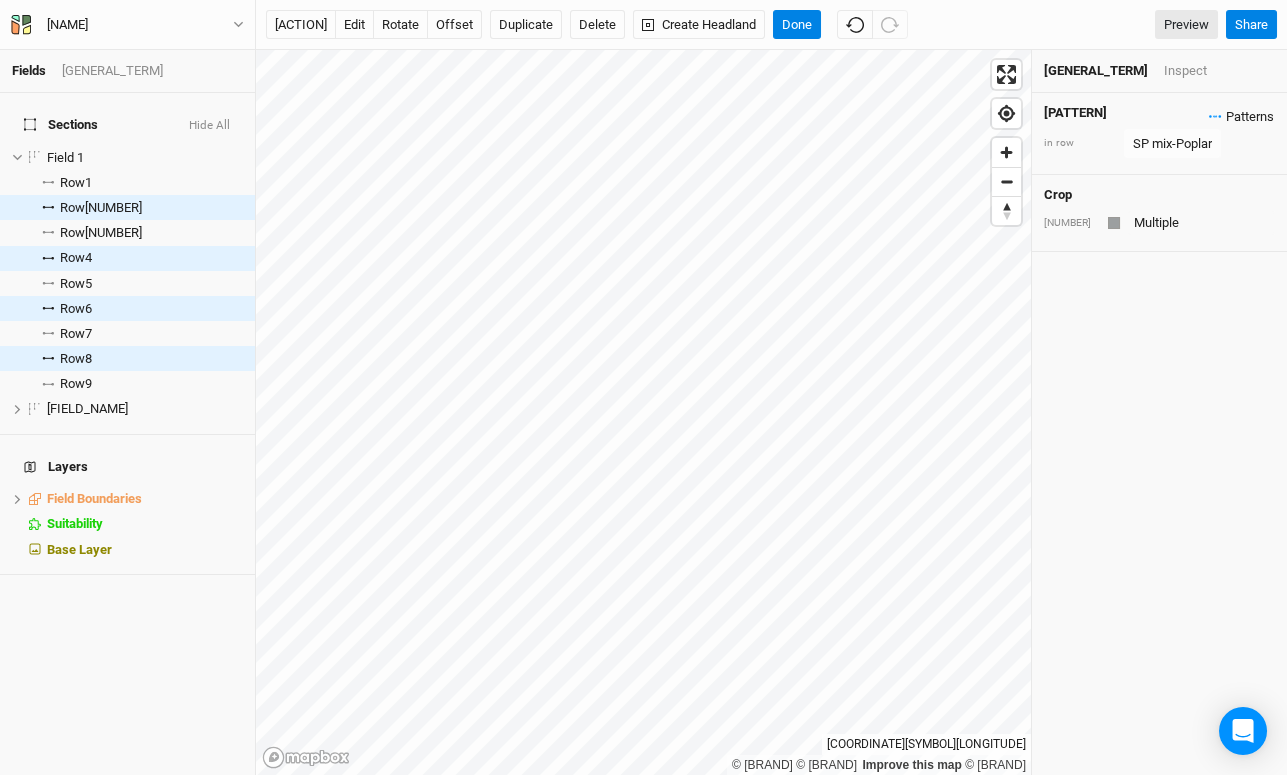 click on "Patterns" at bounding box center [1241, 117] 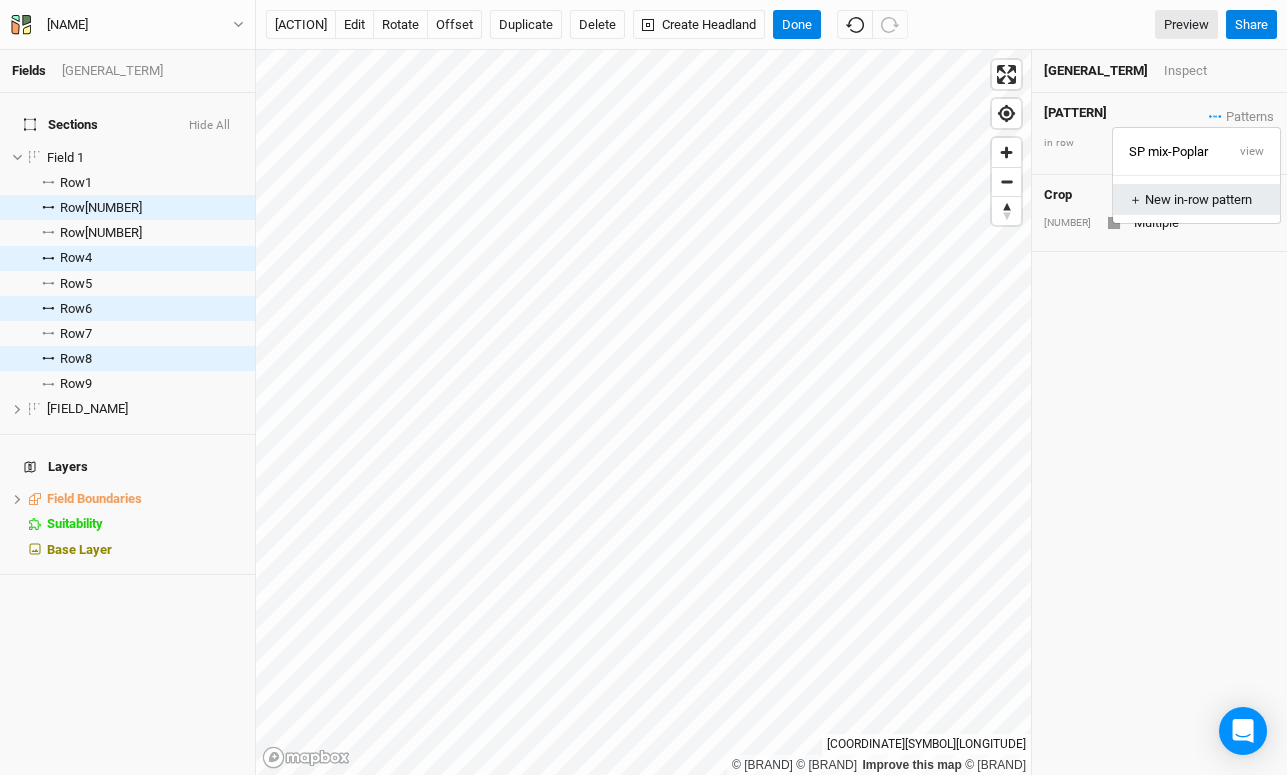click on "＋ New in-row pattern" at bounding box center (1196, 200) 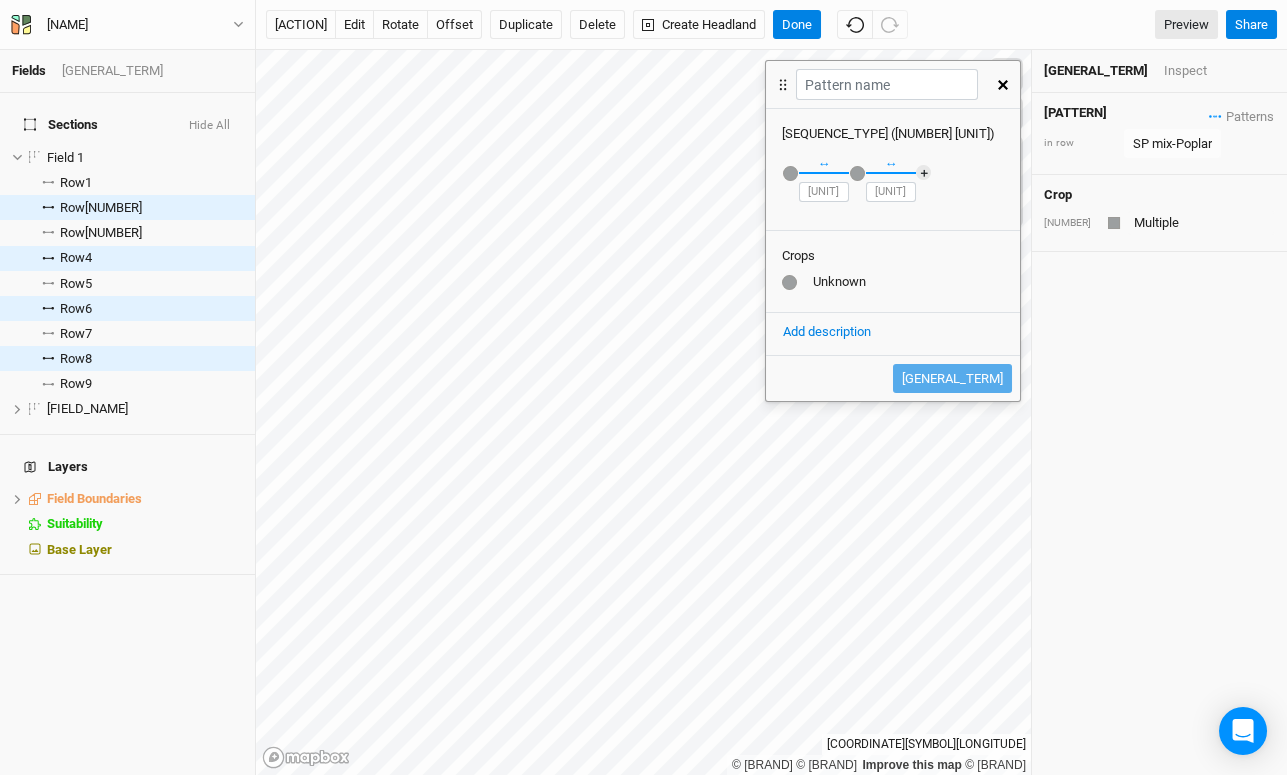 click at bounding box center [790, 173] 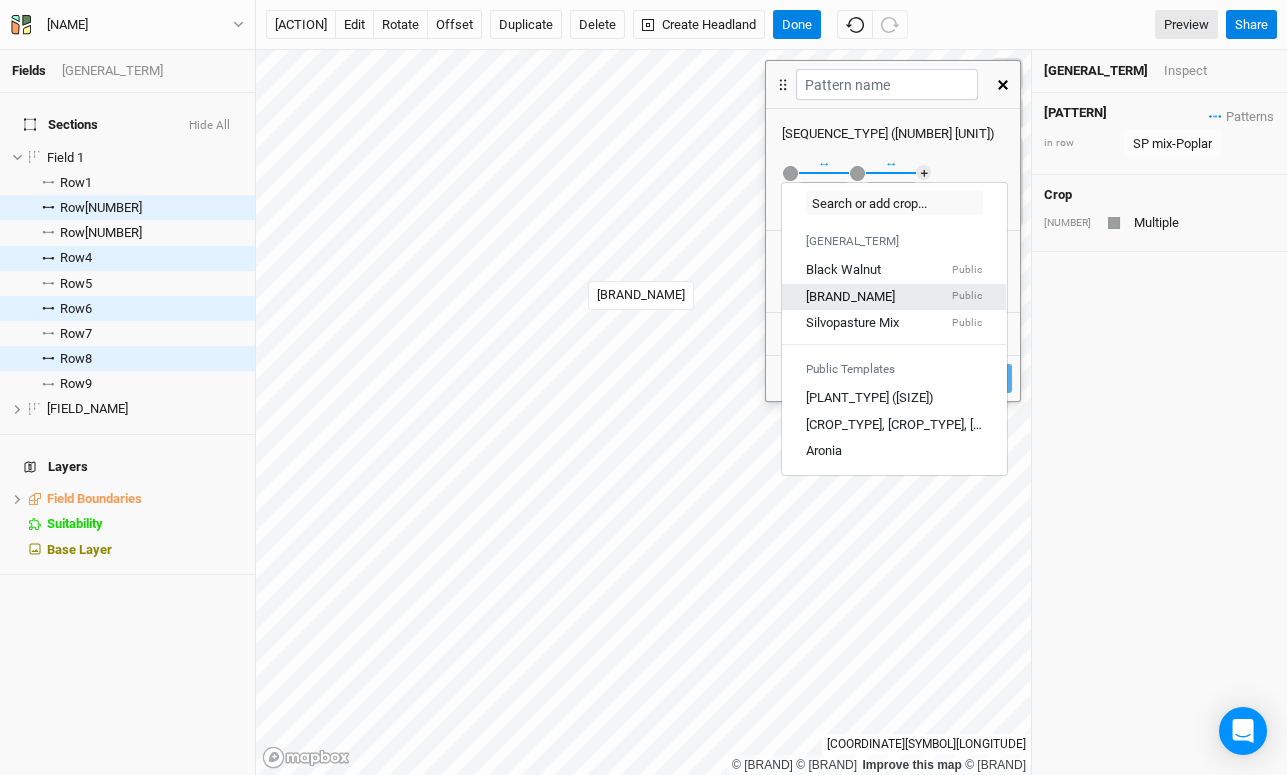 click on "[BRAND_NAME]" at bounding box center (850, 297) 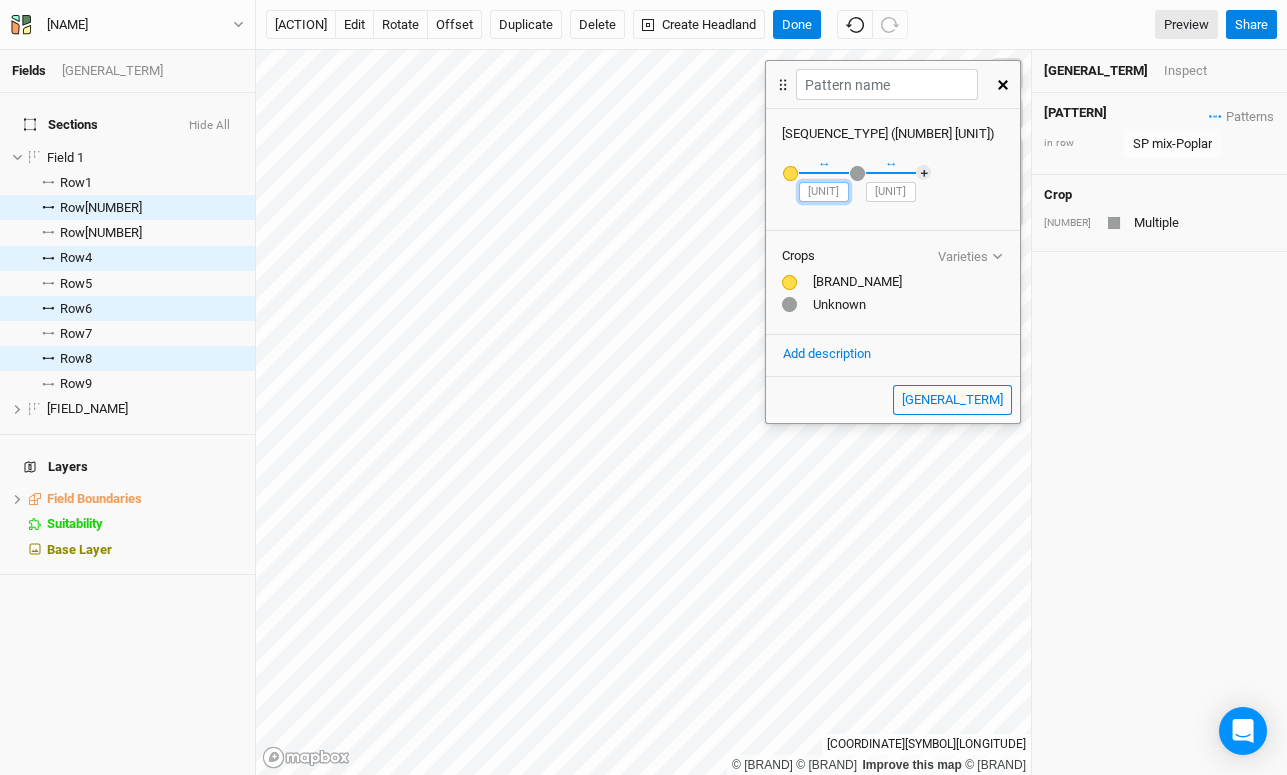 click on "[NUMBER]" at bounding box center (824, 192) 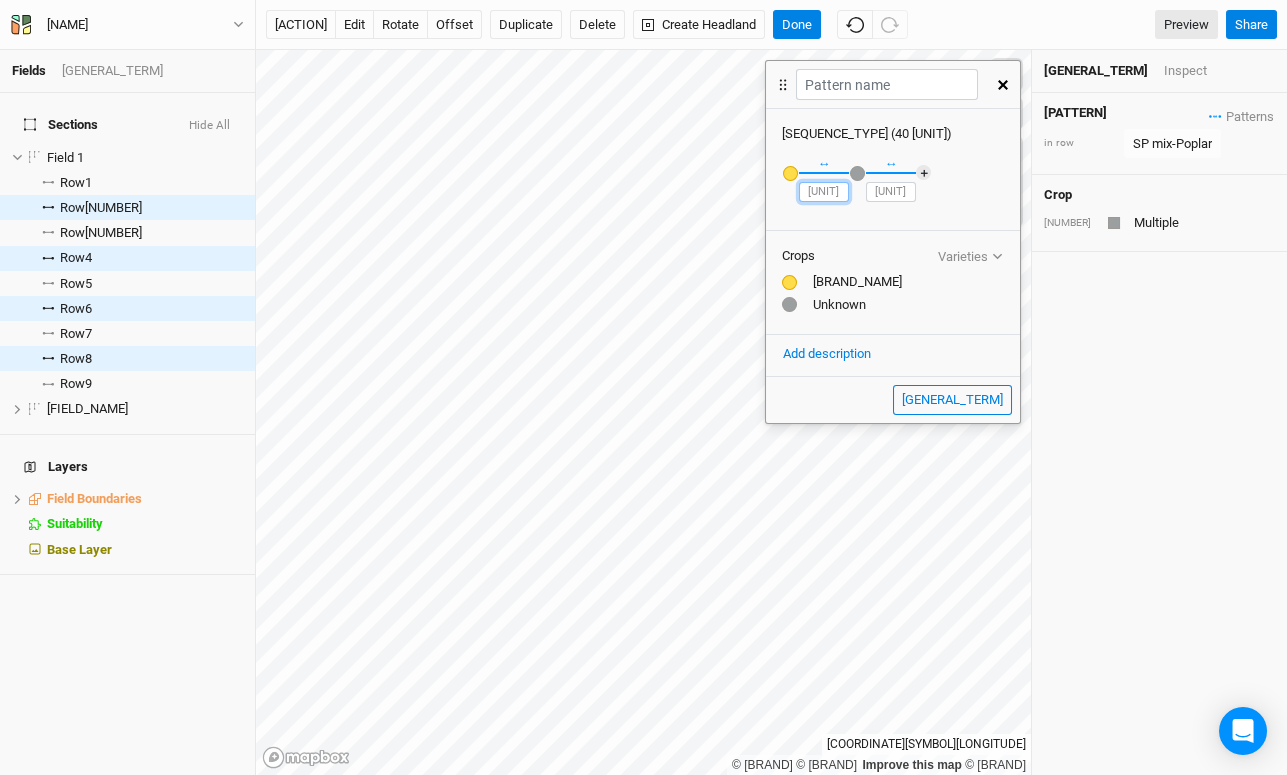 type on "[NUMBER]" 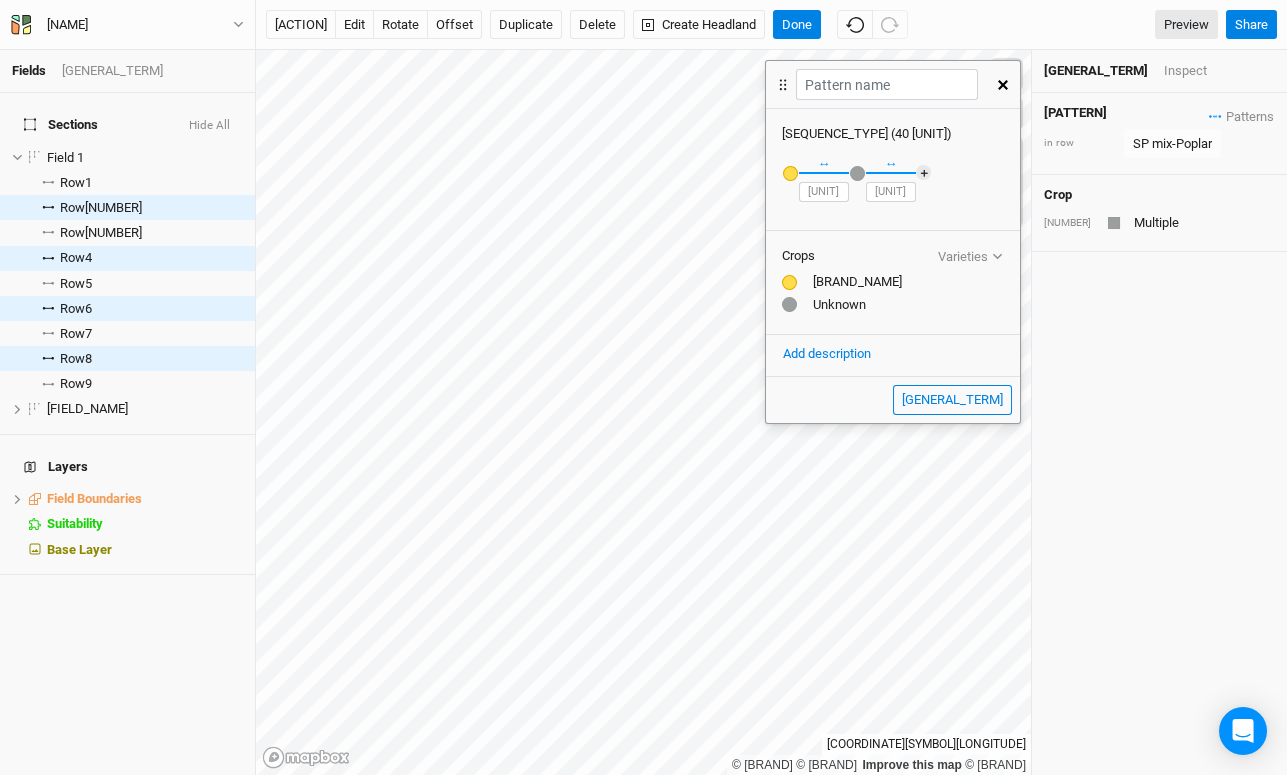 click at bounding box center [857, 173] 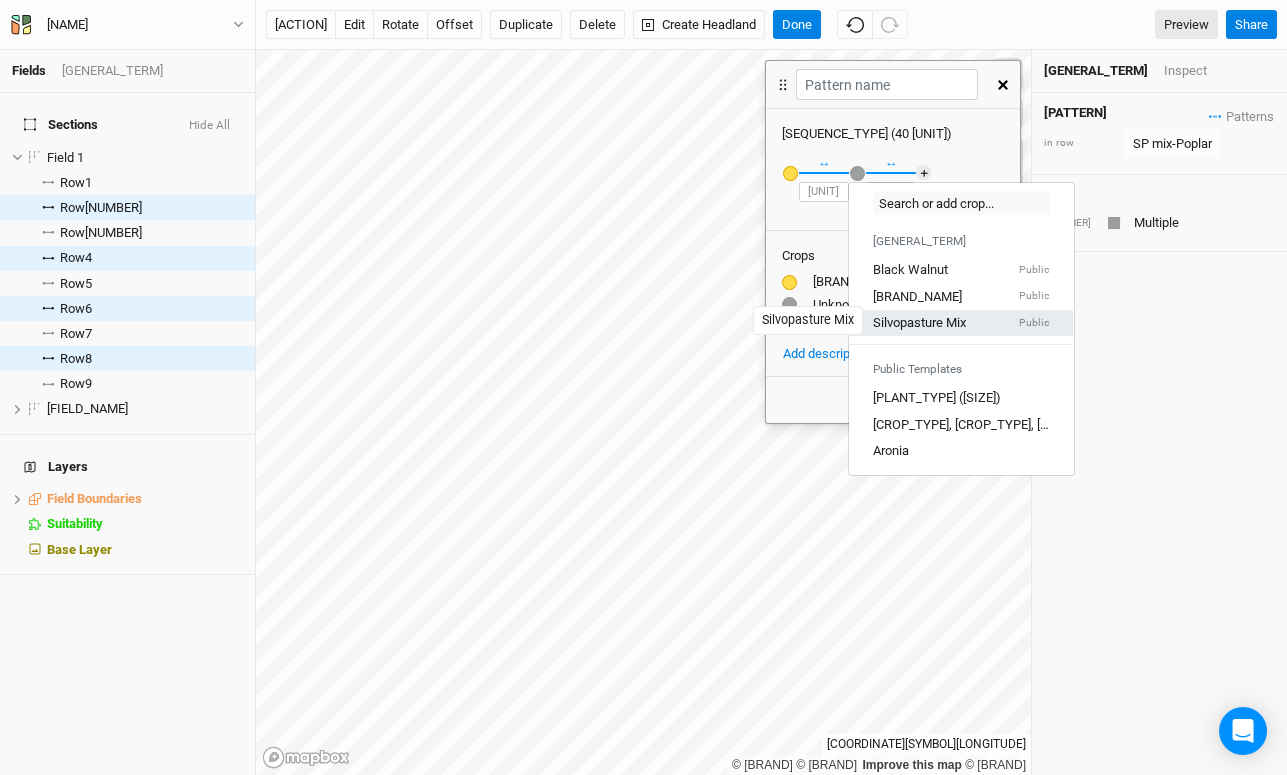 click on "Silvopasture Mix" at bounding box center [919, 323] 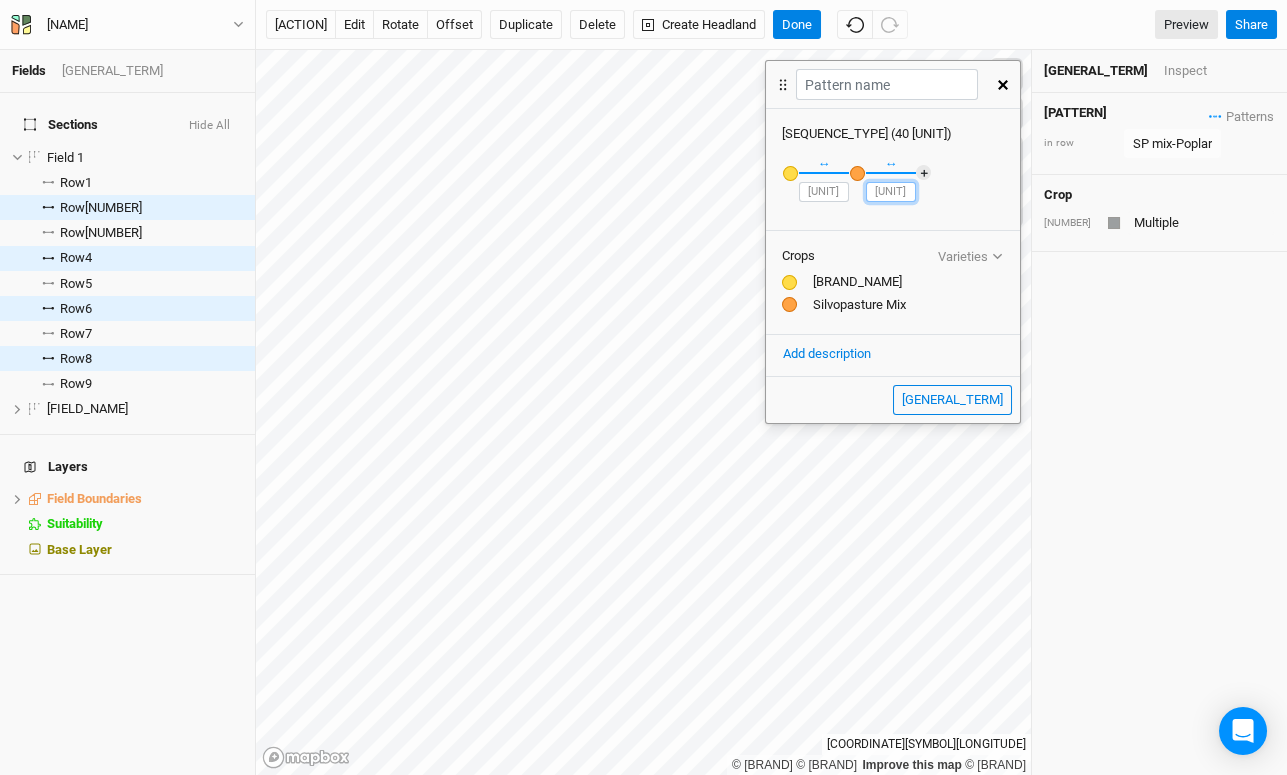 click on "[NUMBER]" at bounding box center (891, 192) 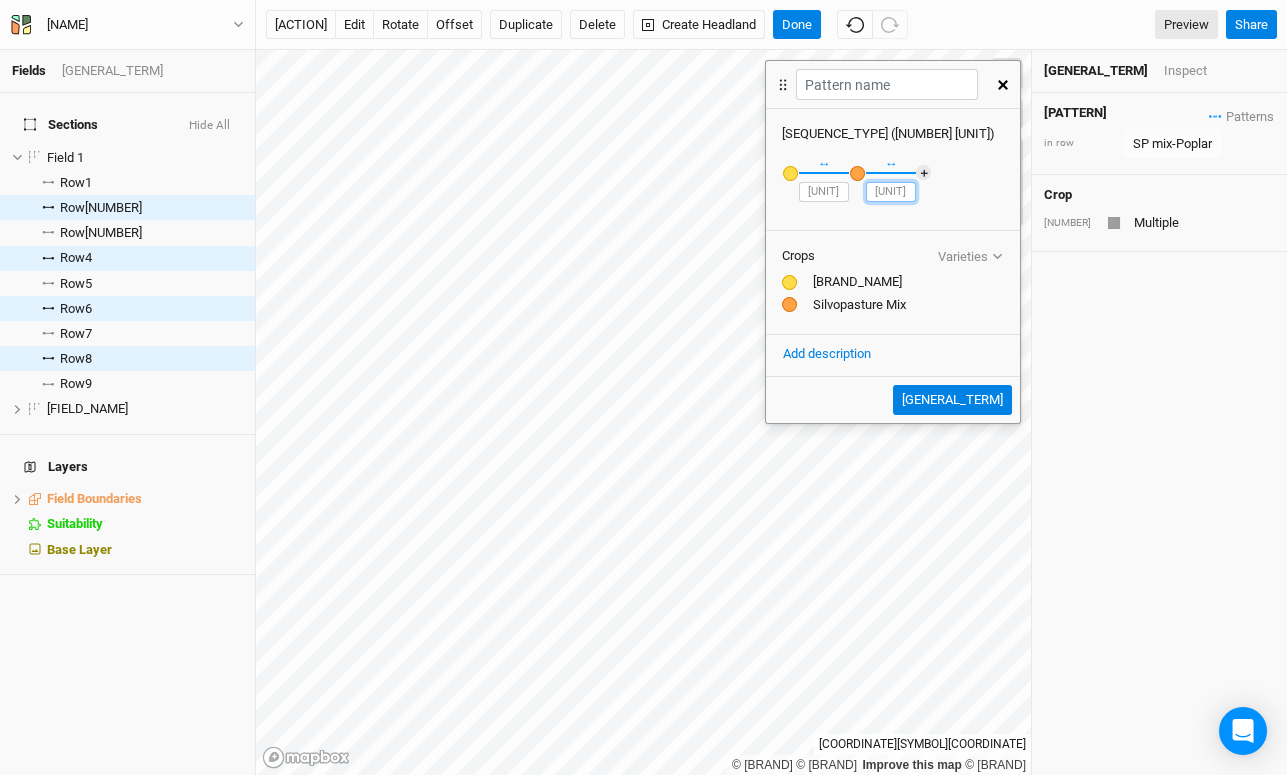 type on "[NUMBER]" 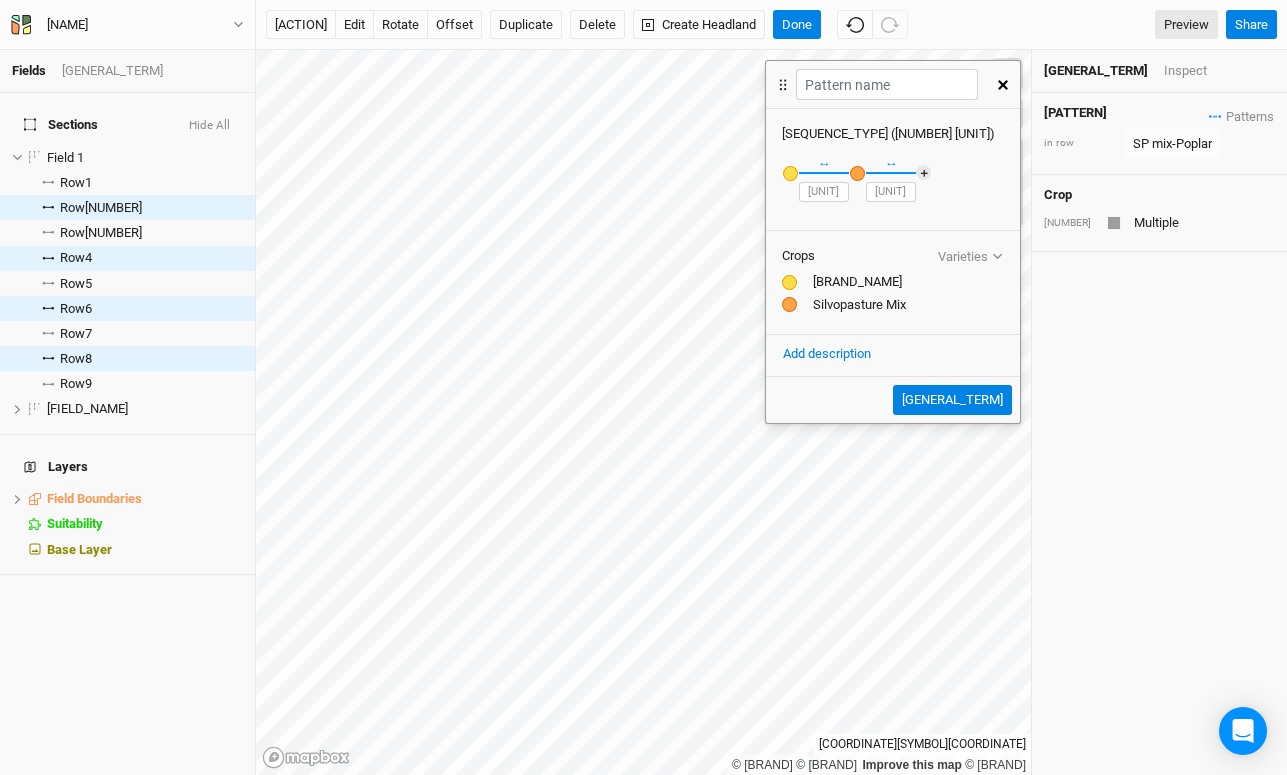 click on "[GENERAL_TERM]" at bounding box center (952, 400) 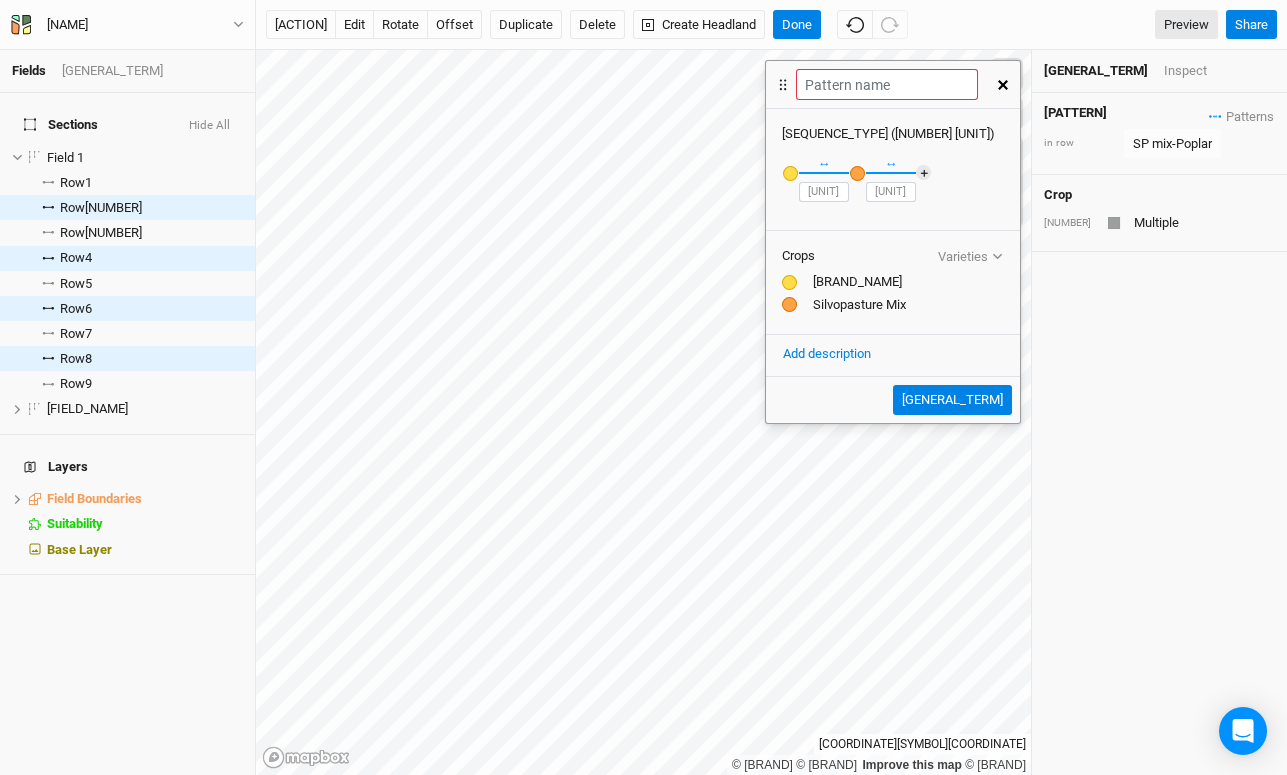 click on "[GENERAL_TERM]" at bounding box center (952, 400) 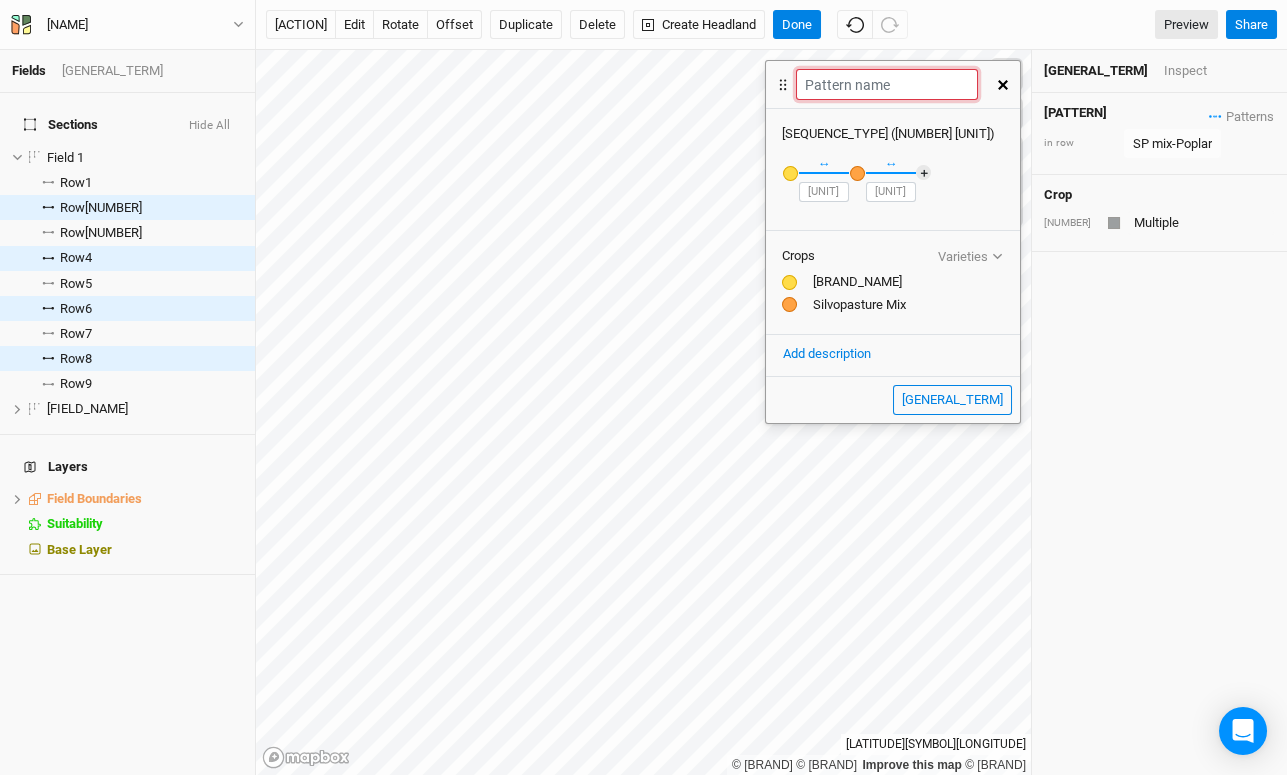 click at bounding box center [886, 84] 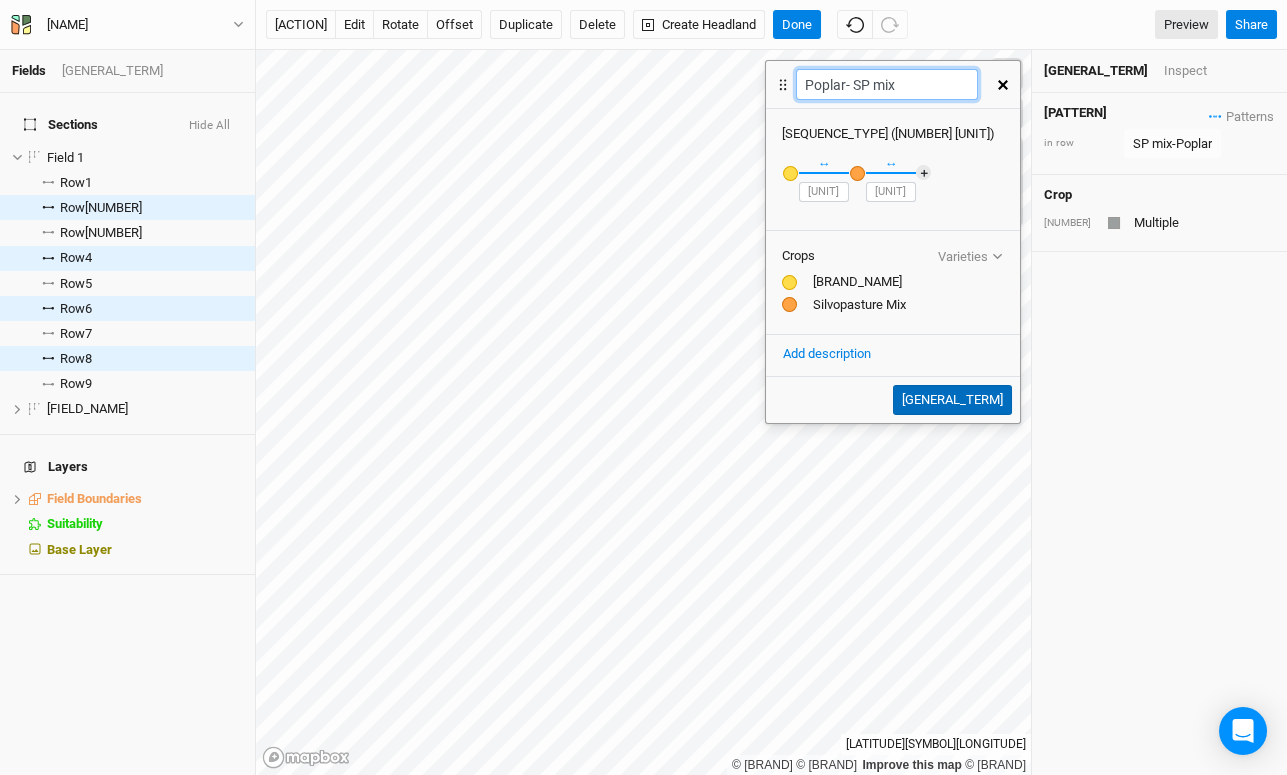 type on "Poplar- SP mix" 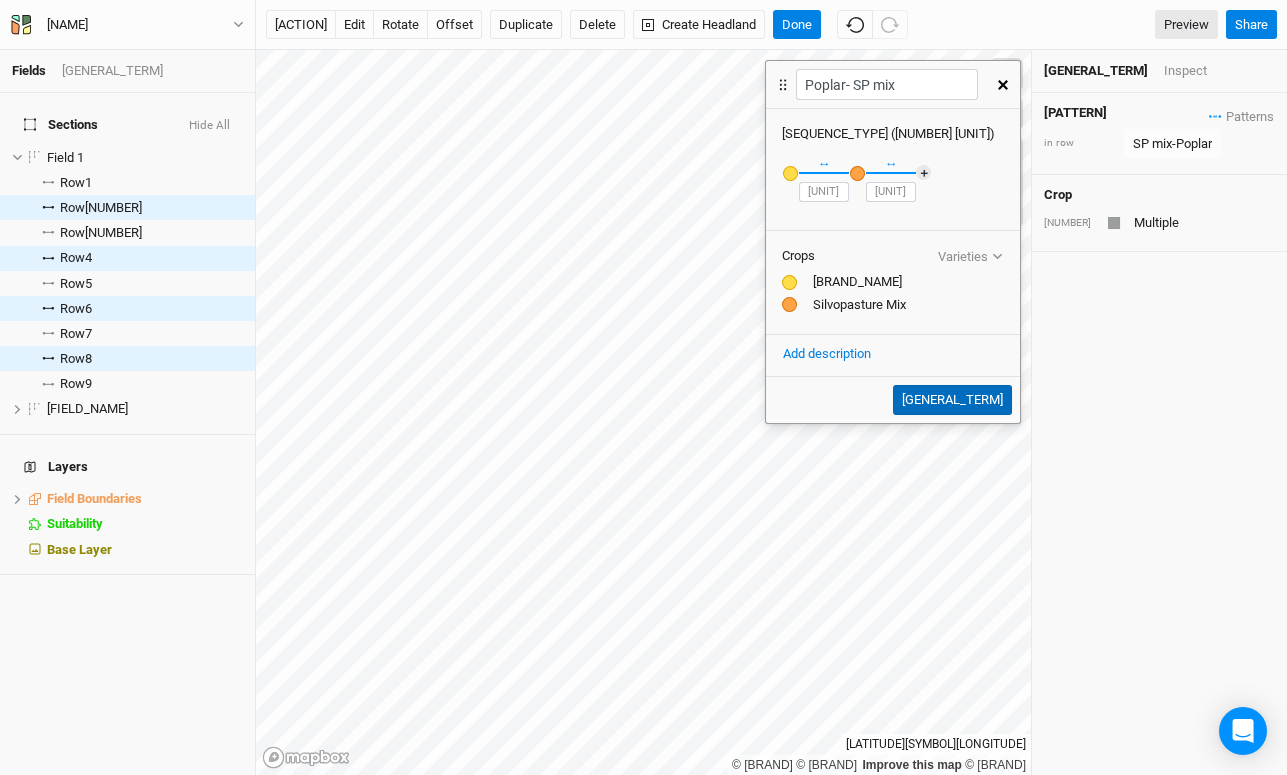 click on "[GENERAL_TERM]" at bounding box center (952, 400) 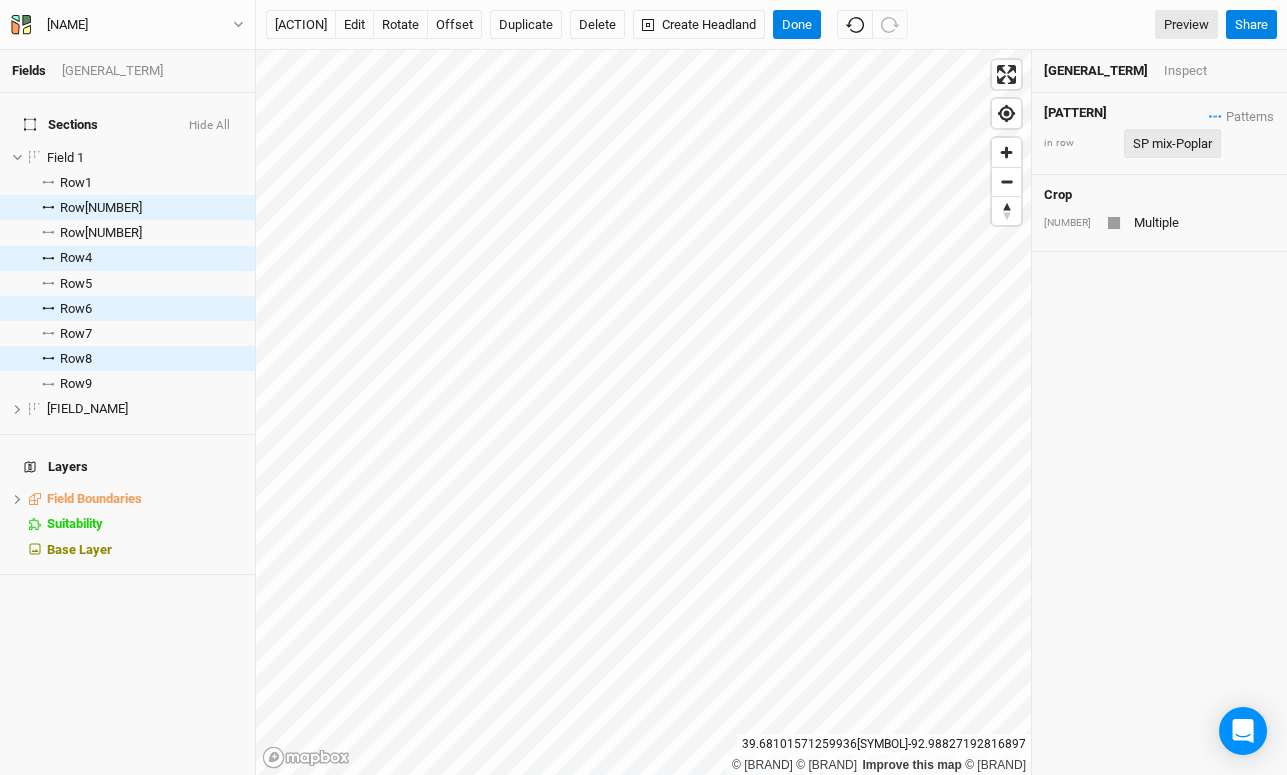click on "SP mix-Poplar" at bounding box center (1172, 144) 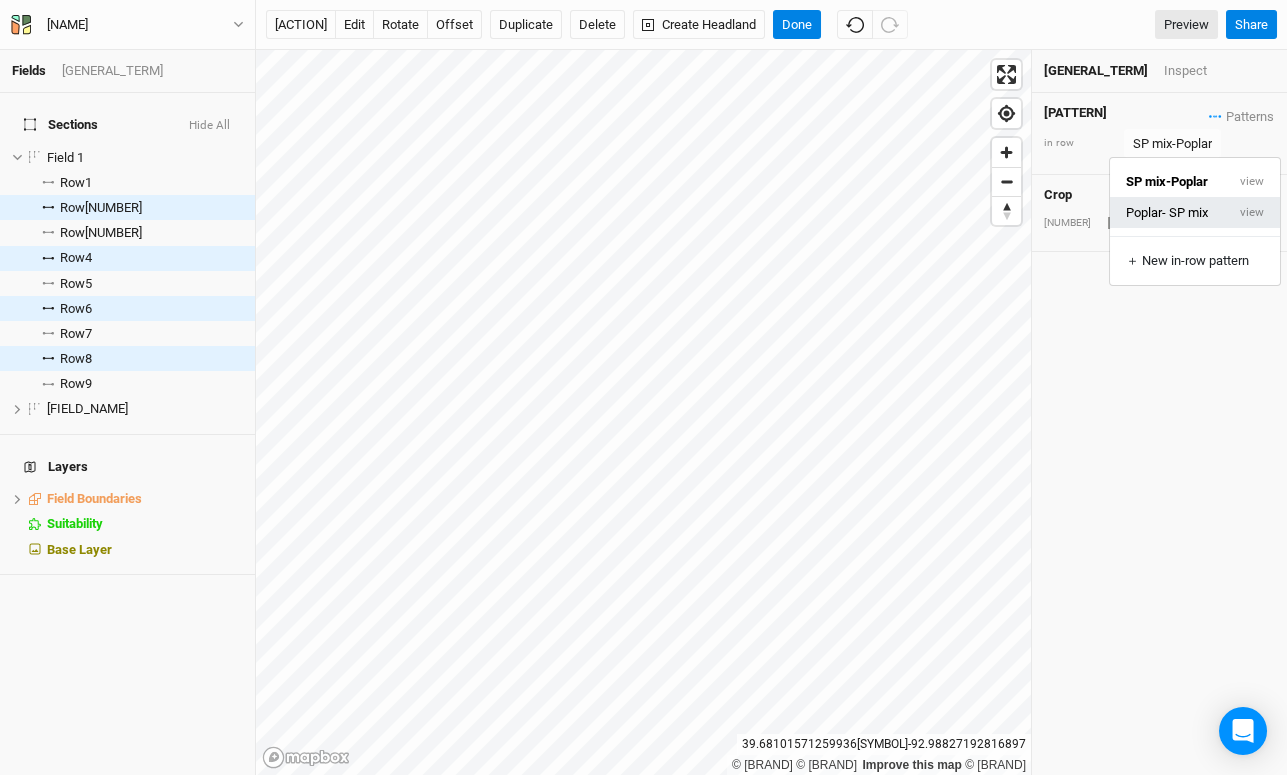 click on "Poplar- SP mix" at bounding box center [1167, 181] 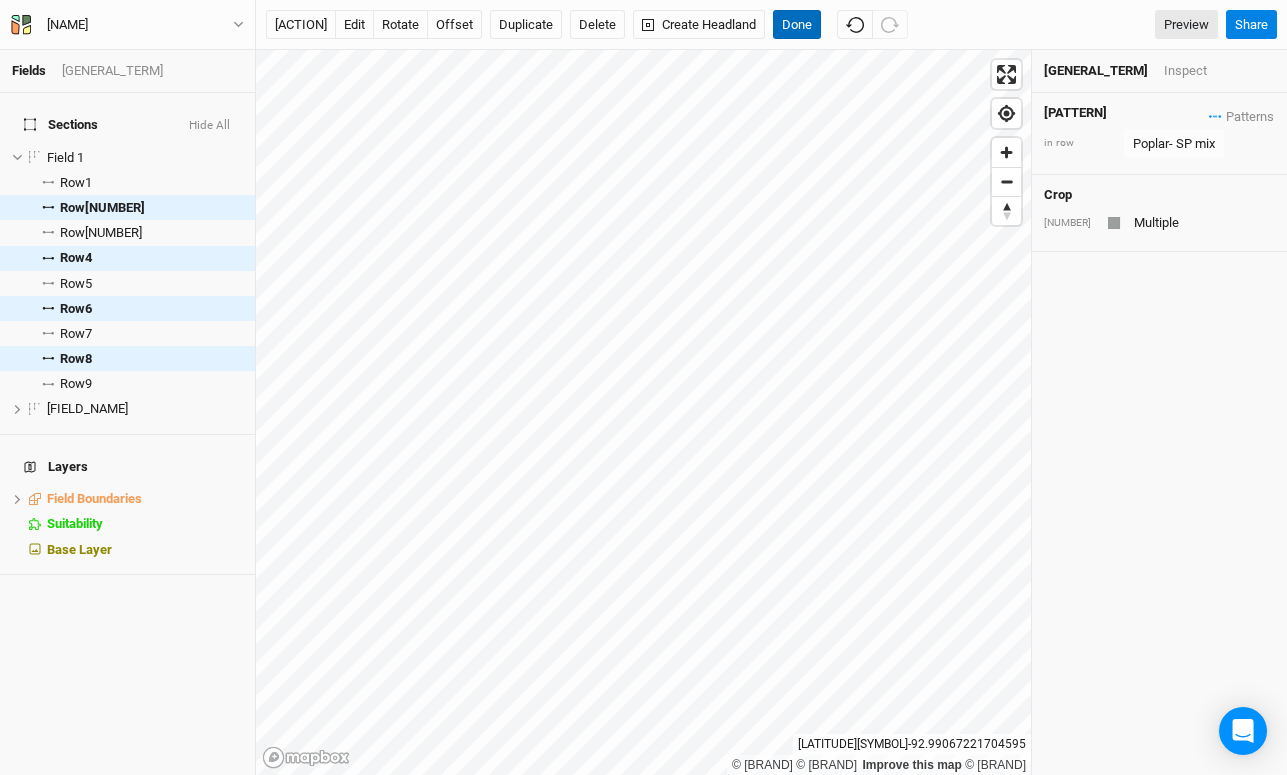 click on "Done" at bounding box center (797, 25) 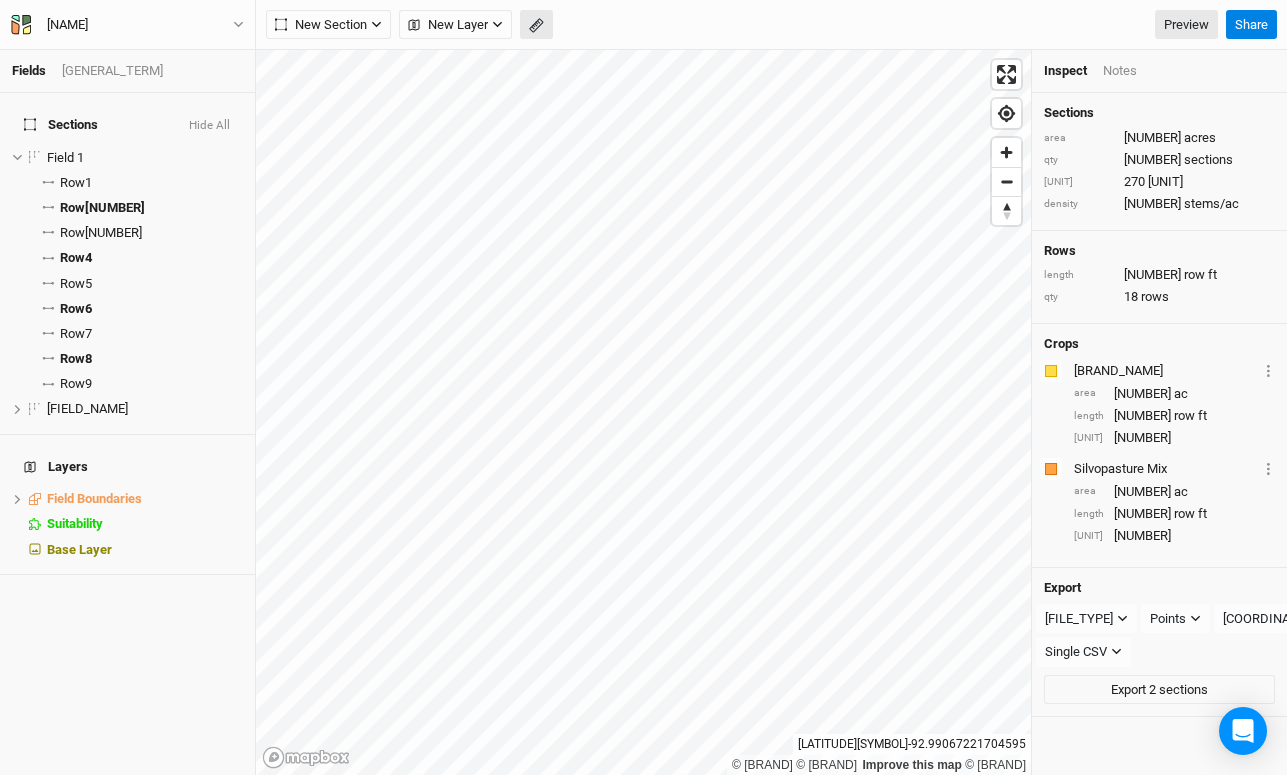 click at bounding box center (535, 26) 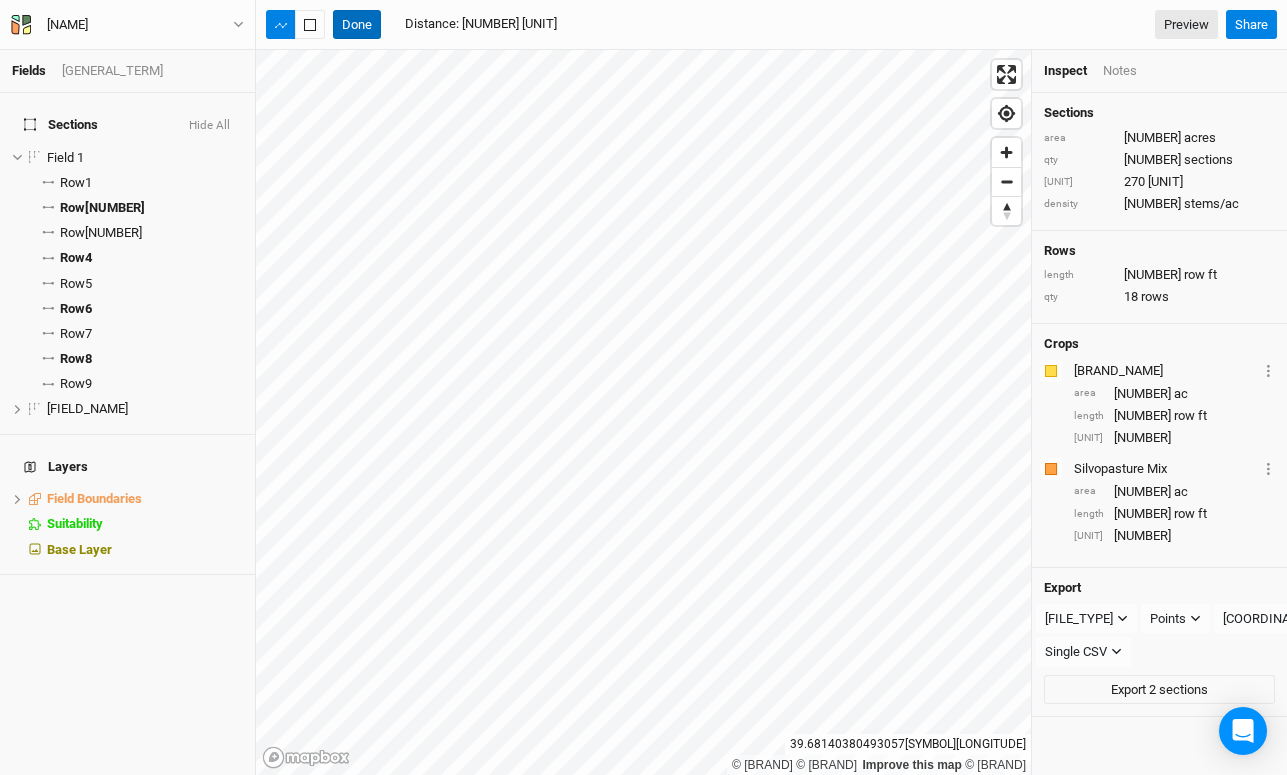 click on "Done" at bounding box center [357, 25] 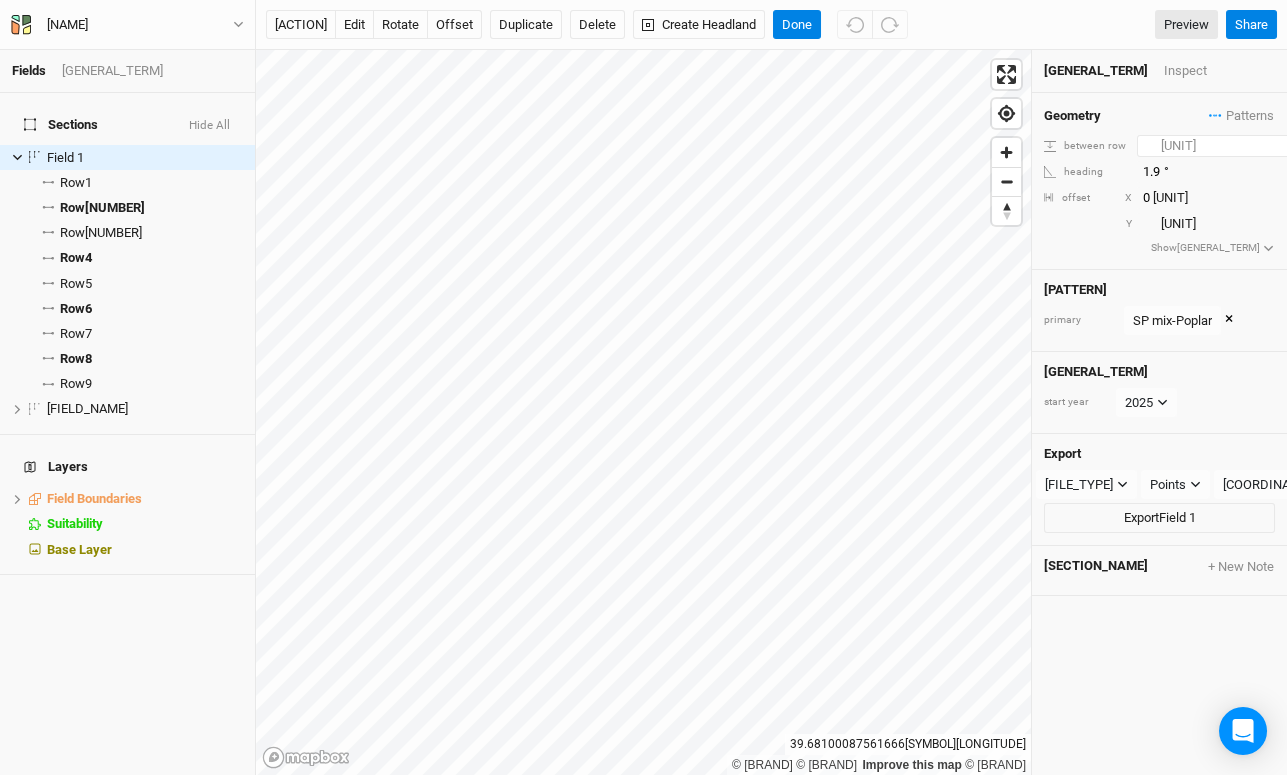 click on "[NUMBER]" at bounding box center [1224, 146] 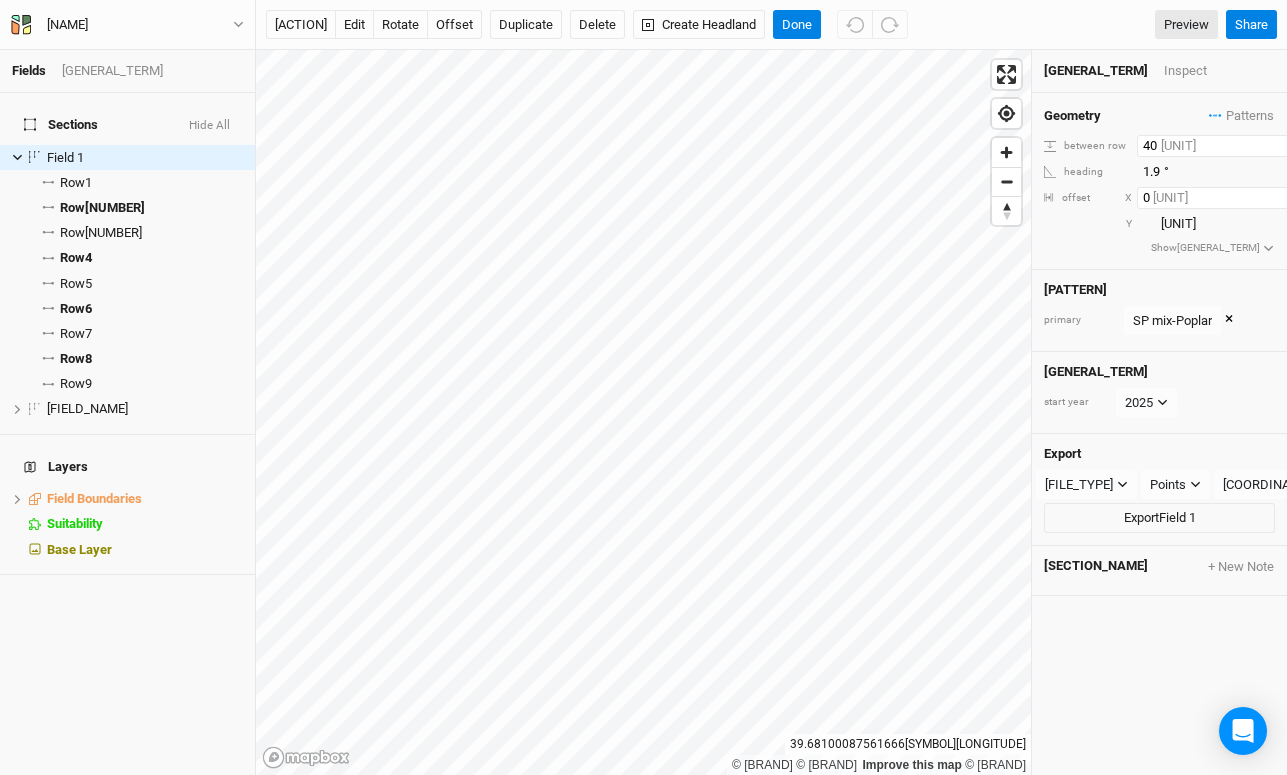 type on "40" 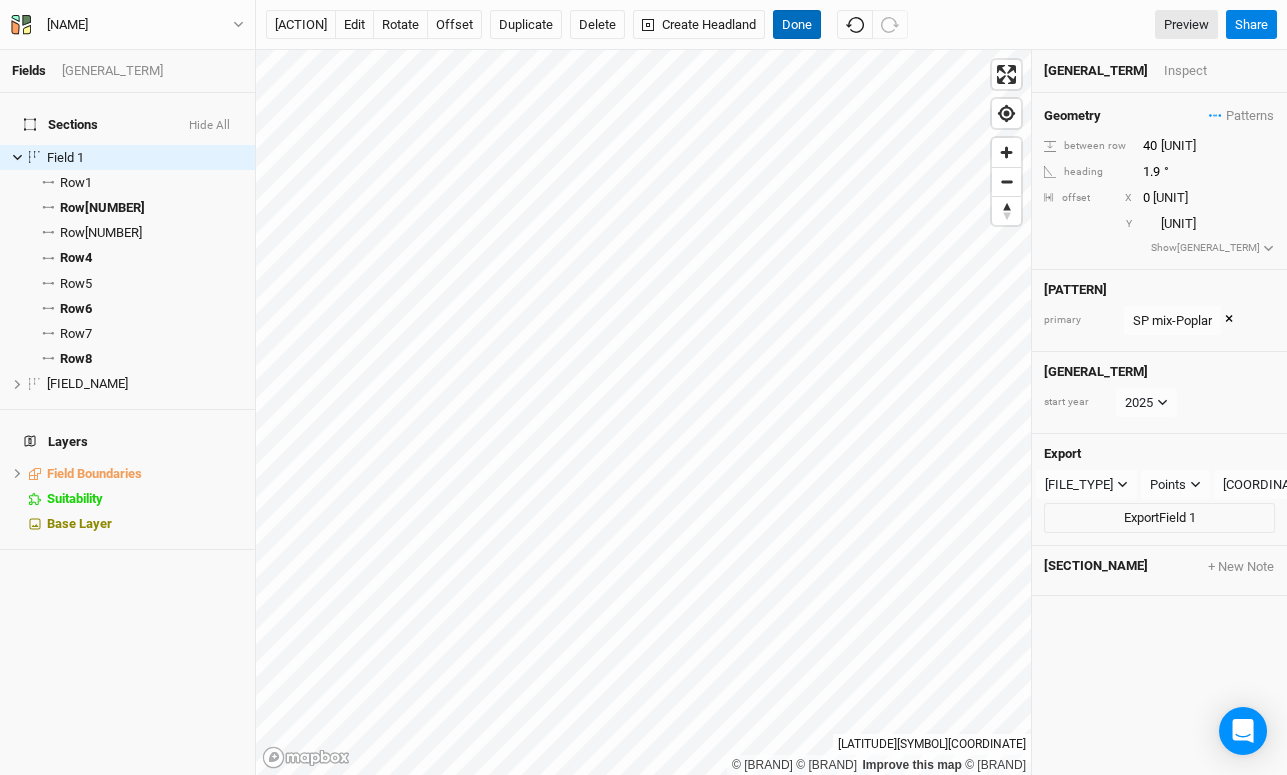 click on "Done" at bounding box center (797, 25) 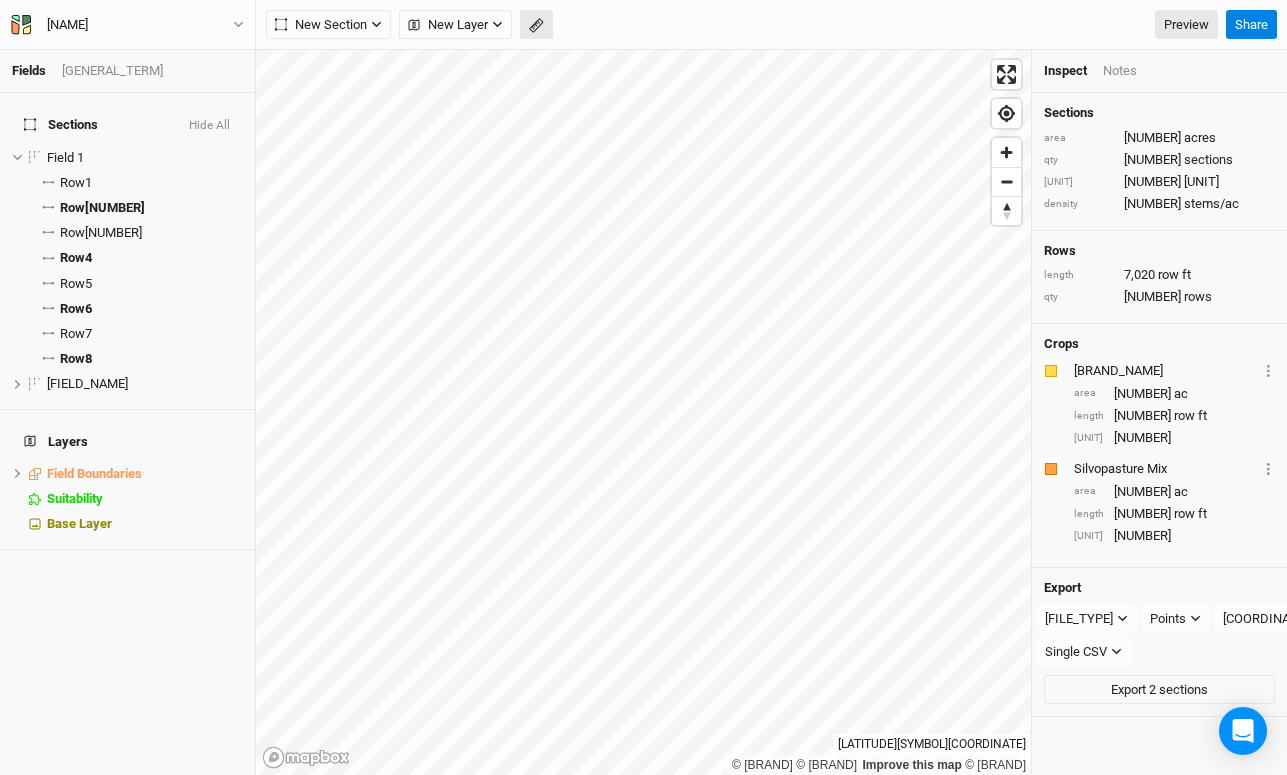 click at bounding box center [414, 25] 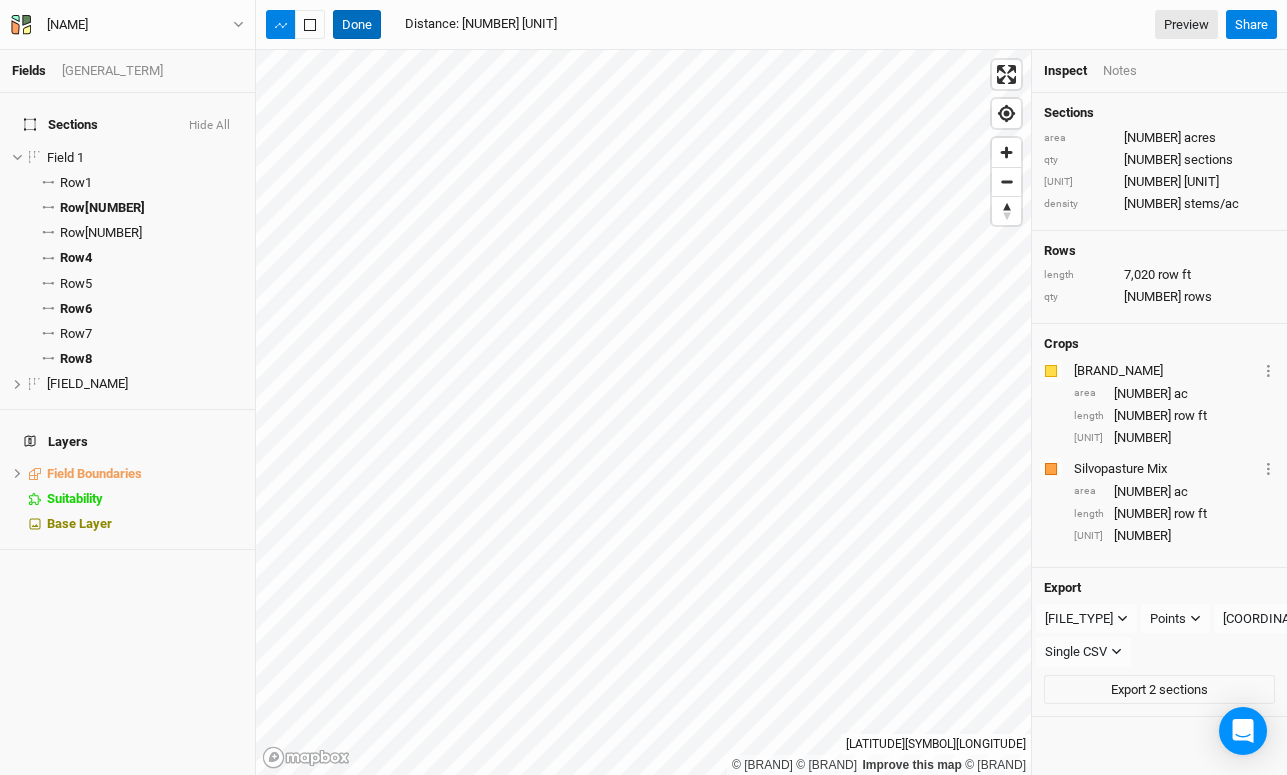click on "Done" at bounding box center [357, 25] 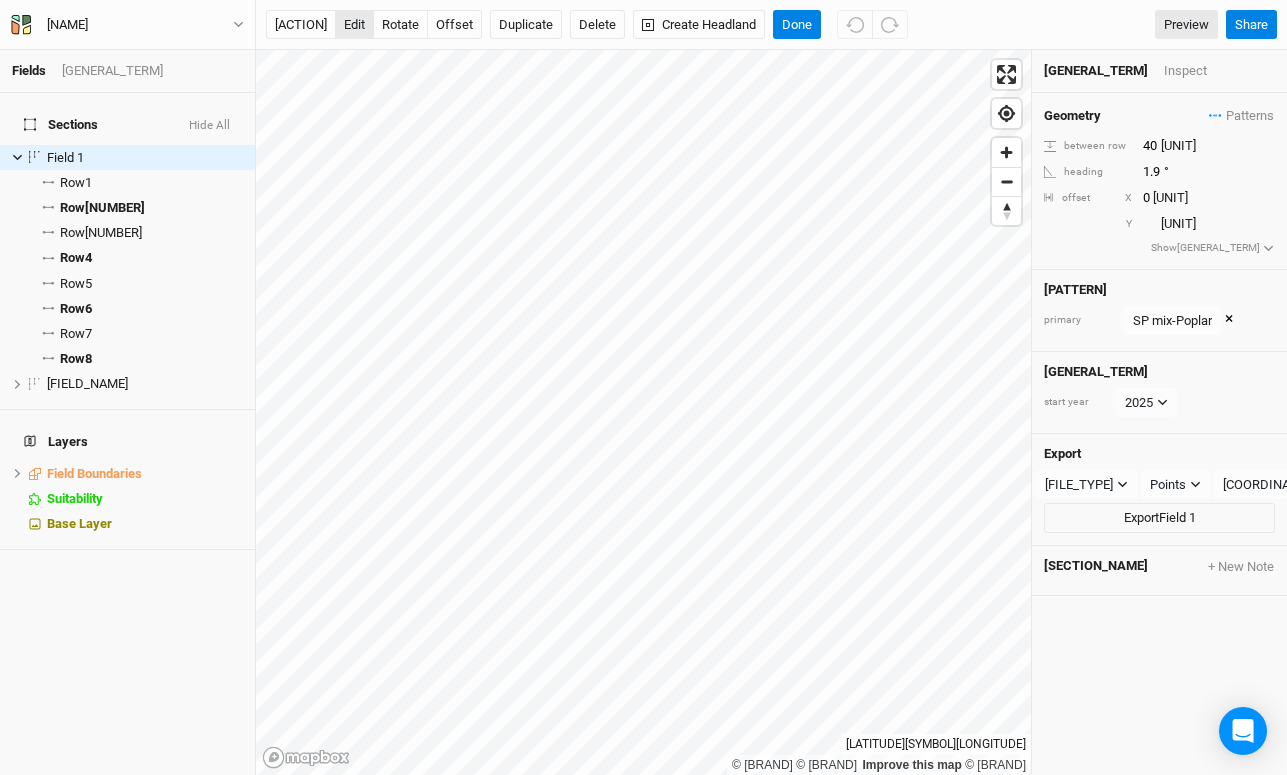 click on "edit" at bounding box center [354, 25] 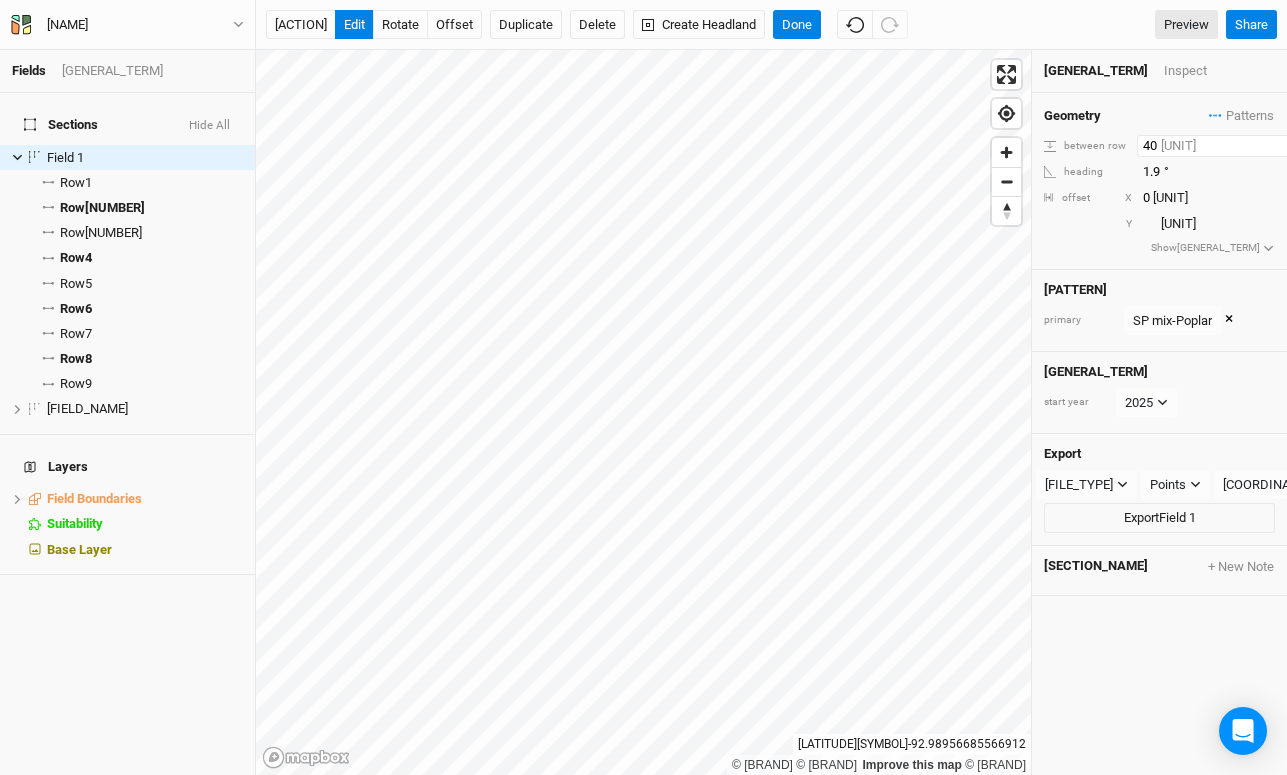 click on "40" at bounding box center (1224, 146) 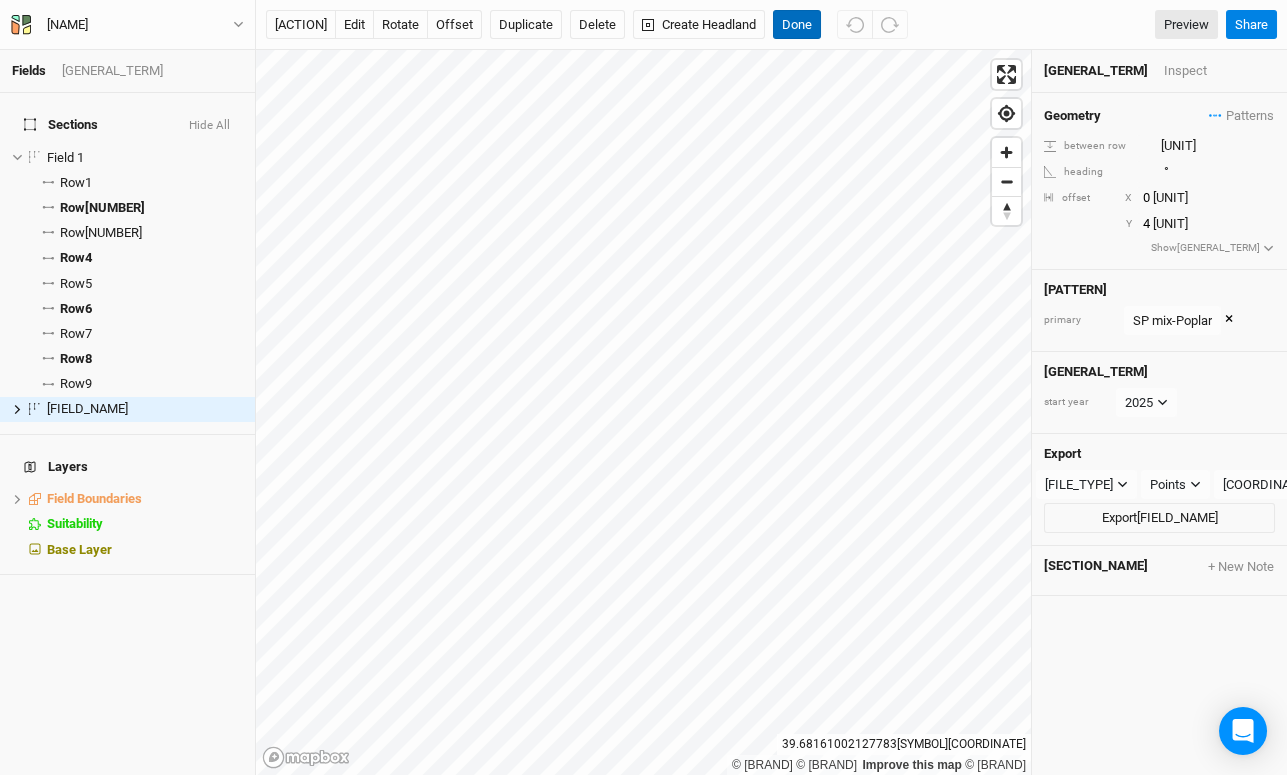click on "Done" at bounding box center (797, 25) 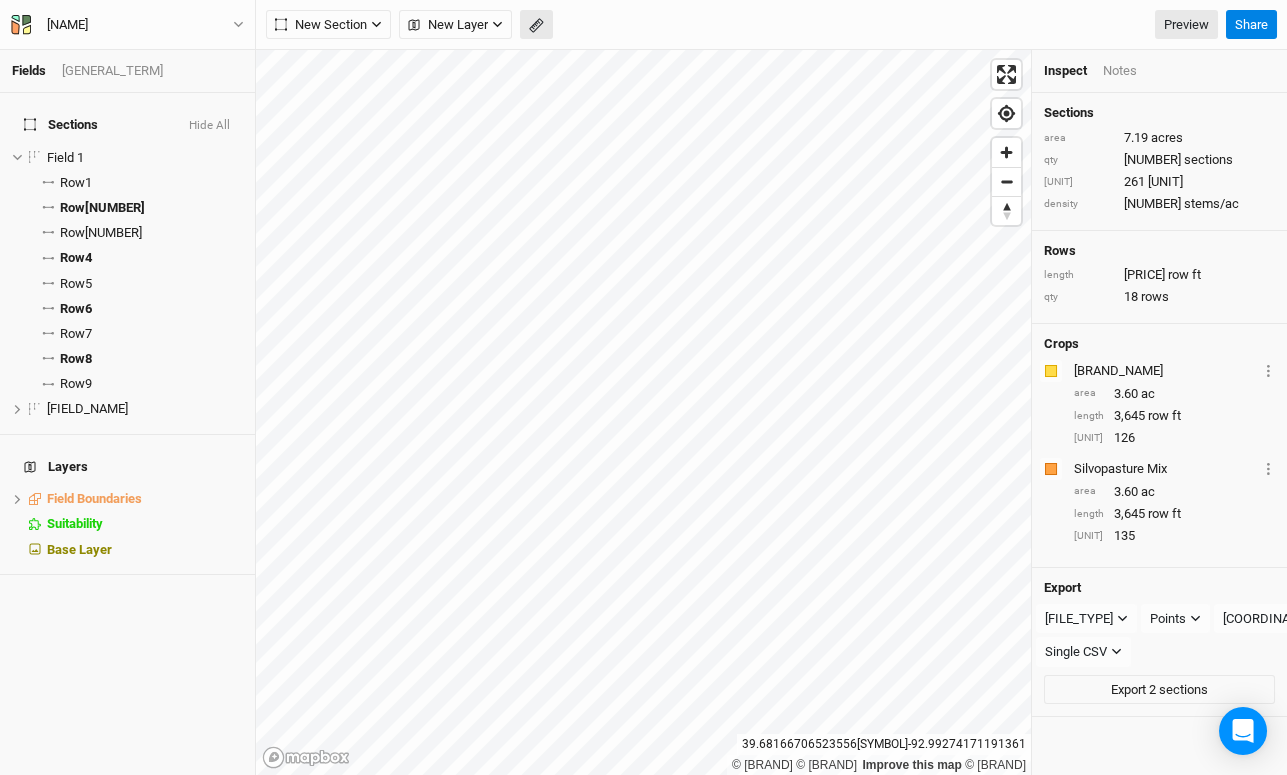 click at bounding box center [536, 25] 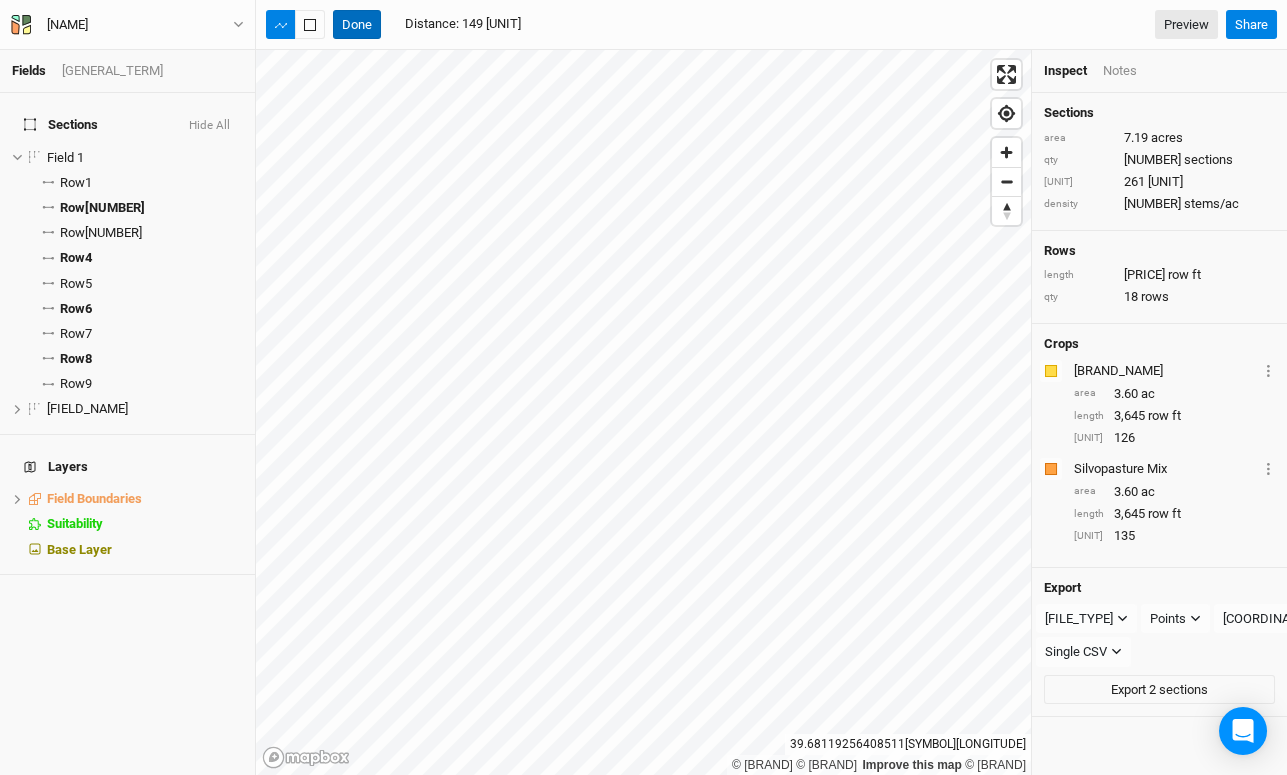 click on "Done" at bounding box center [357, 25] 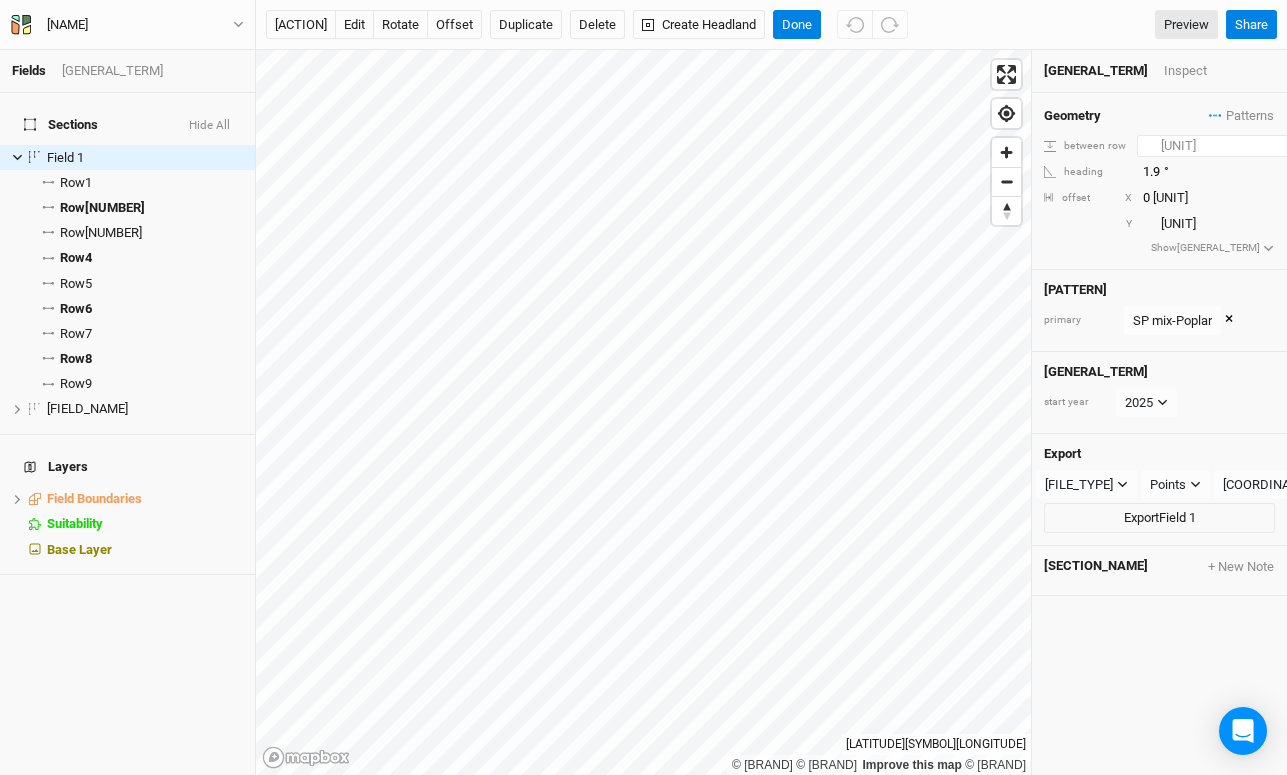 click on "[NUMBER]" at bounding box center [1224, 146] 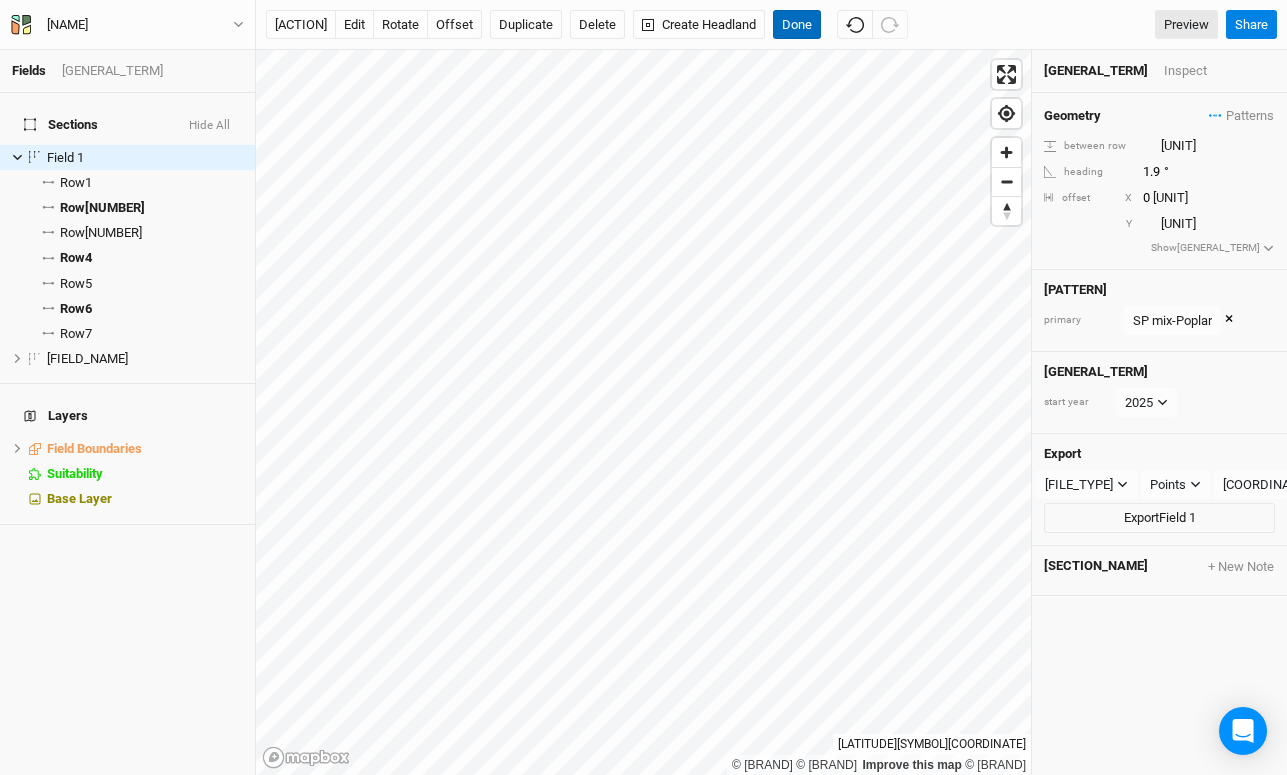 click on "Done" at bounding box center [797, 25] 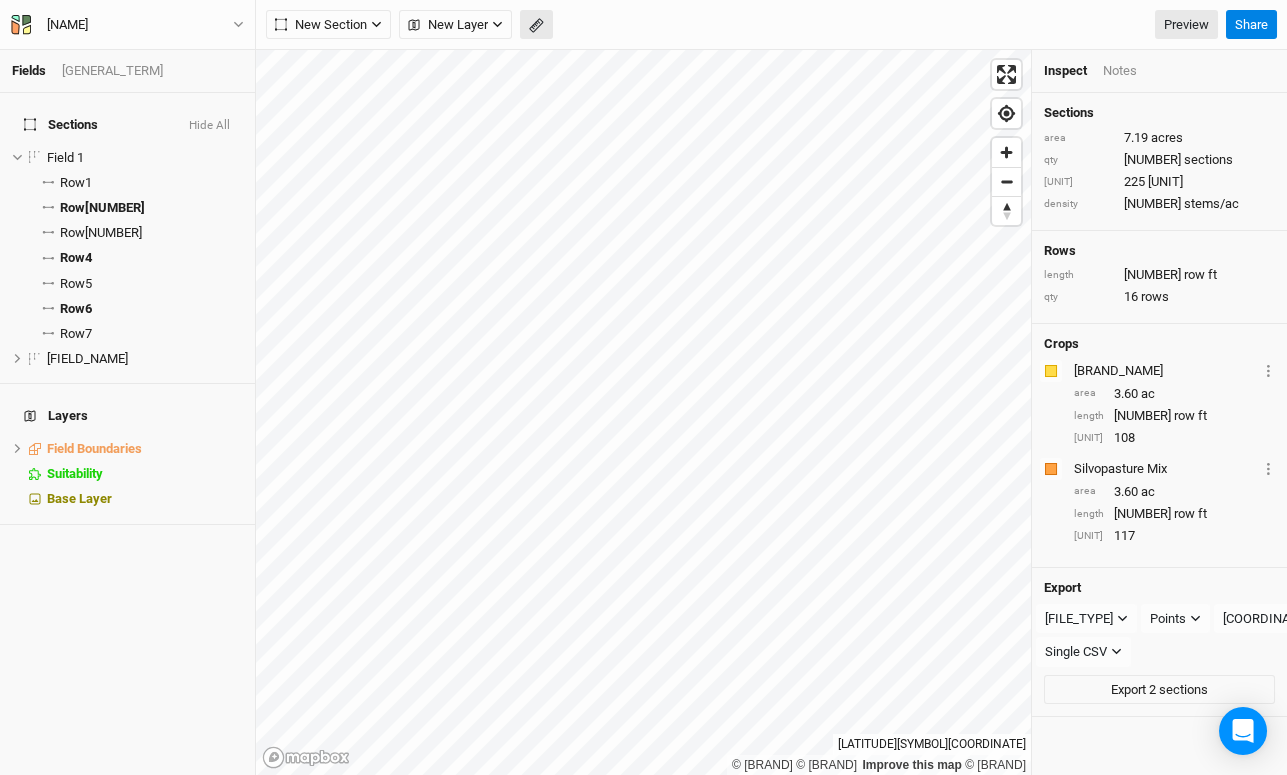 click at bounding box center (414, 25) 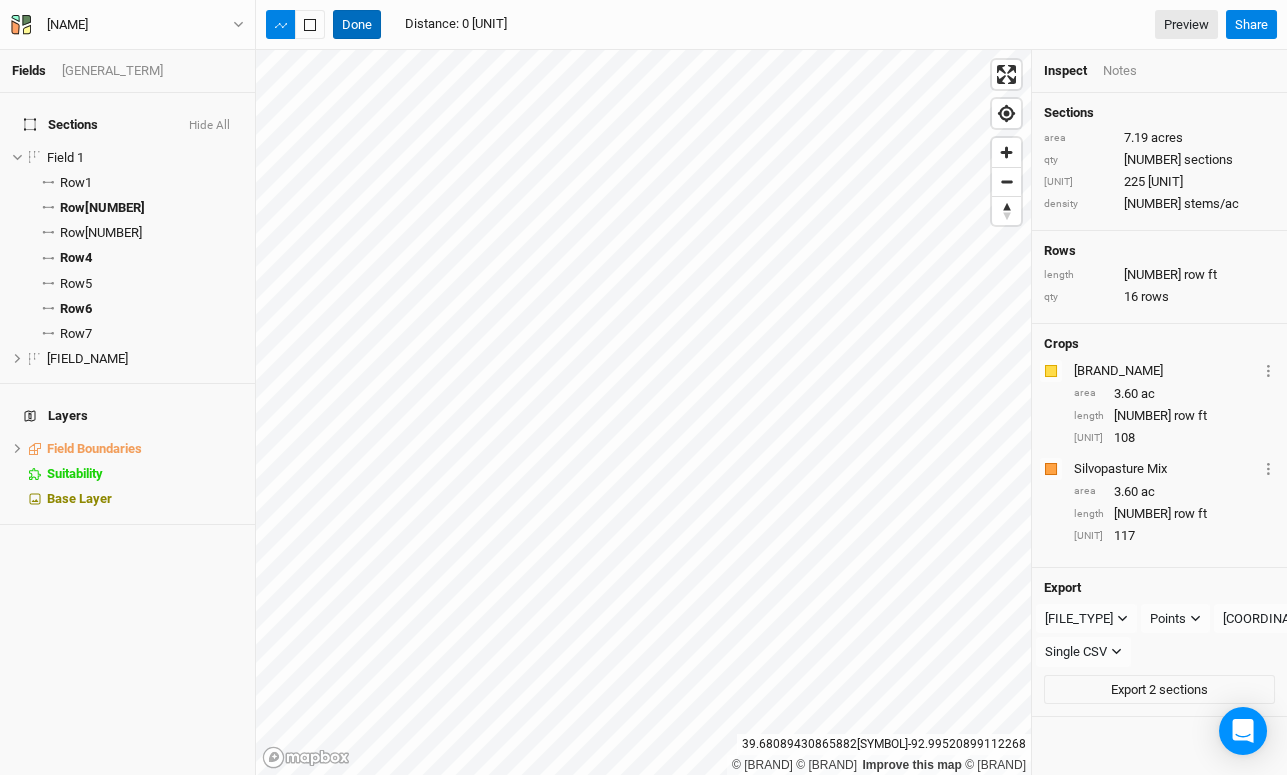click on "Done" at bounding box center [357, 25] 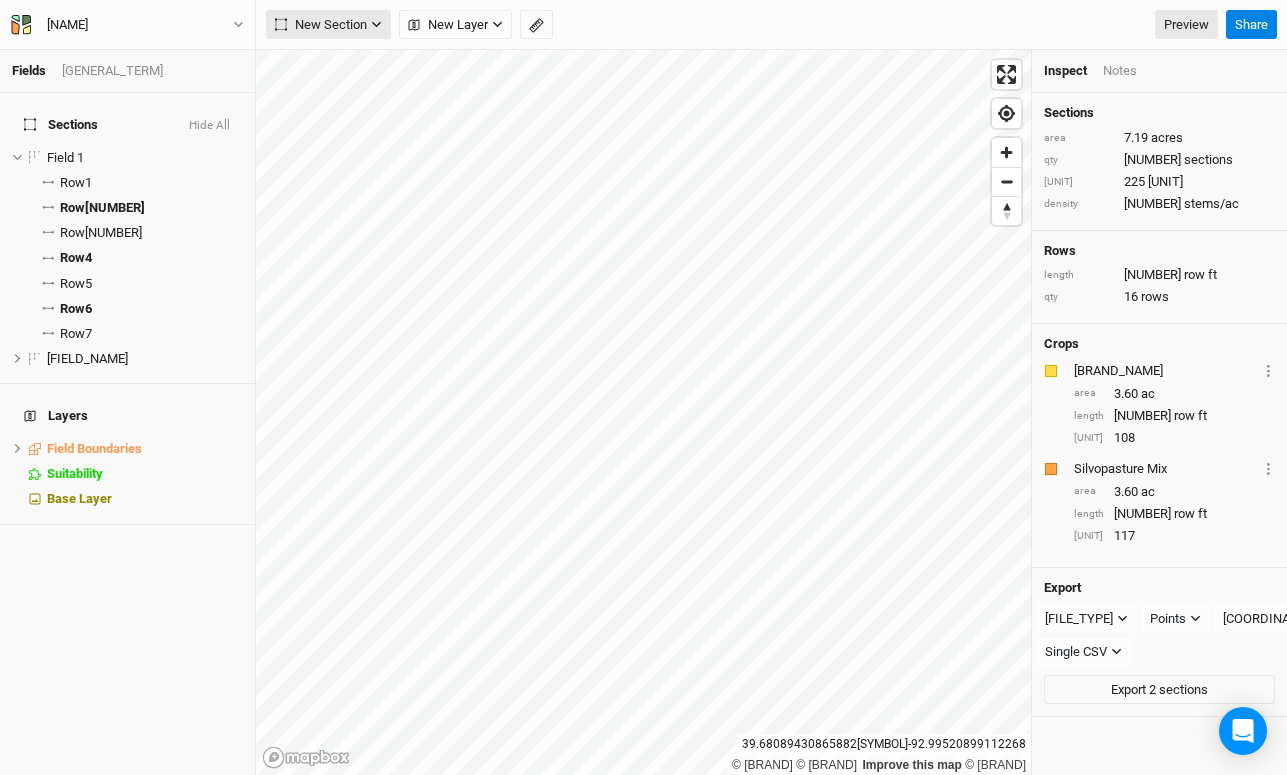 click on "New Section" at bounding box center (321, 25) 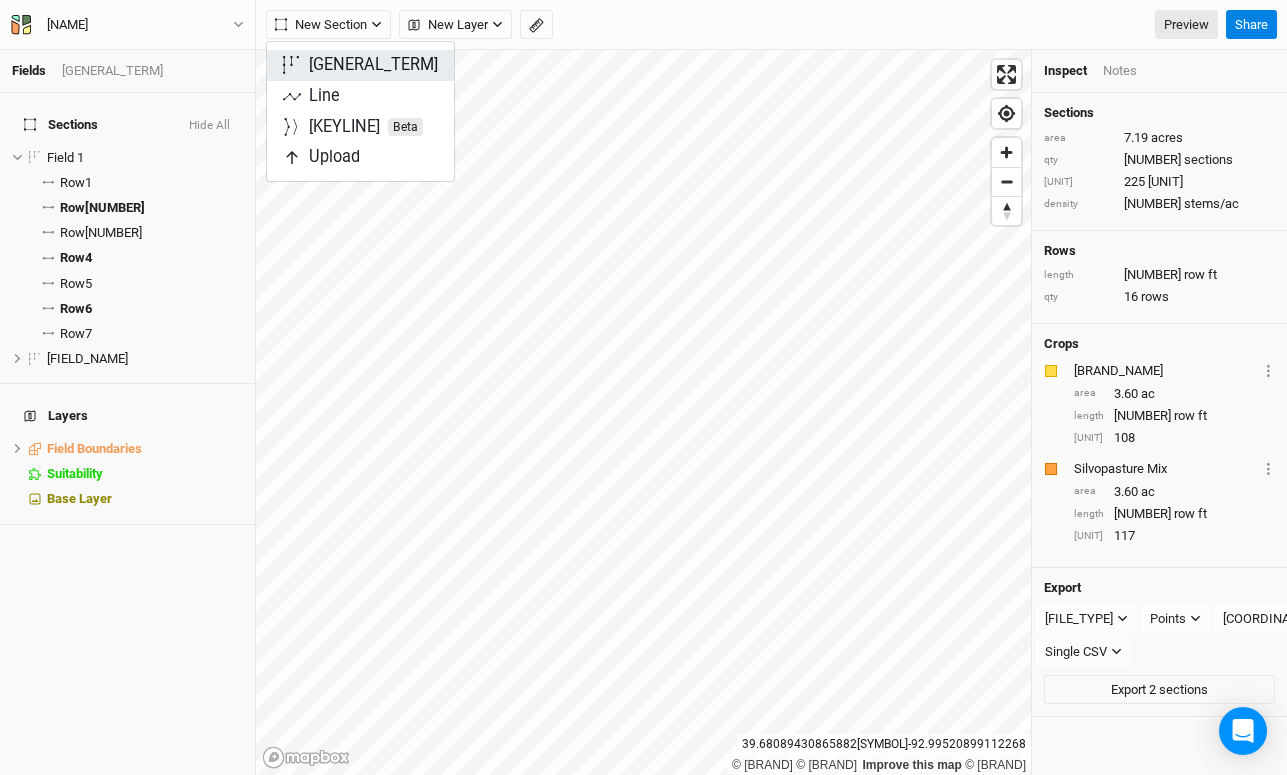 click on "[GENERAL_TERM]" at bounding box center [373, 65] 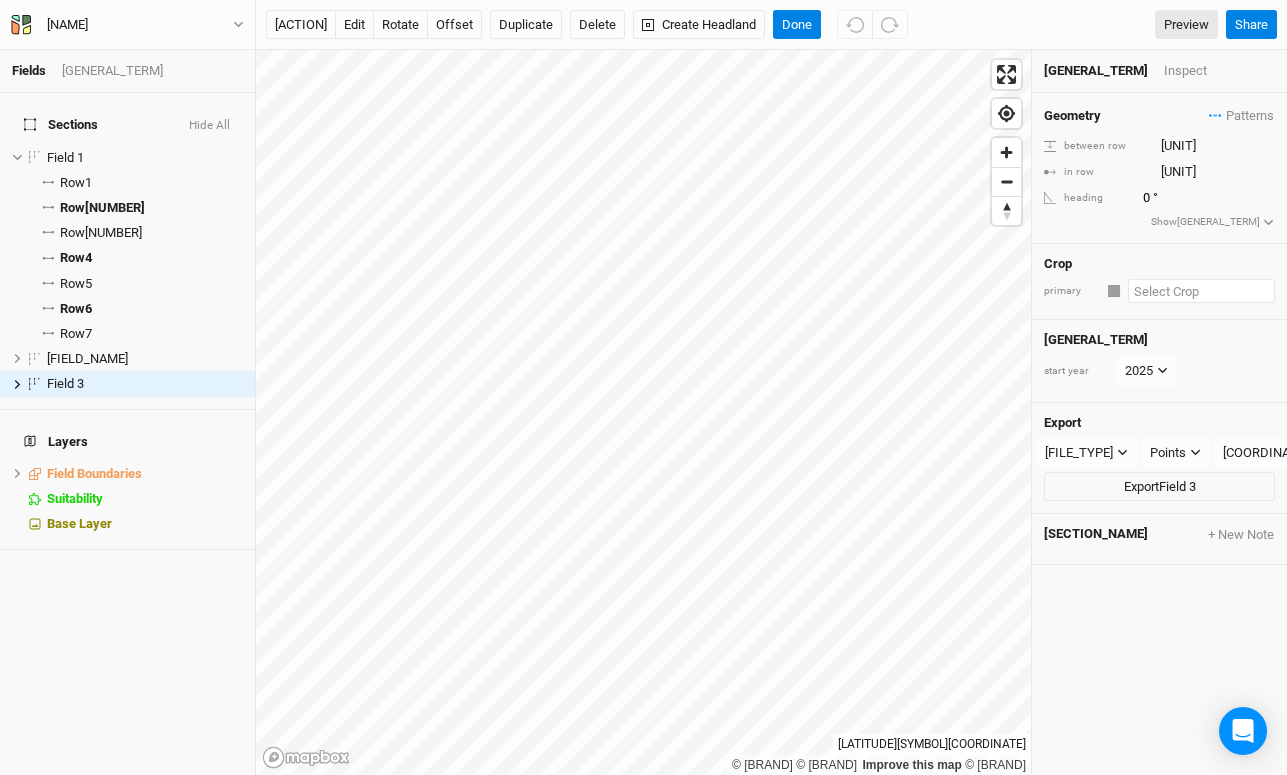 click at bounding box center (1201, 291) 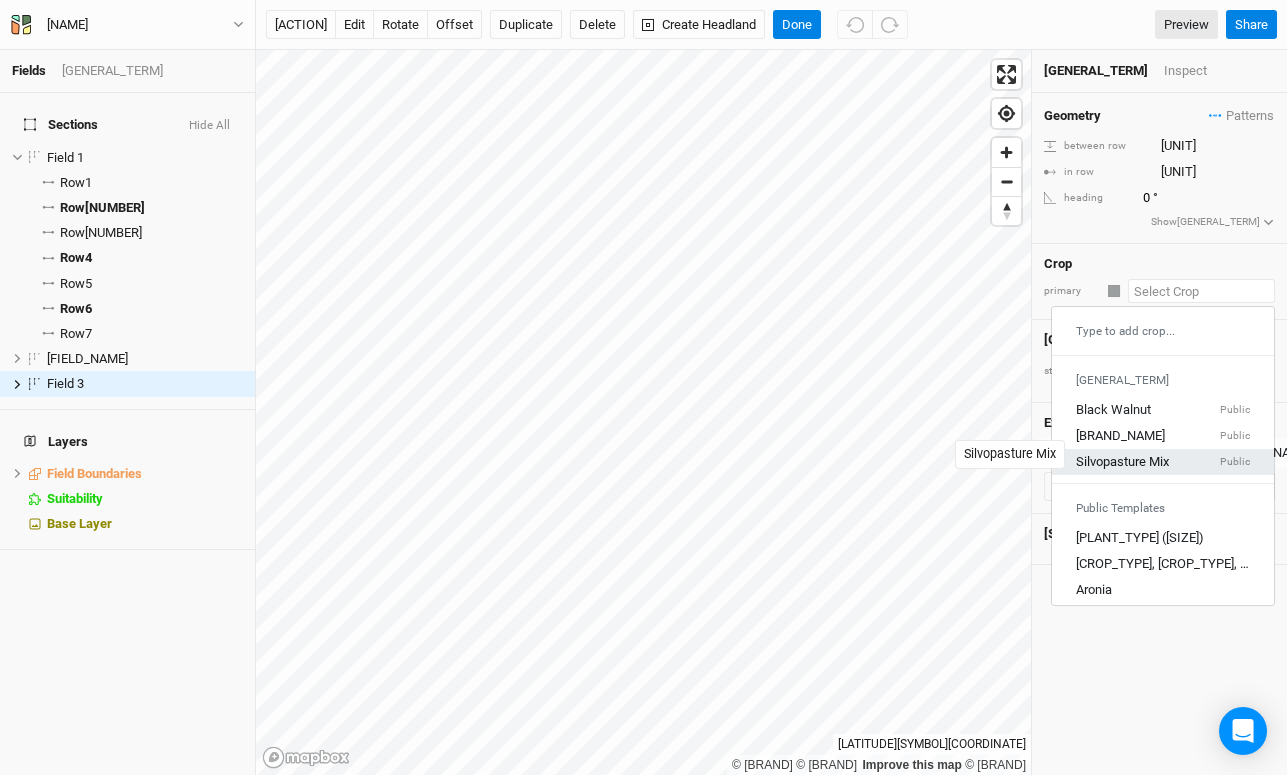 click on "Silvopasture Mix" at bounding box center (1122, 463) 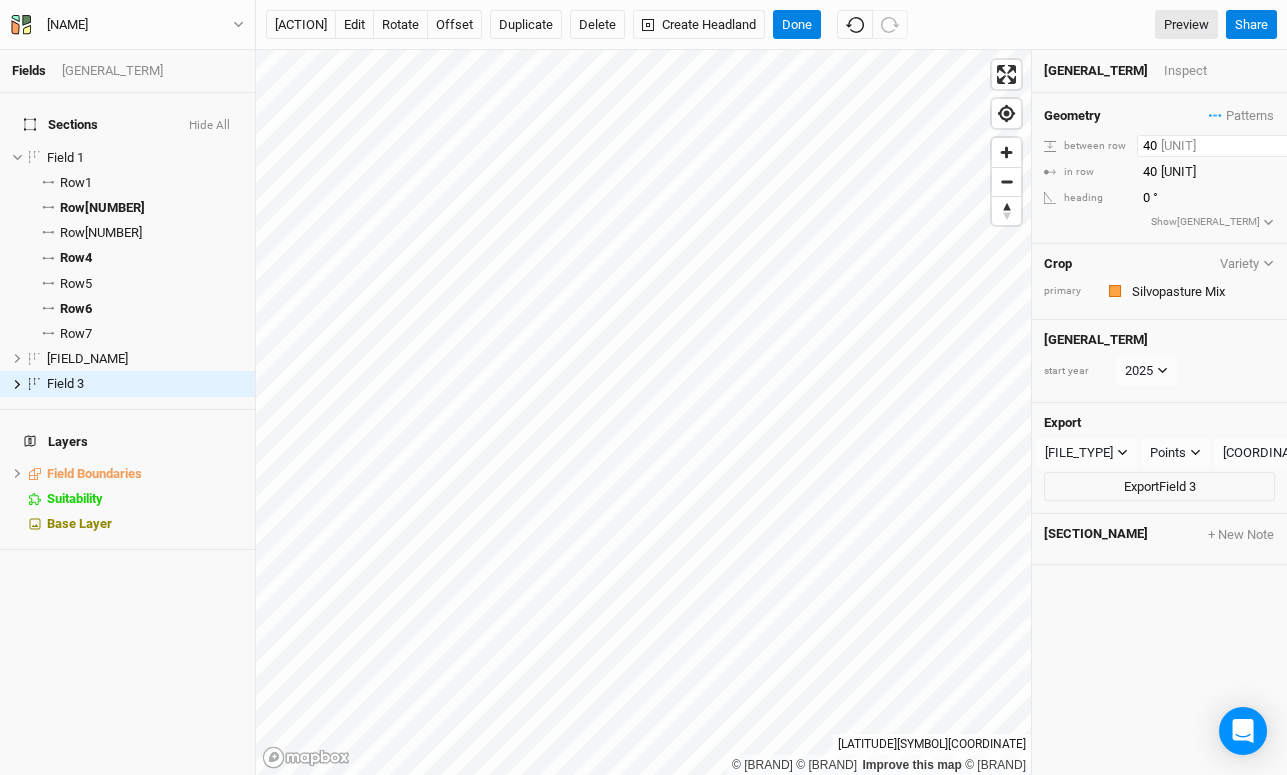 click on "40" at bounding box center [1224, 146] 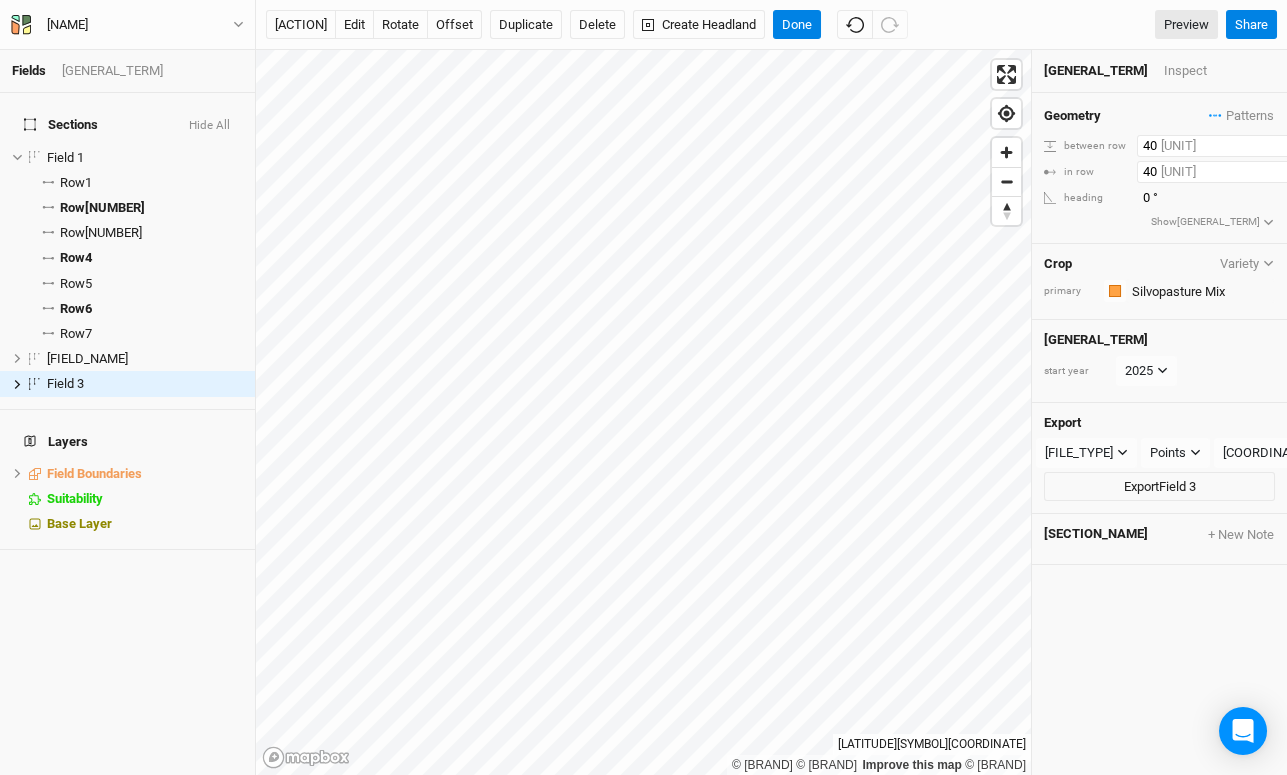 type on "[NUMBER]" 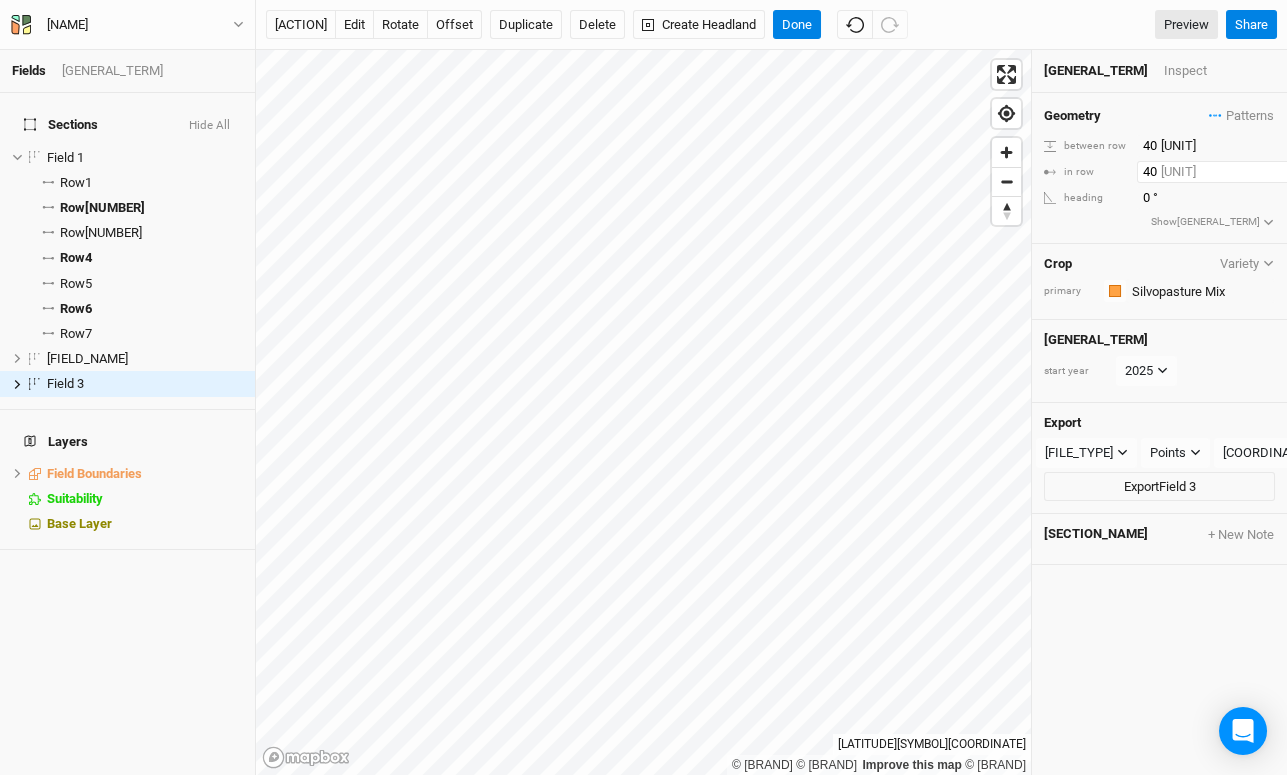 click on "40" at bounding box center (1224, 146) 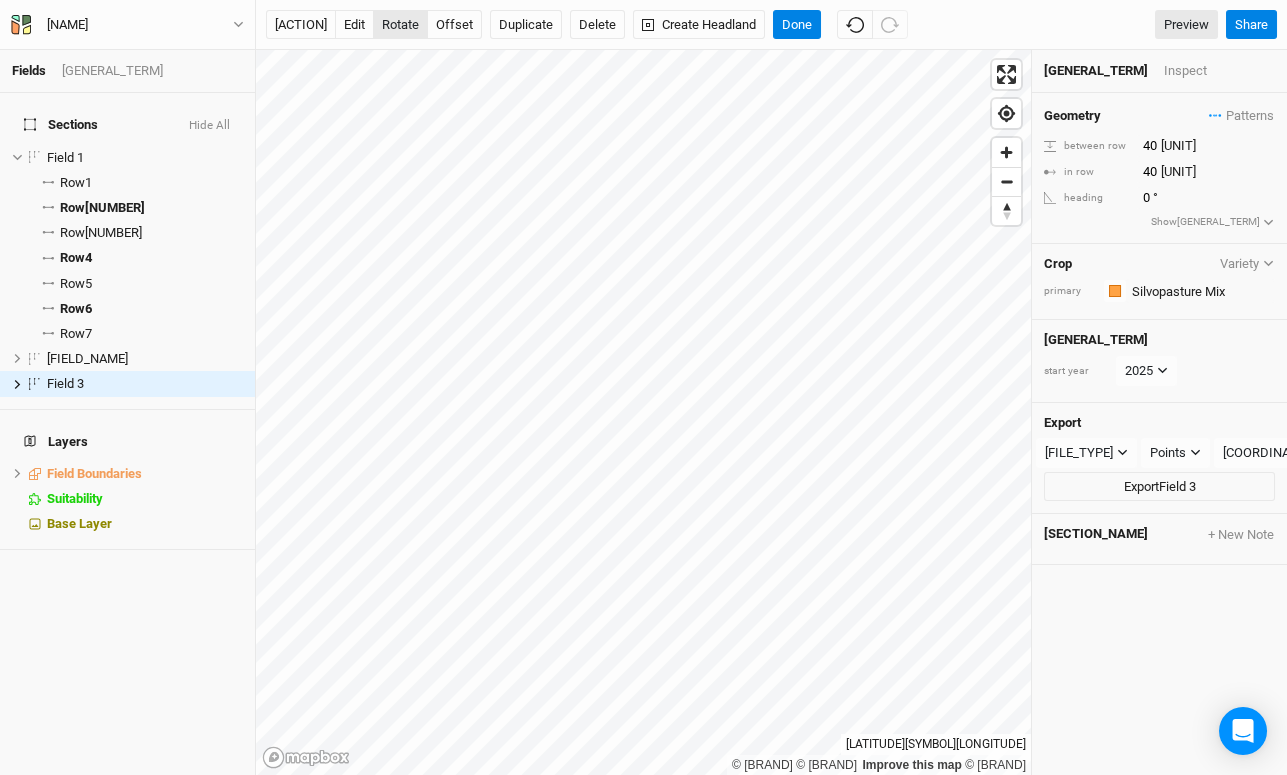 click on "rotate" at bounding box center (400, 25) 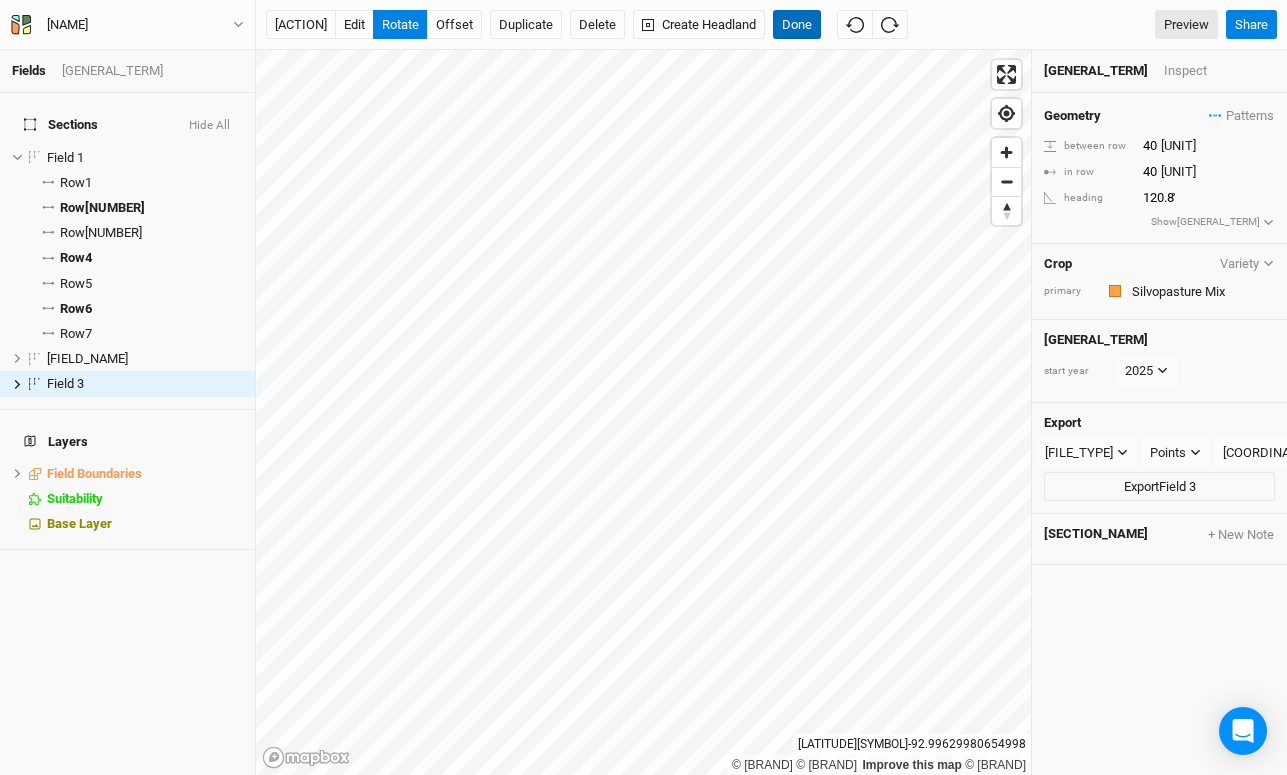 click on "Done" at bounding box center [797, 25] 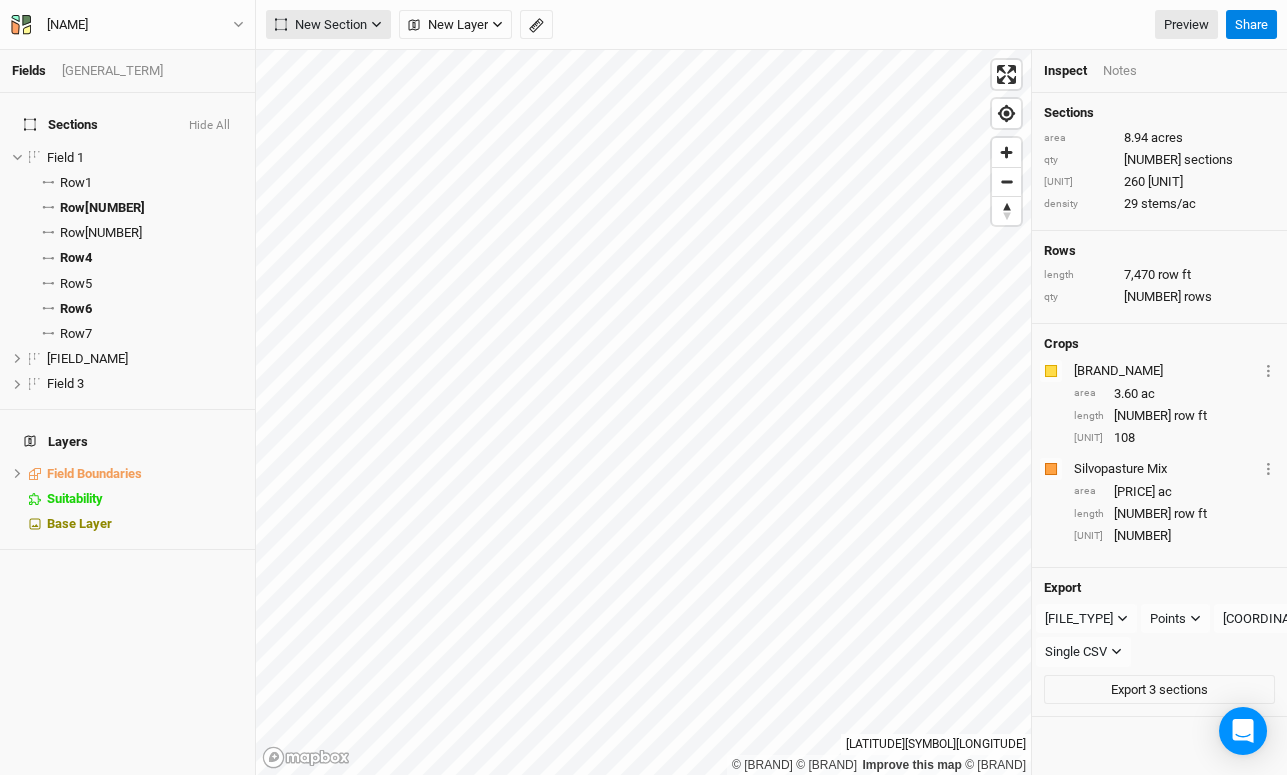 click on "New Section" at bounding box center (321, 25) 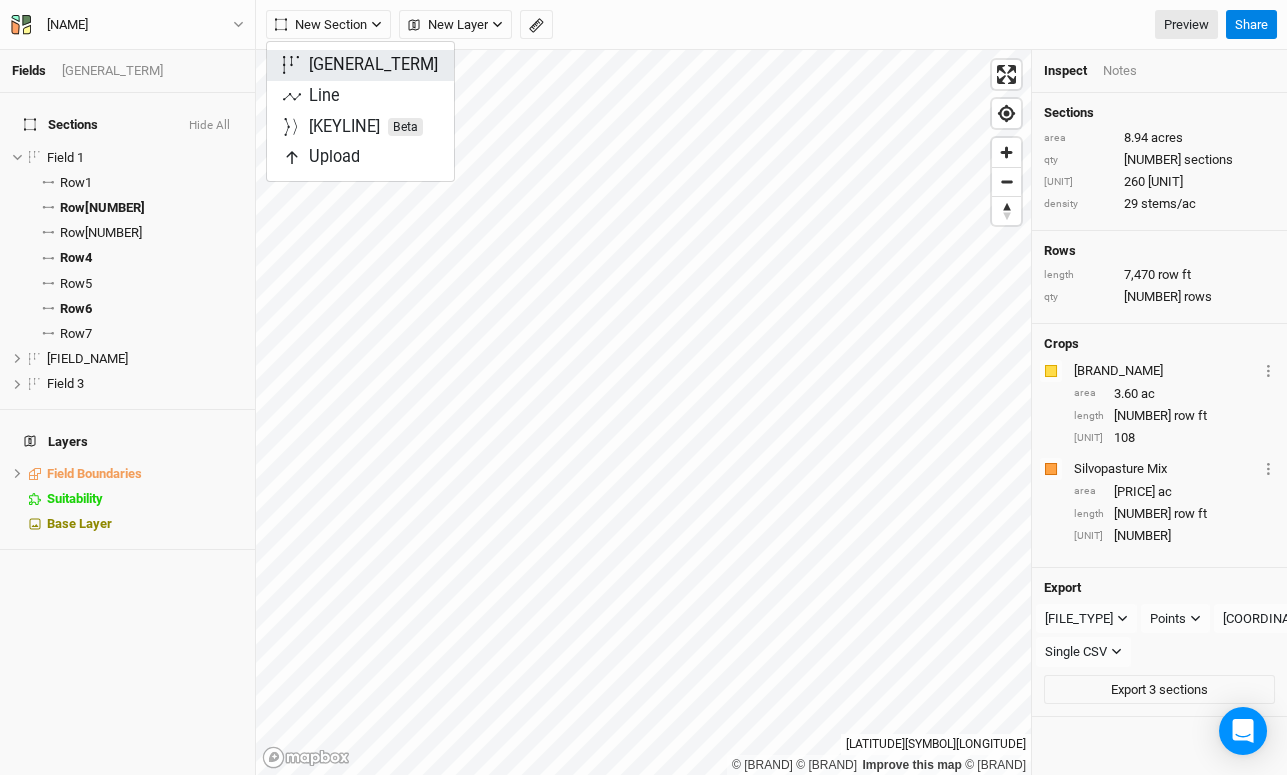 click on "[GENERAL_TERM]" at bounding box center (373, 65) 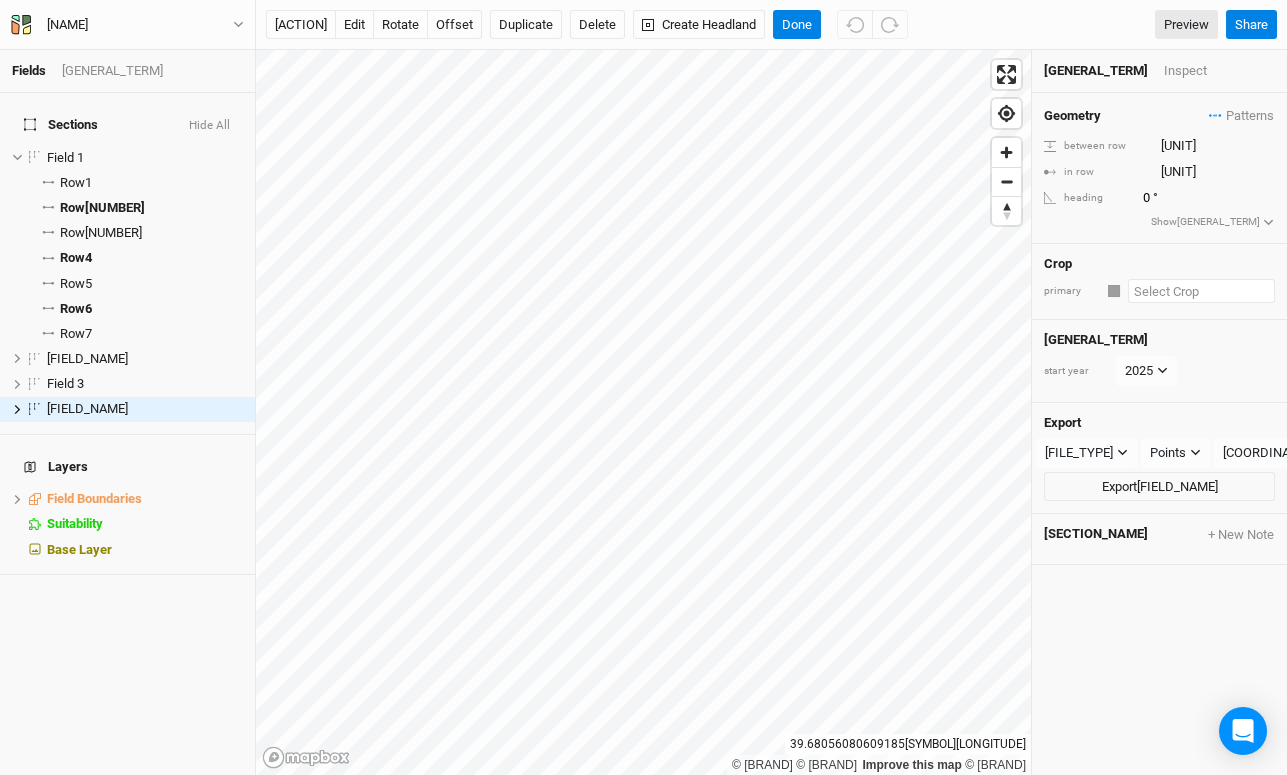 click at bounding box center [1201, 291] 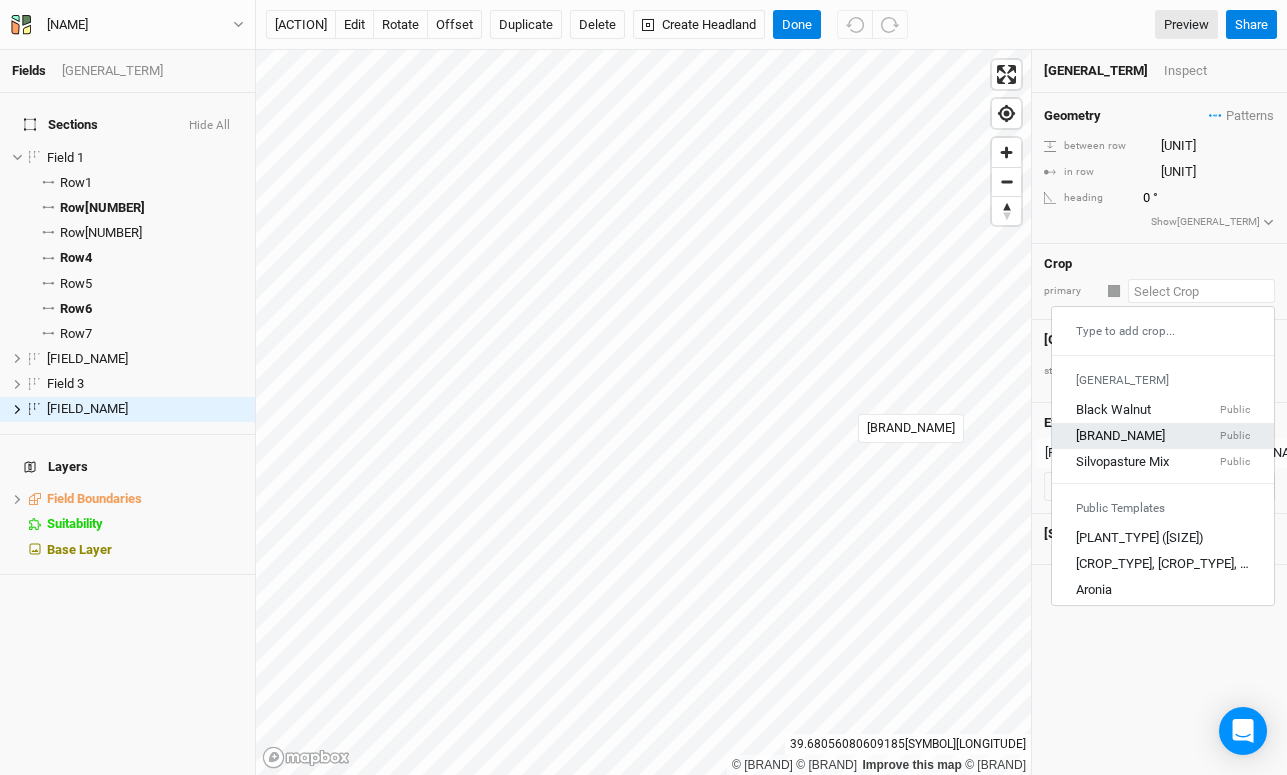 click on "[BRAND_NAME]" at bounding box center (1120, 436) 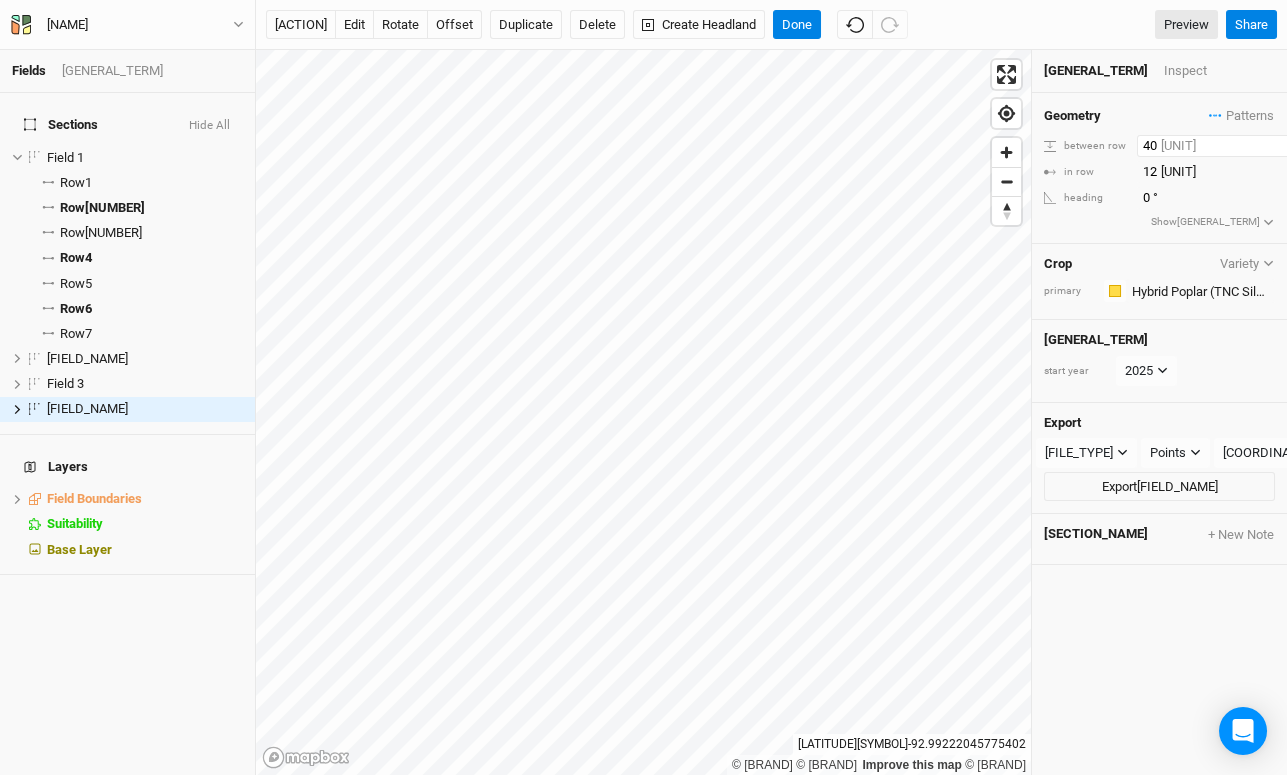 click on "40" at bounding box center (1224, 146) 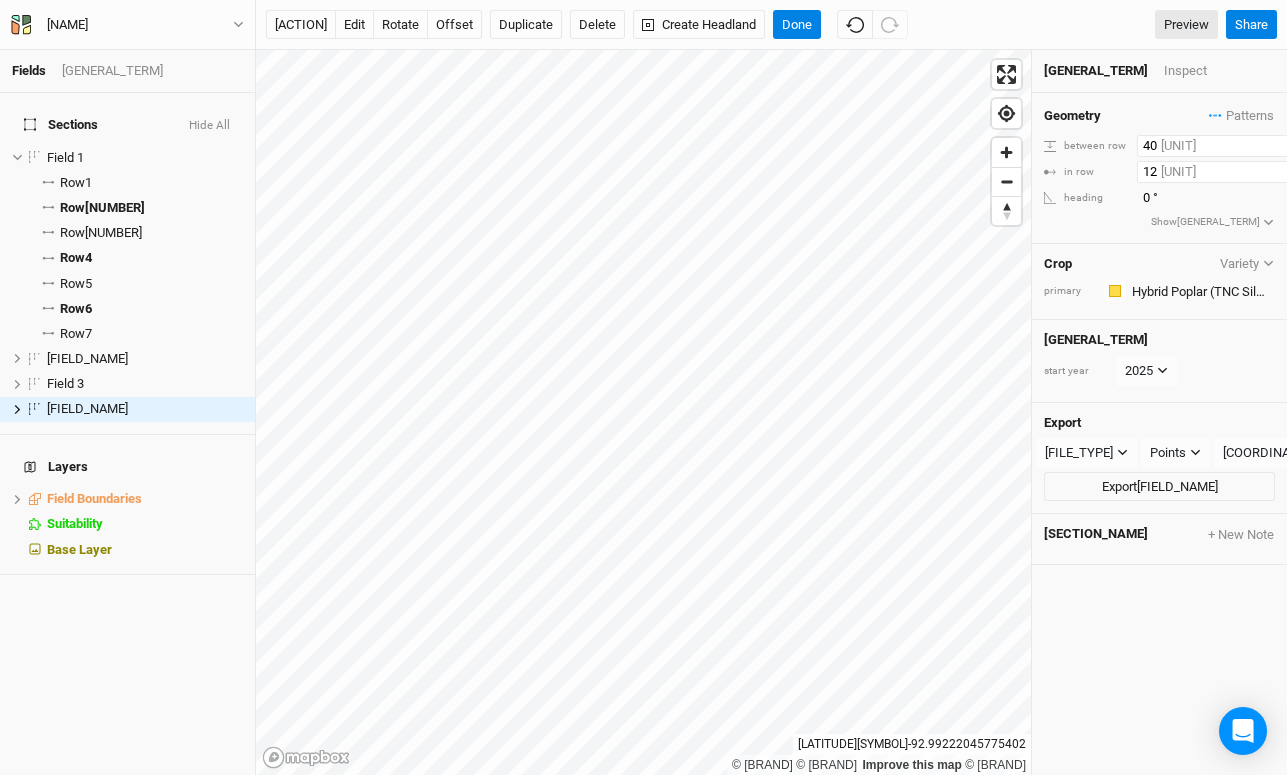 type on "[NUMBER]" 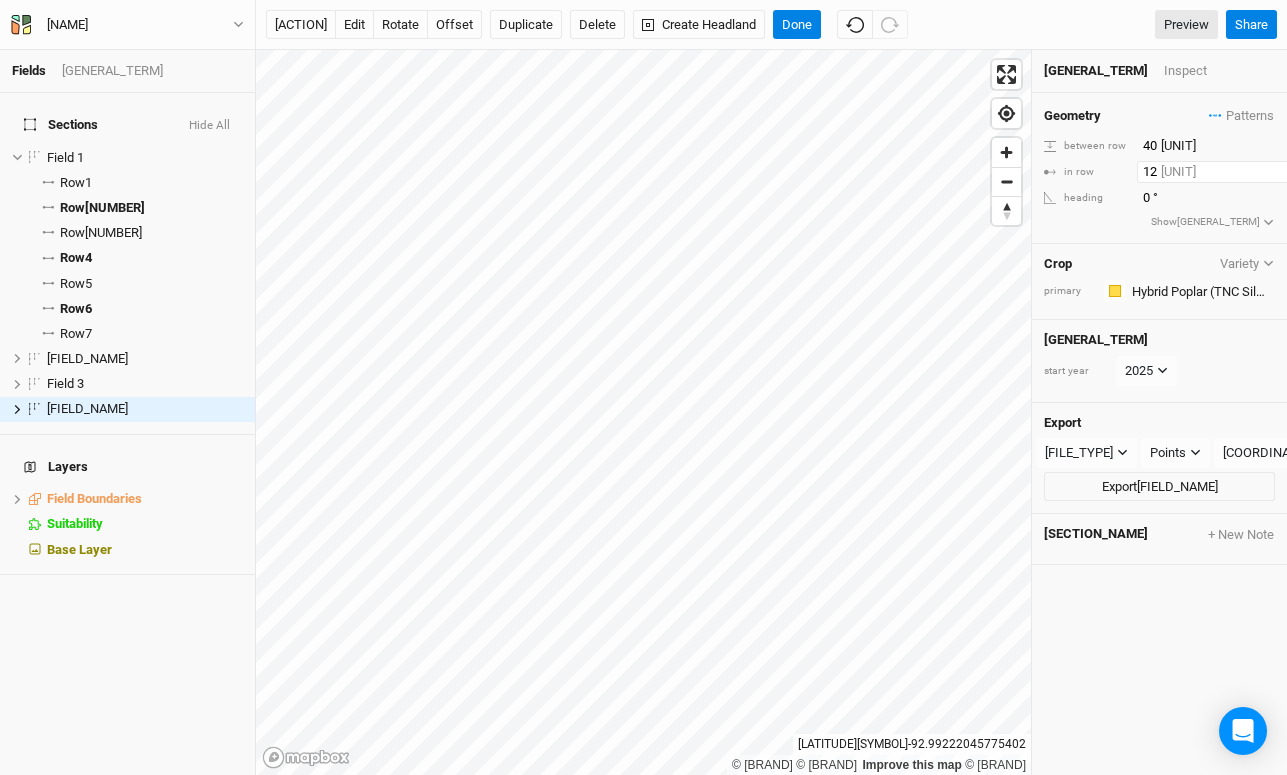 click on "12" at bounding box center (1224, 146) 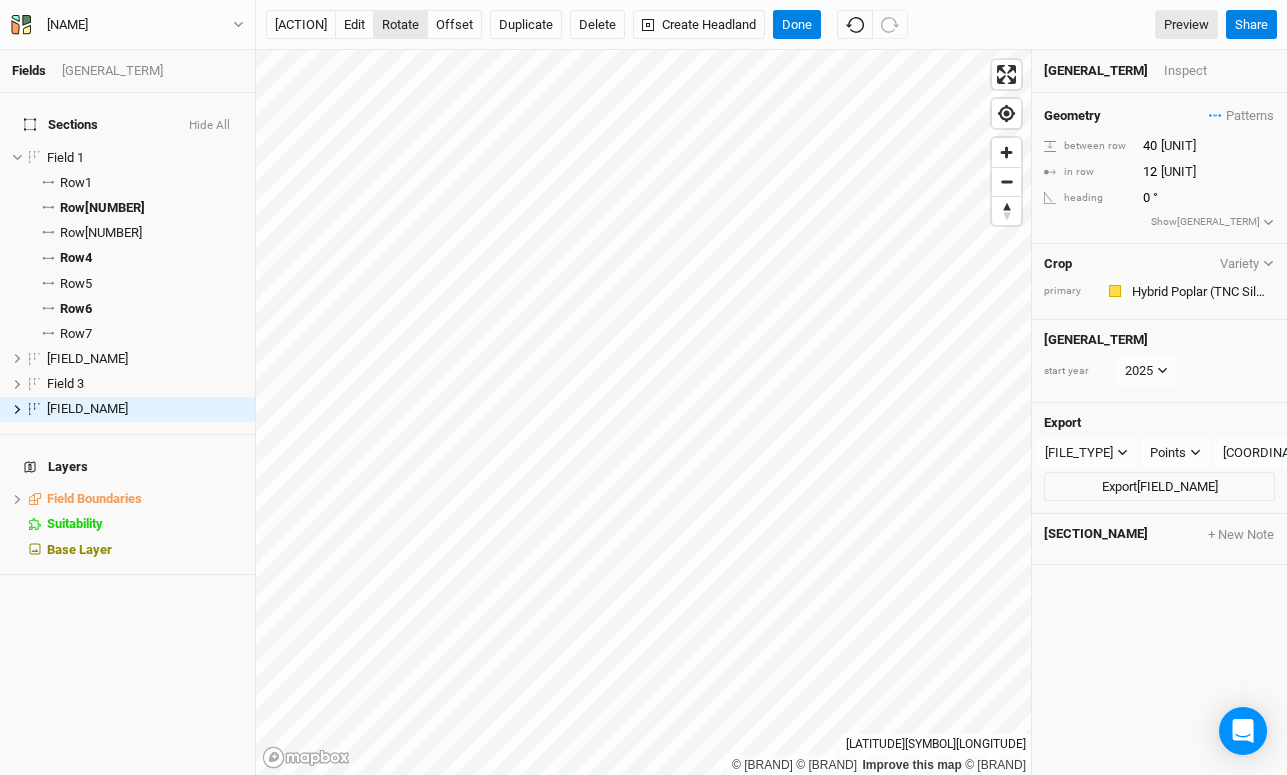 click on "rotate" at bounding box center [400, 25] 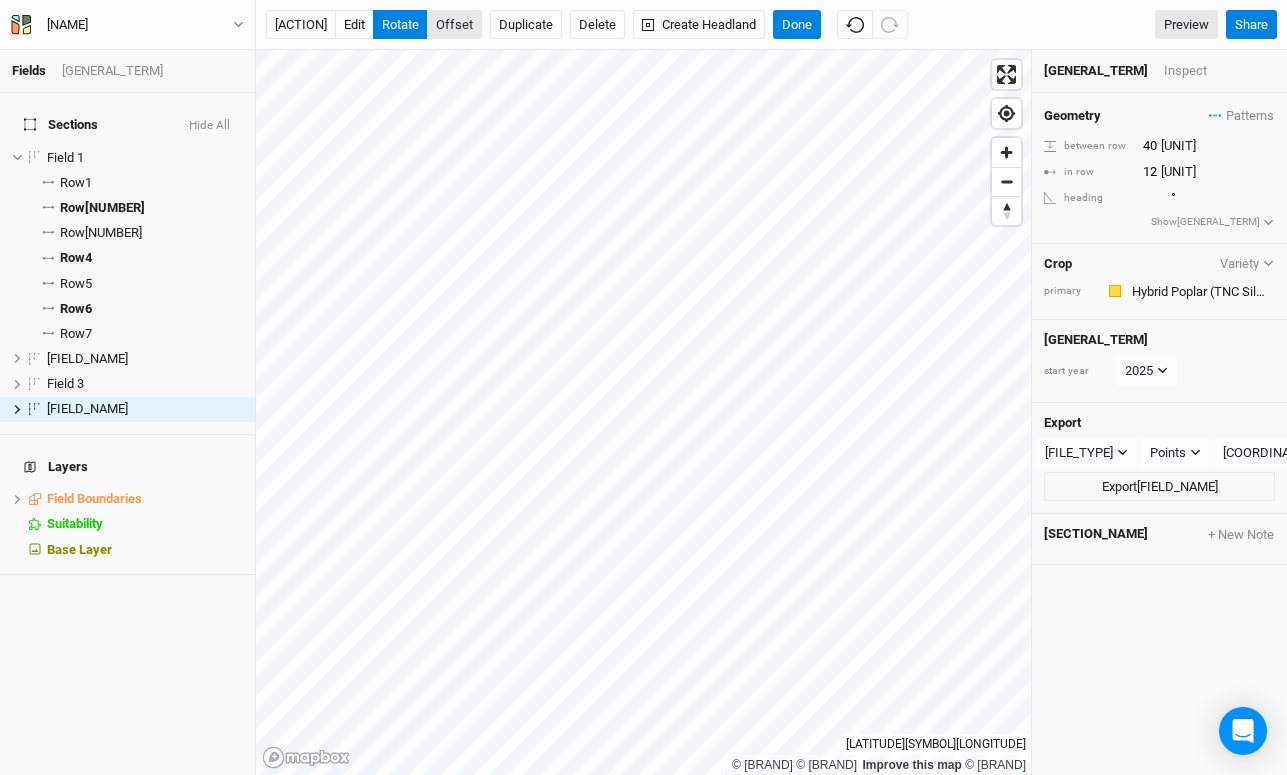 click on "offset" at bounding box center [454, 25] 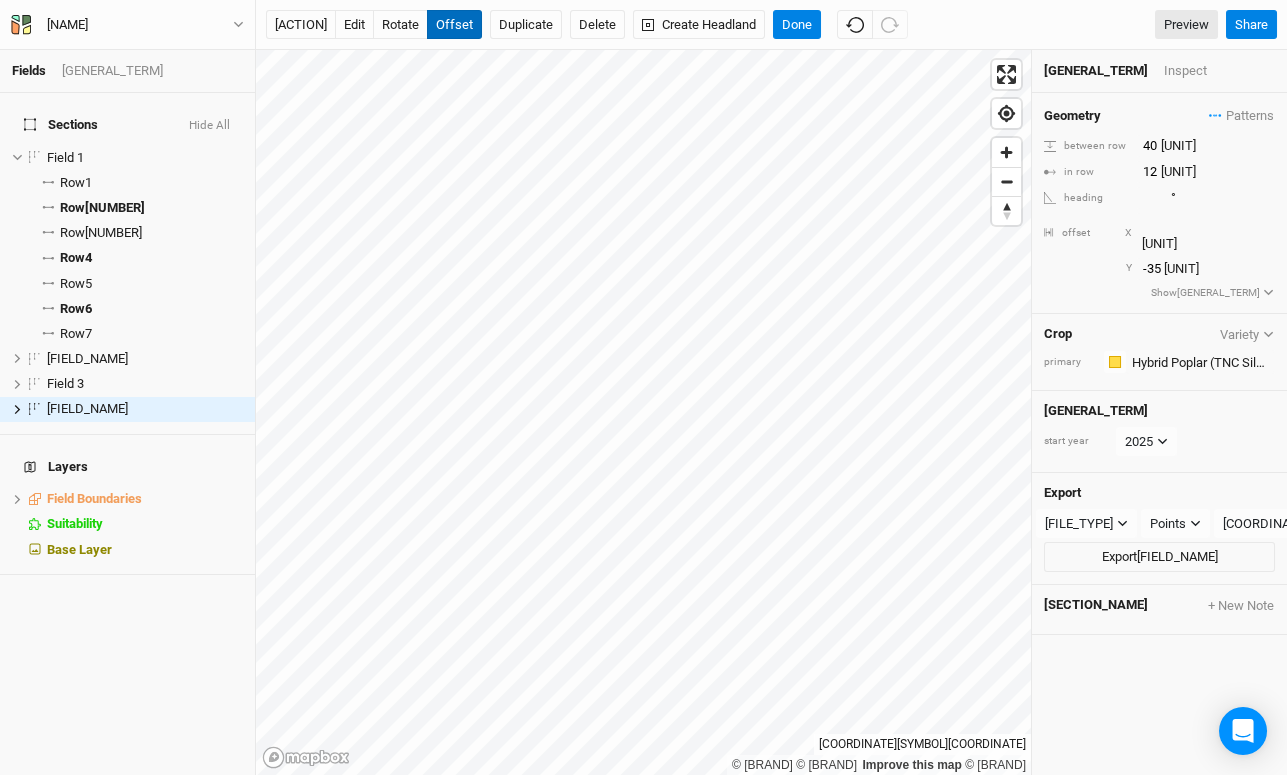 click on "offset" at bounding box center (454, 25) 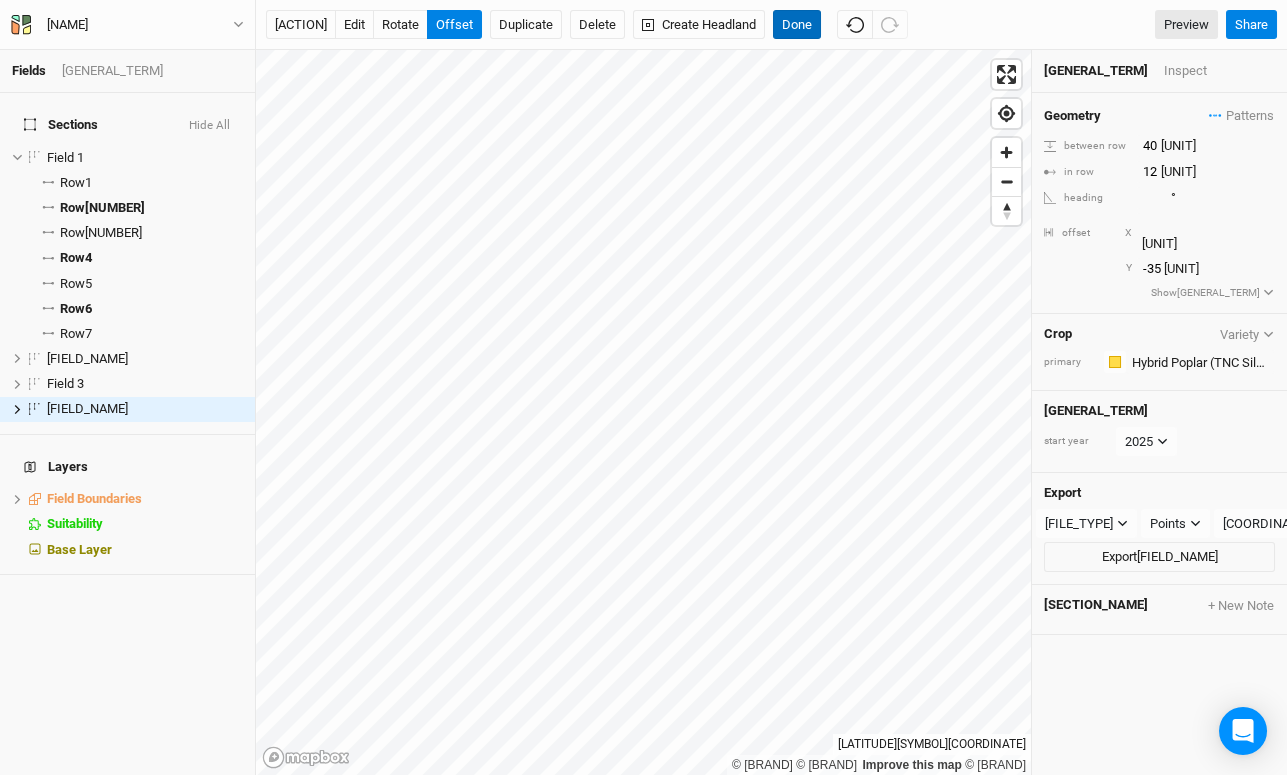 click on "Done" at bounding box center [797, 25] 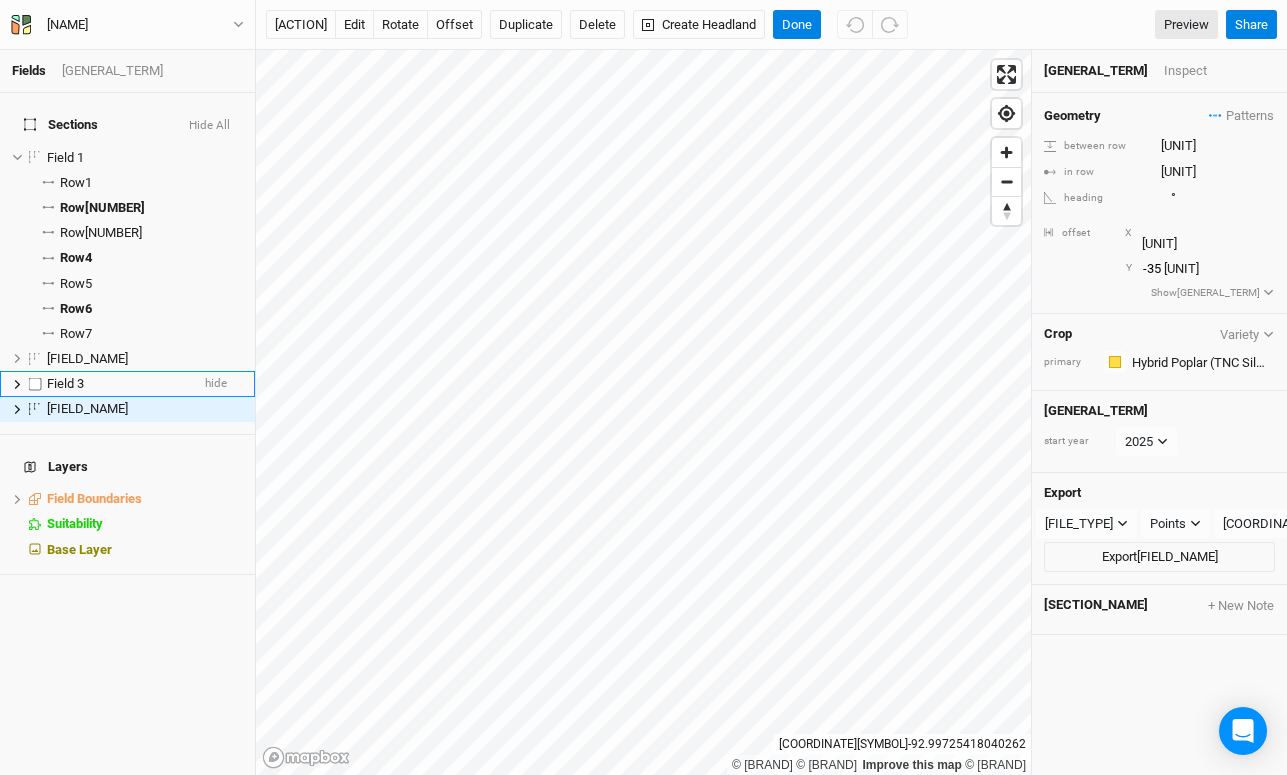 click on "Field 3" at bounding box center (65, 383) 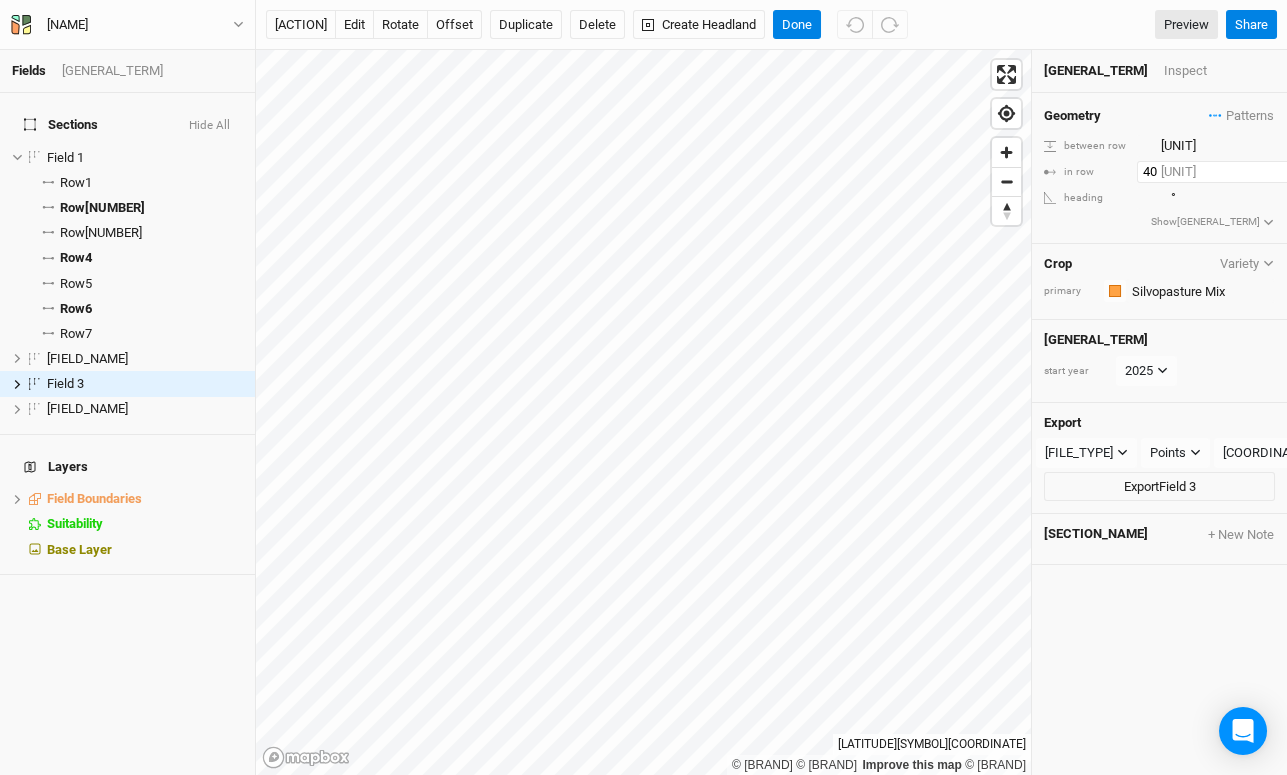 click on "40" at bounding box center (1224, 146) 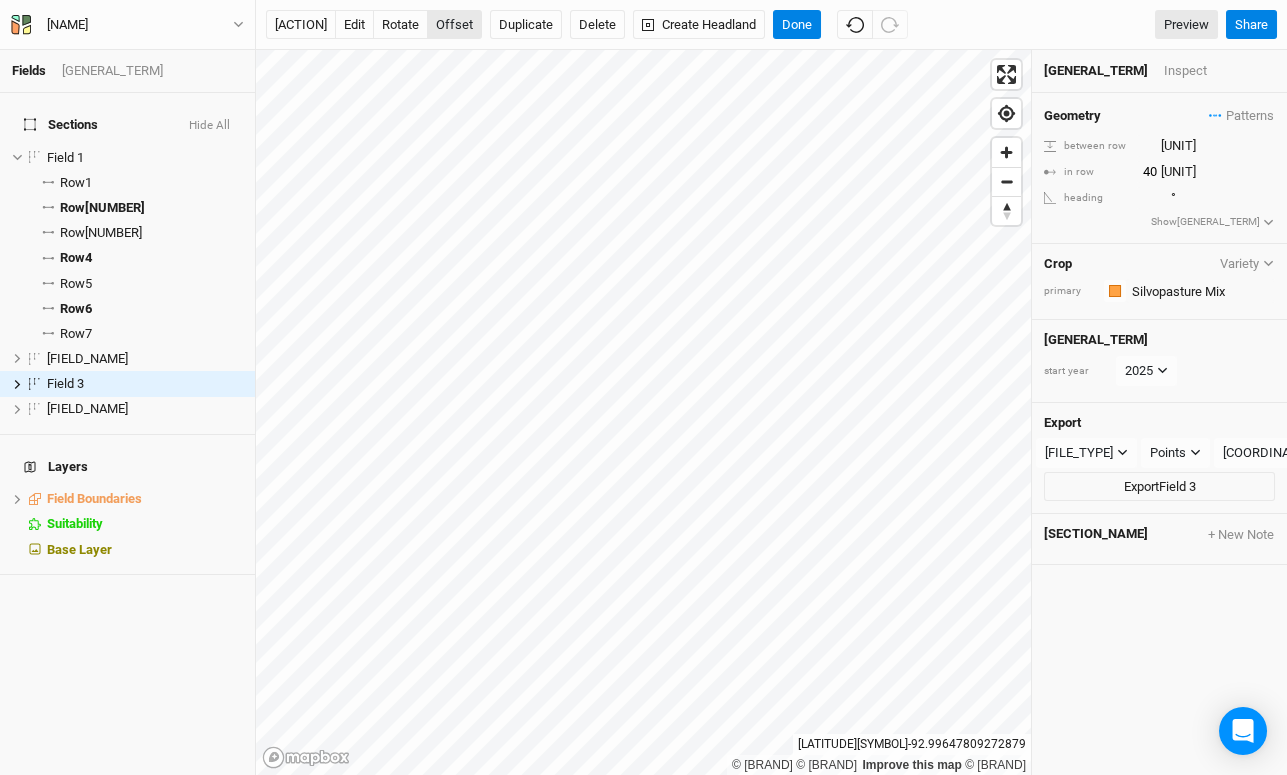 click on "offset" at bounding box center [454, 25] 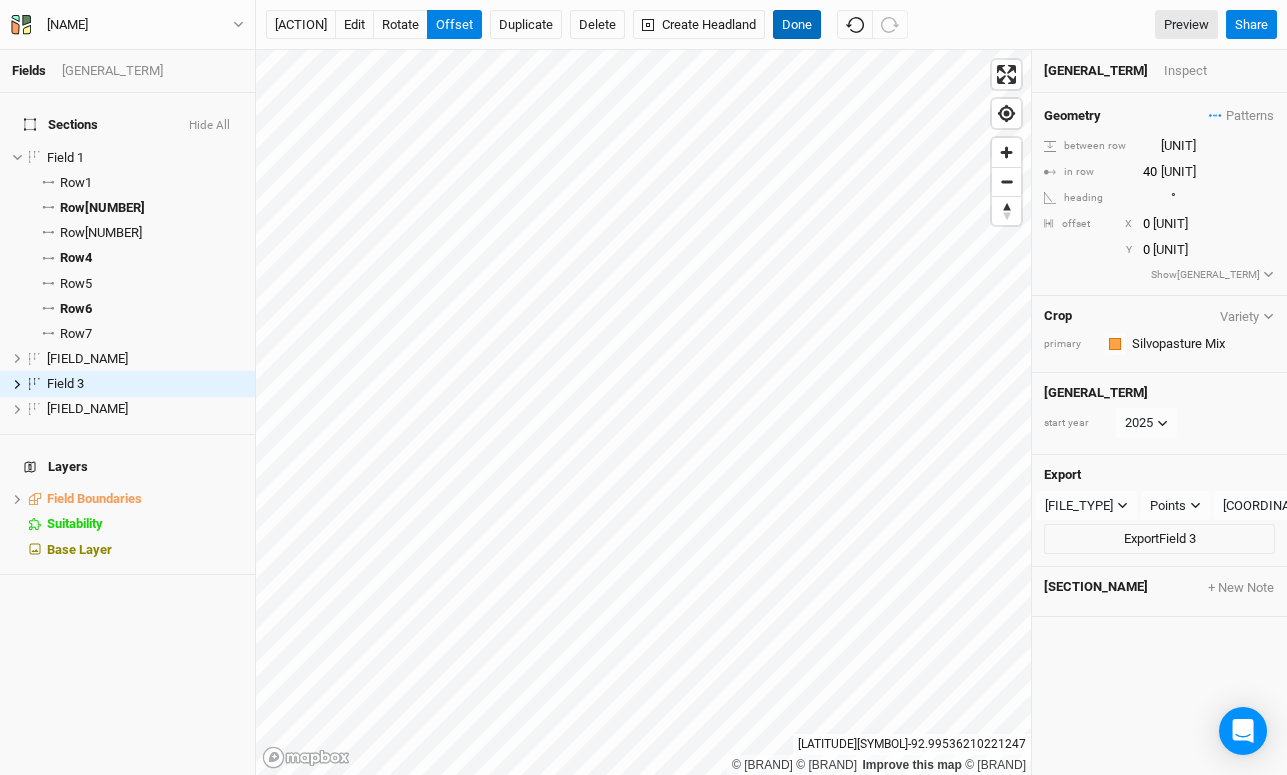 click on "Done" at bounding box center (797, 25) 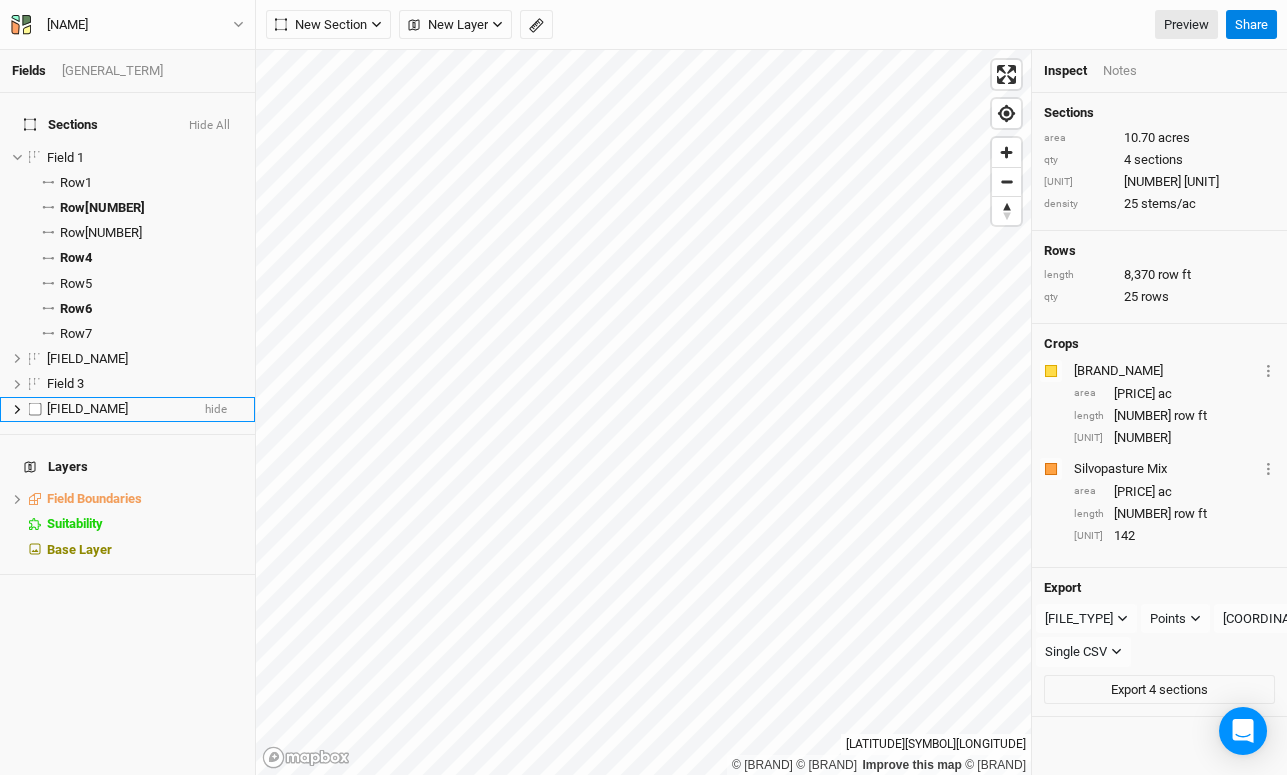 click on "[FIELD_NAME]" at bounding box center (87, 408) 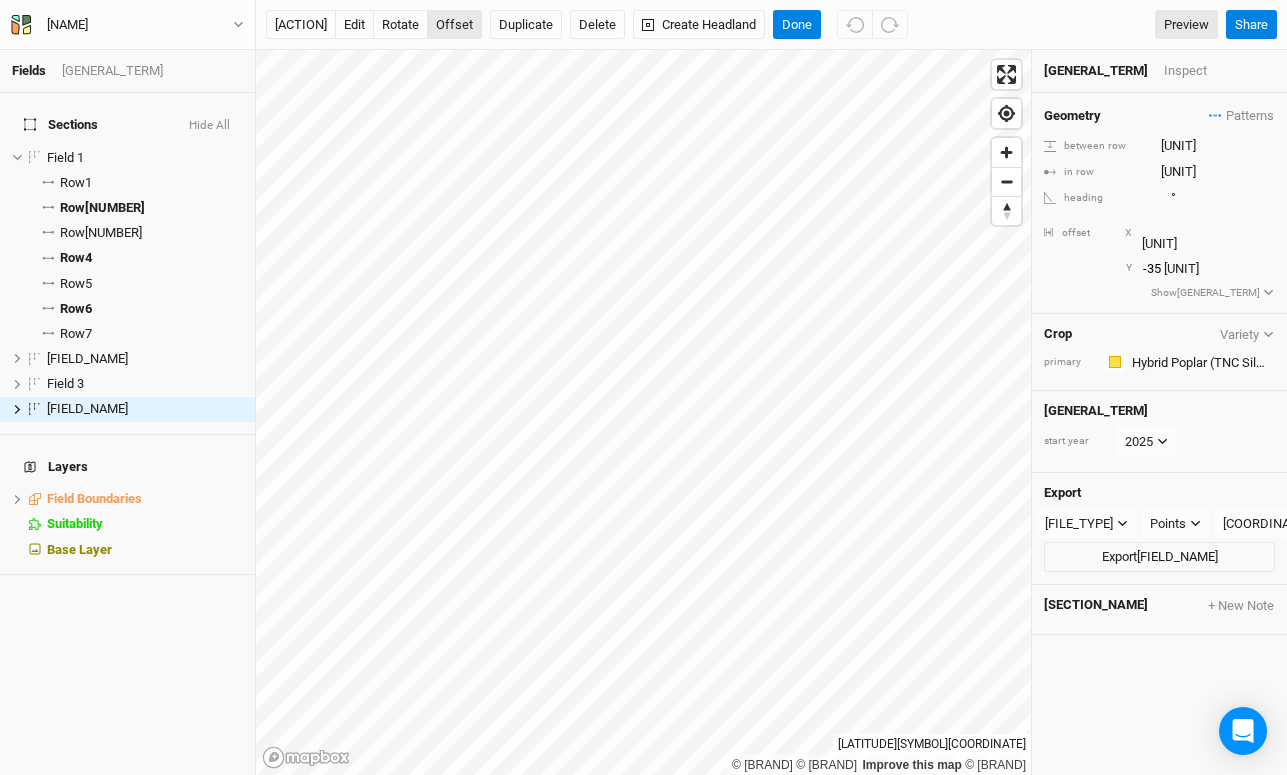 click on "offset" at bounding box center [454, 25] 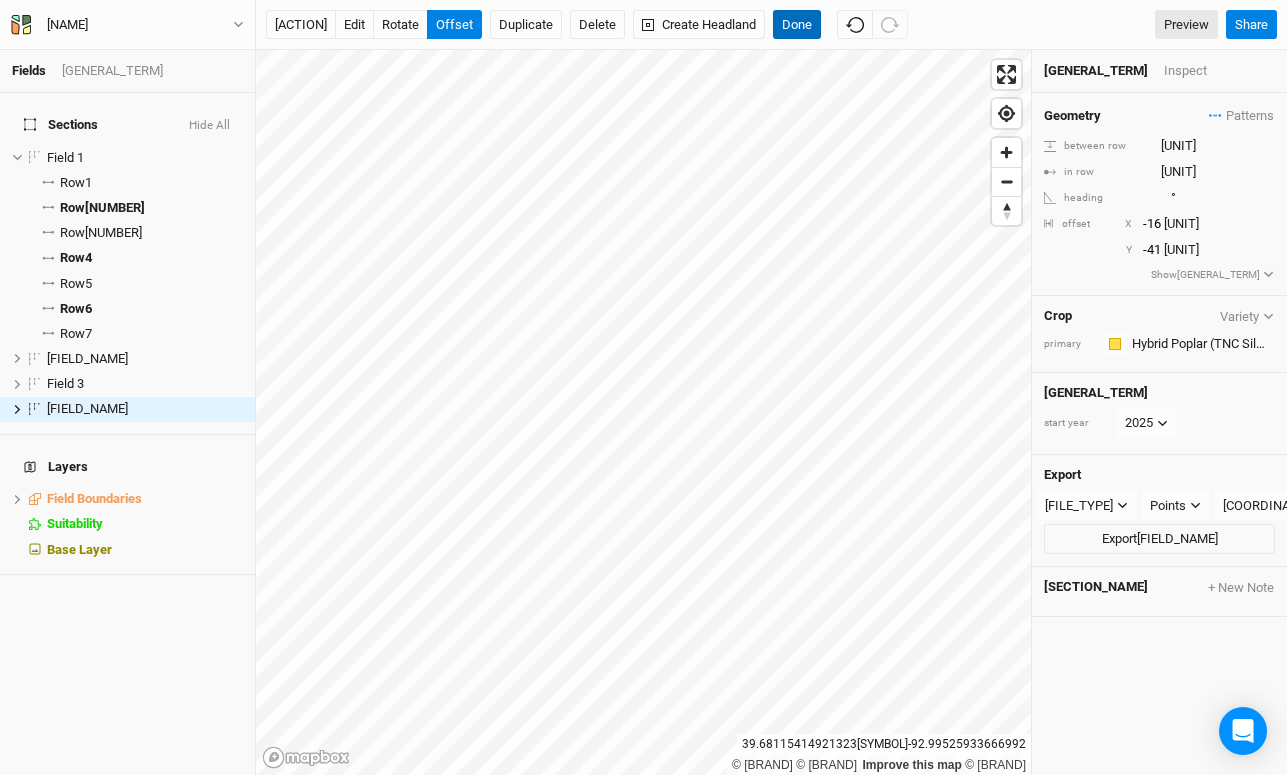 click on "Done" at bounding box center (797, 25) 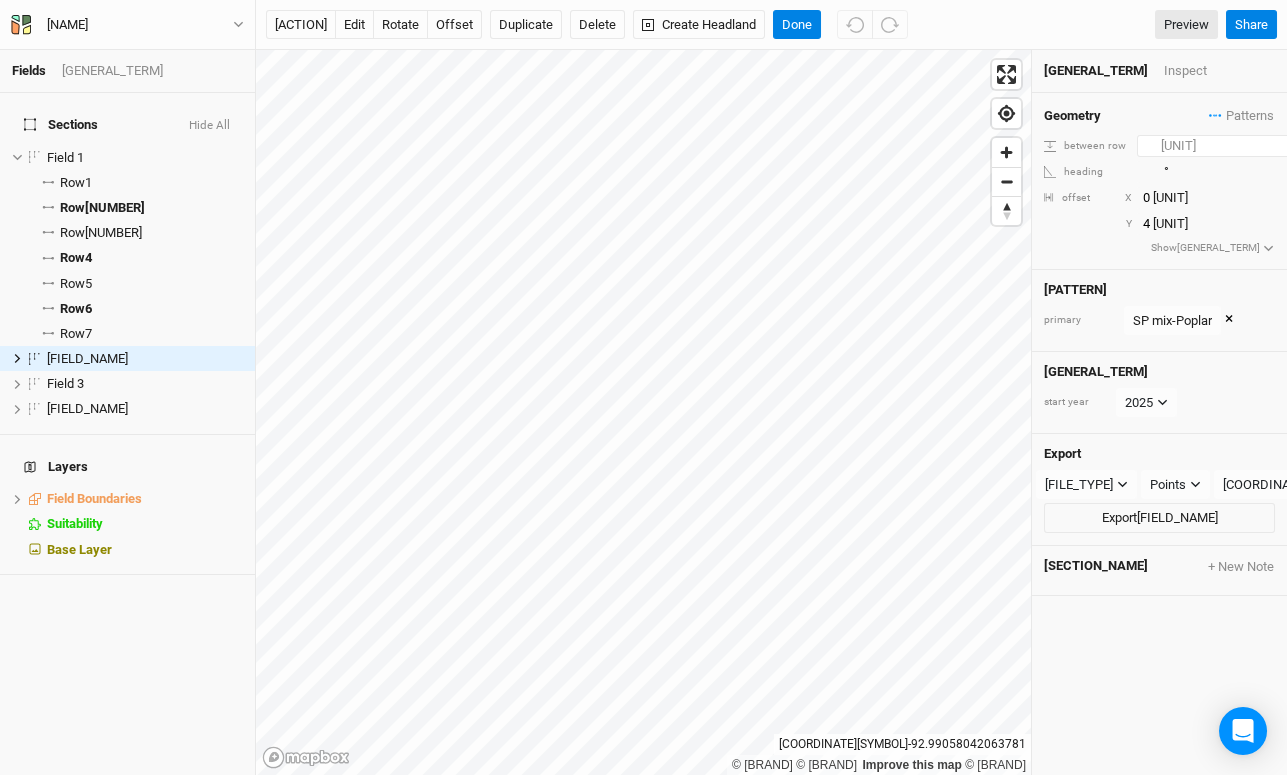 drag, startPoint x: 1149, startPoint y: 141, endPoint x: 1103, endPoint y: 138, distance: 46.09772 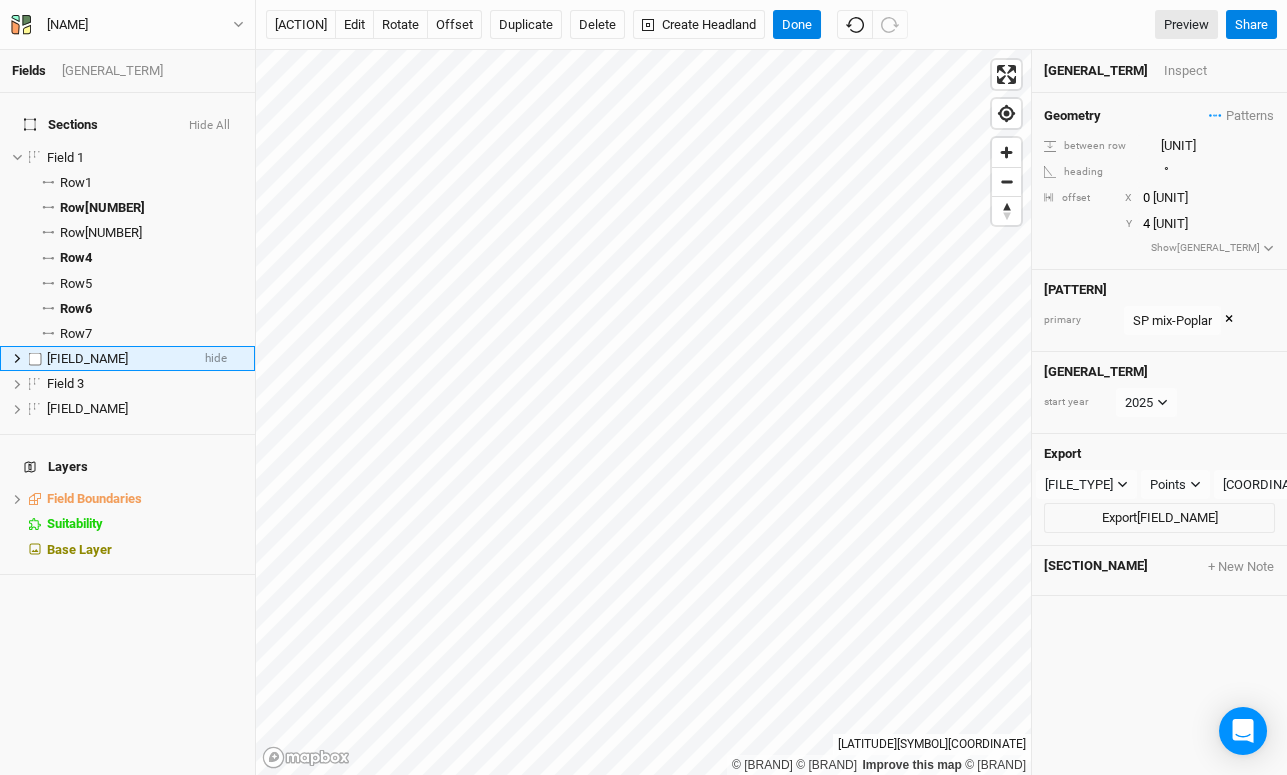click at bounding box center (18, 358) 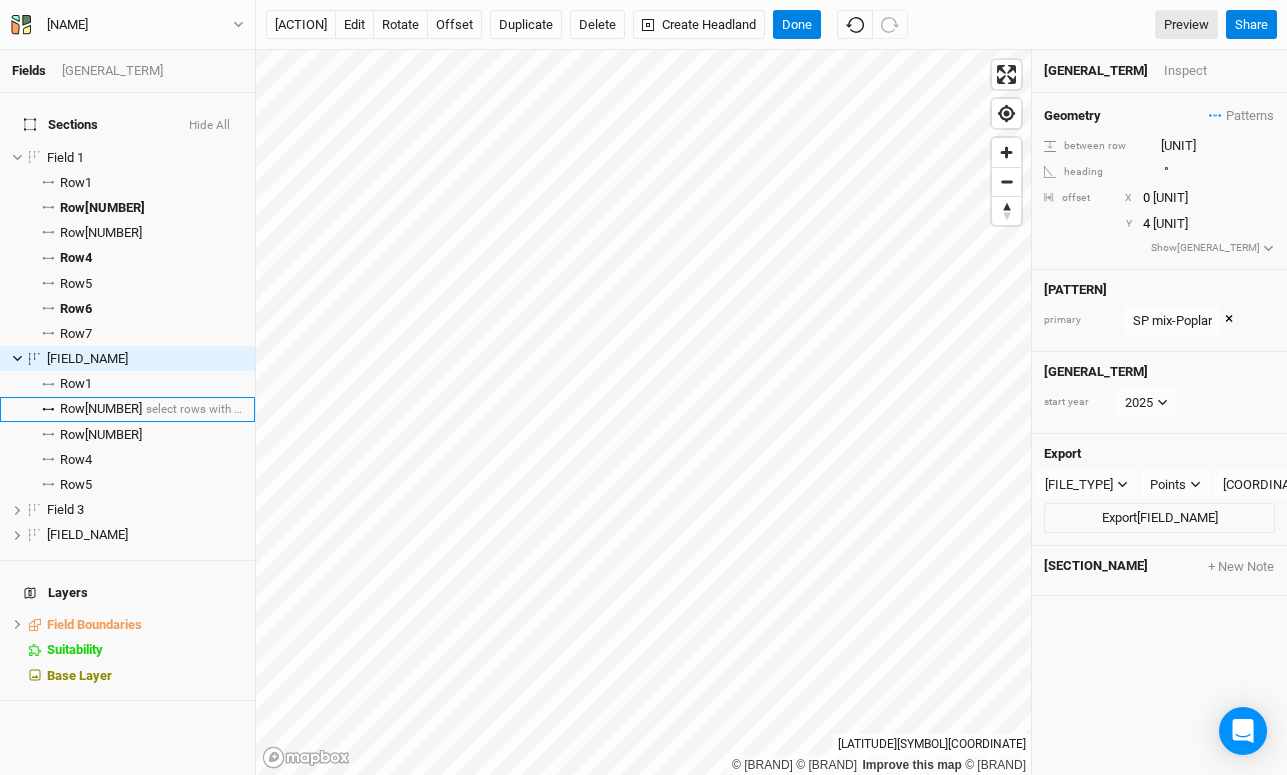 click on "Row  2" at bounding box center [101, 409] 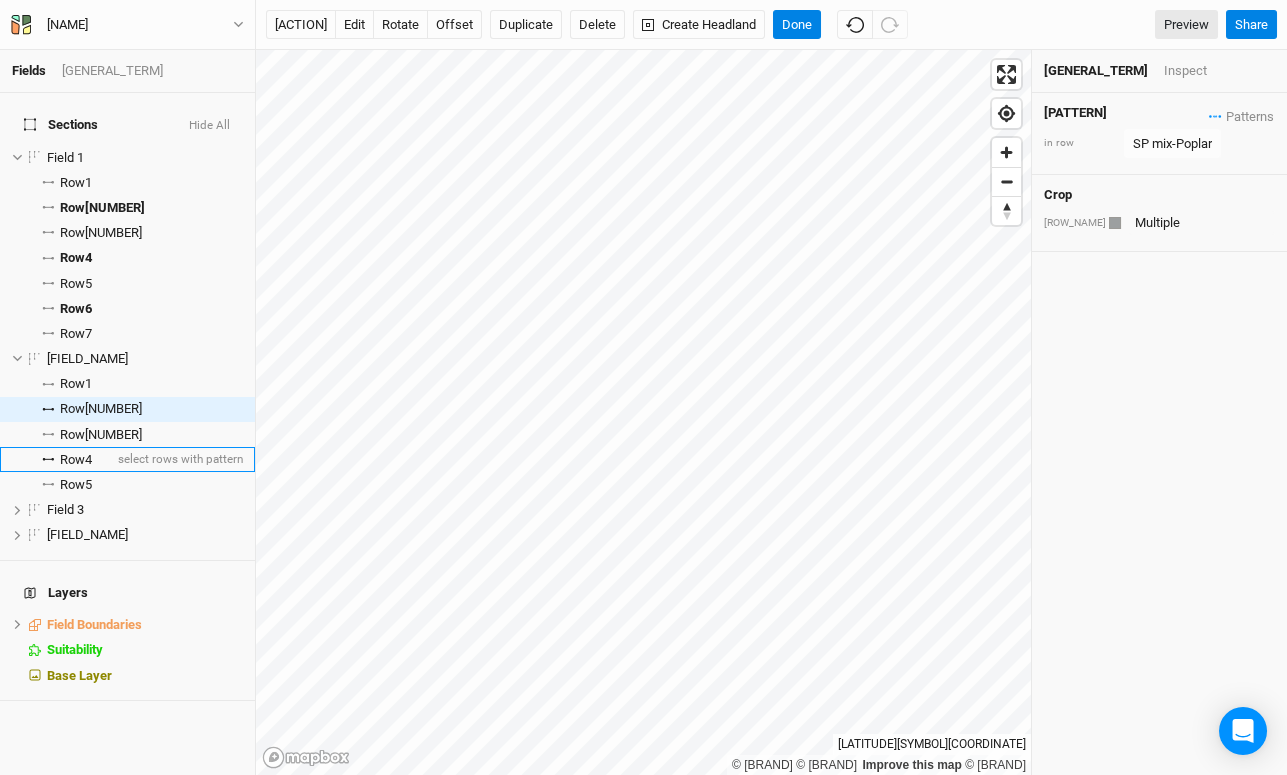 click on "Row  4" at bounding box center (76, 460) 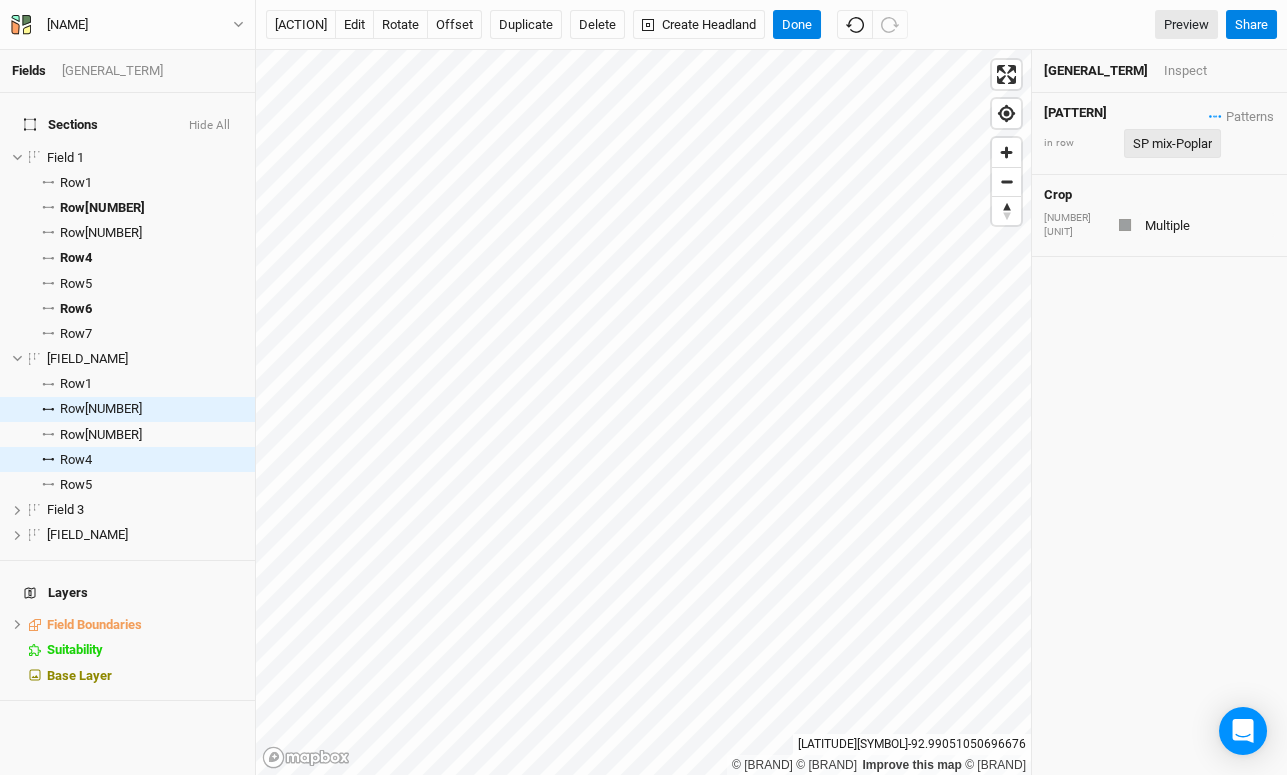 click on "SP mix-Poplar" at bounding box center [1172, 144] 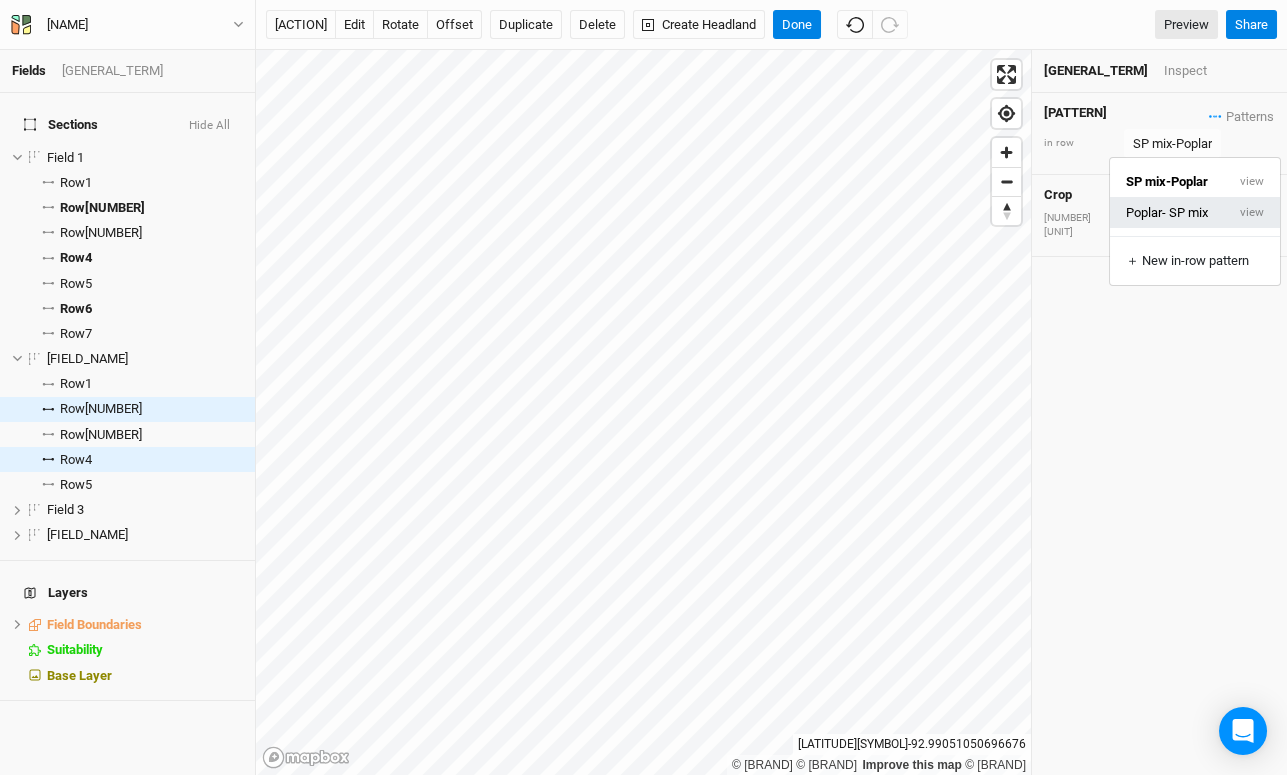 click on "Poplar- SP mix" at bounding box center [1167, 181] 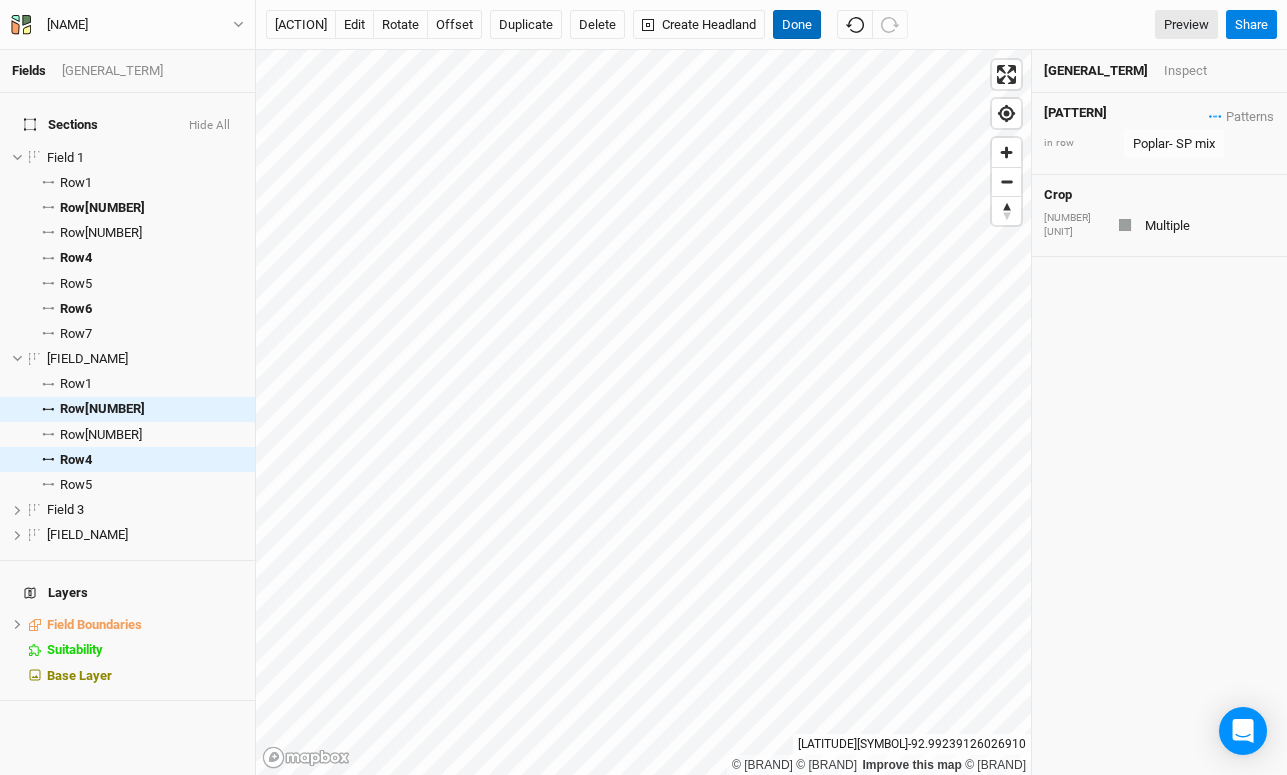 click on "Done" at bounding box center [797, 25] 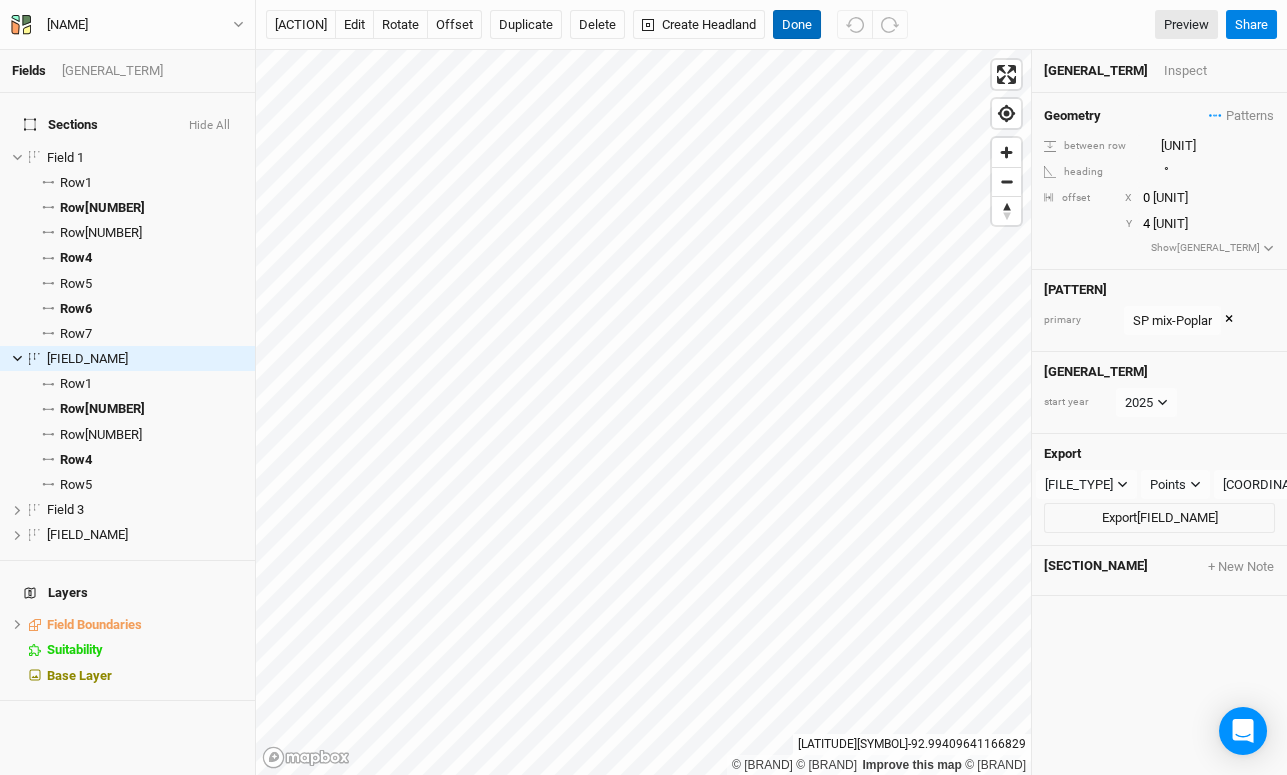 click on "Done" at bounding box center (797, 25) 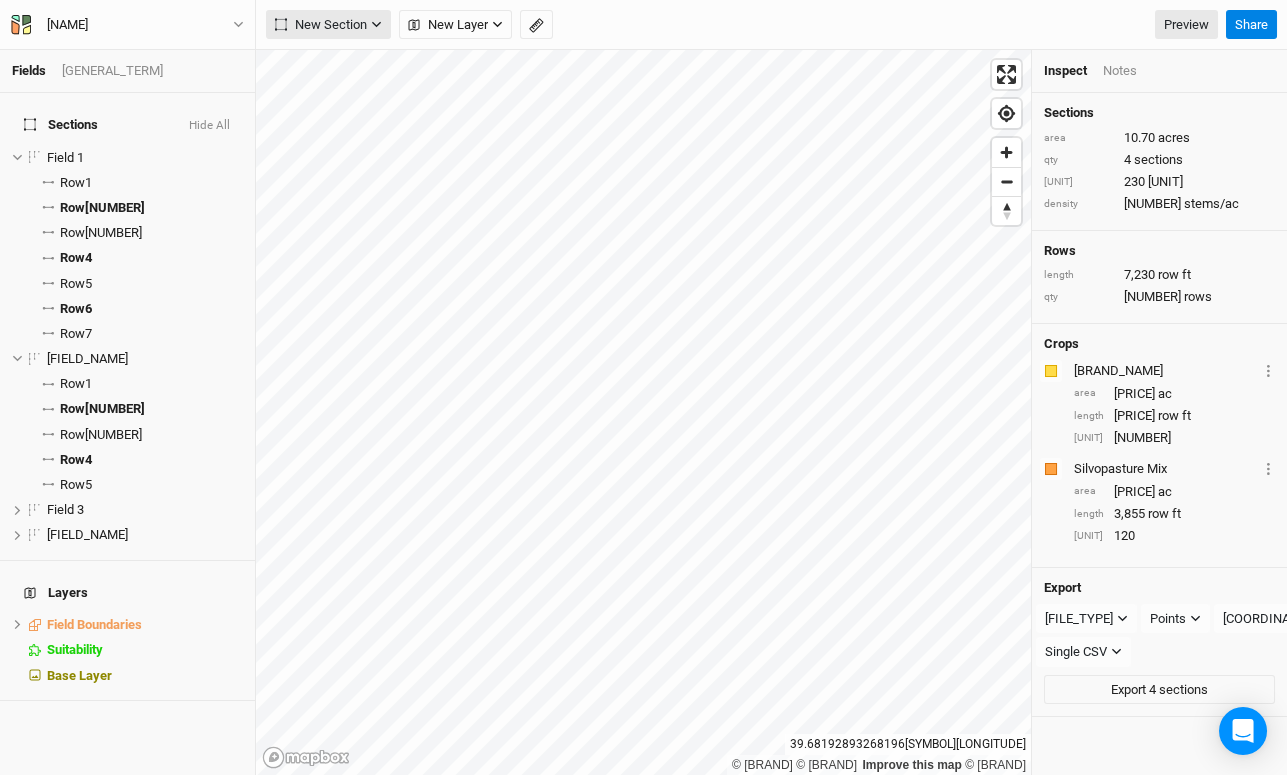 click on "New Section" at bounding box center (321, 25) 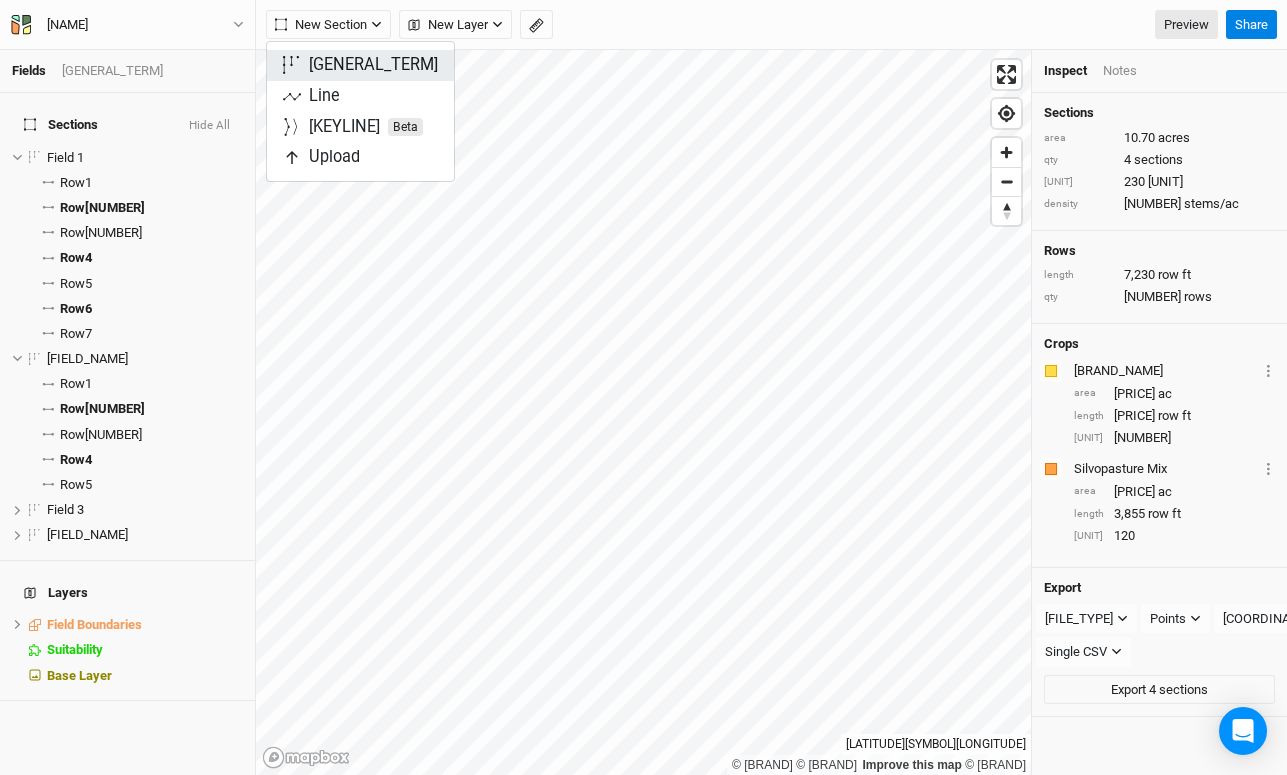click on "[GENERAL_TERM]" at bounding box center [373, 65] 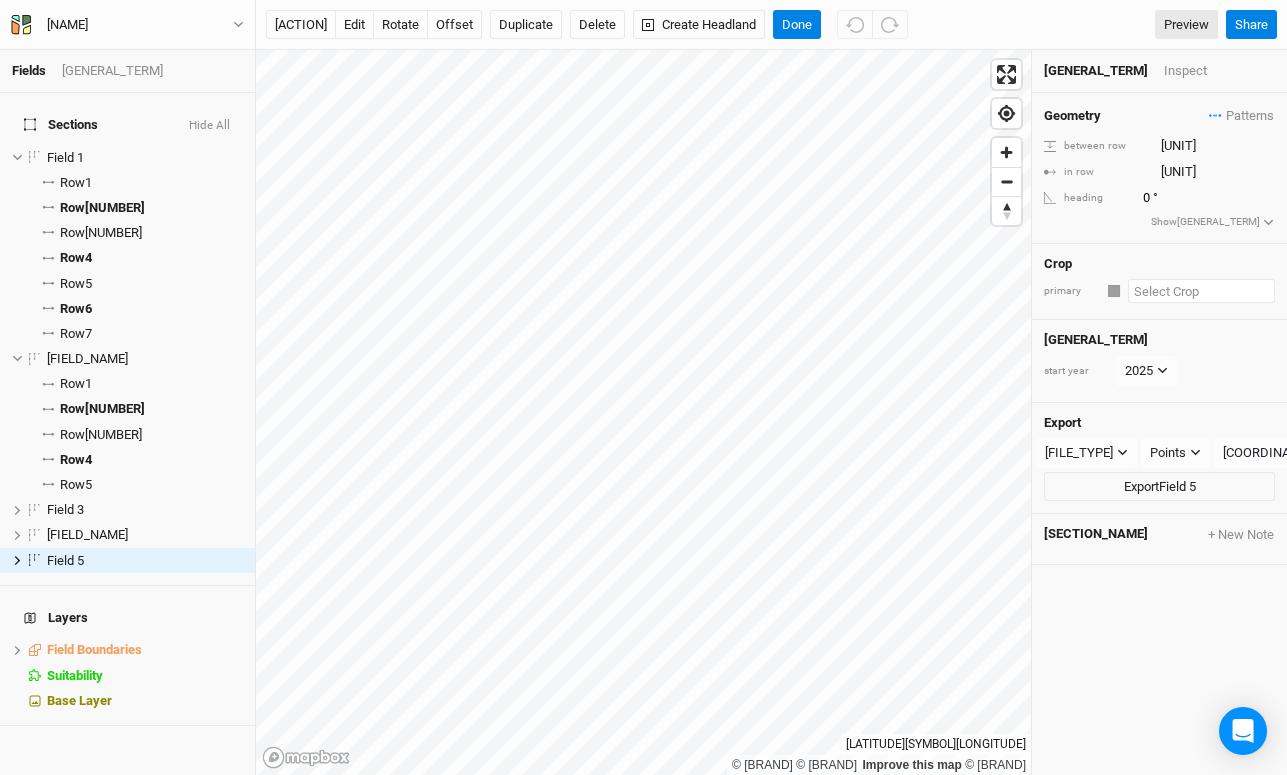 click at bounding box center [1201, 291] 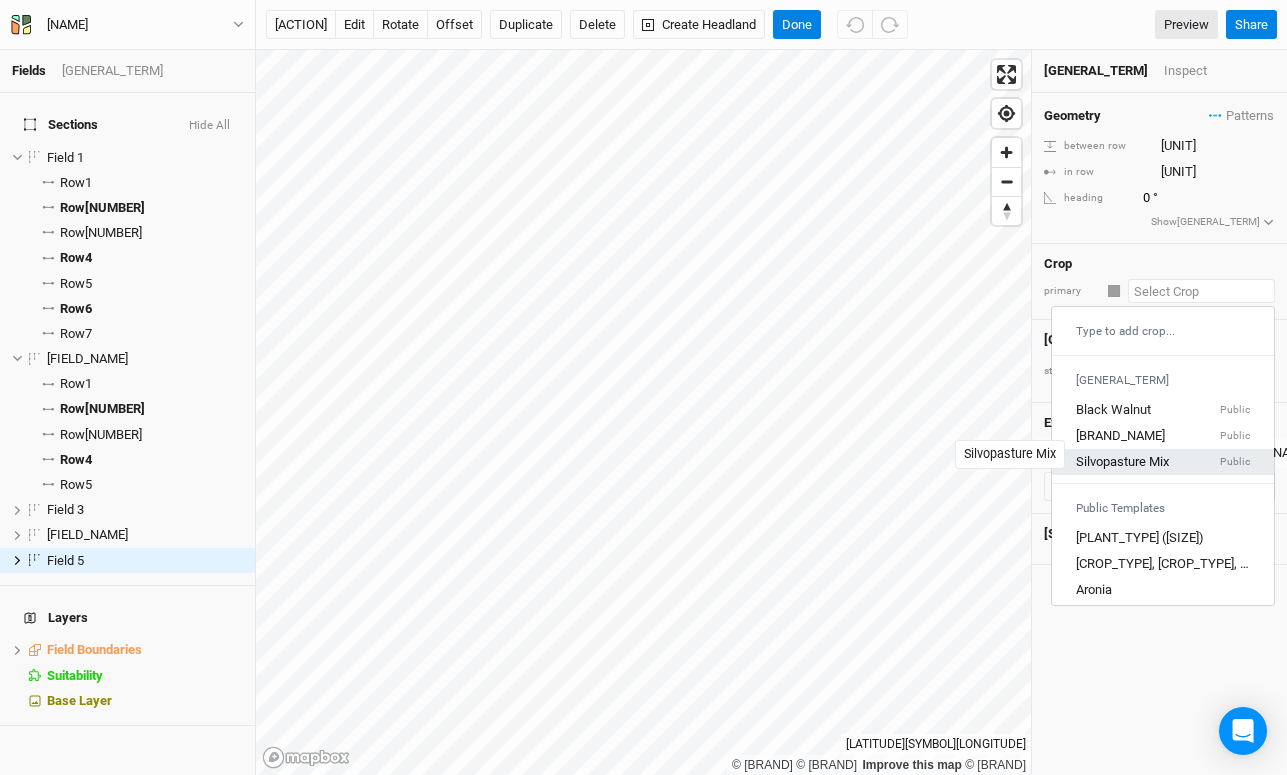 click on "Silvopasture Mix" at bounding box center (1122, 463) 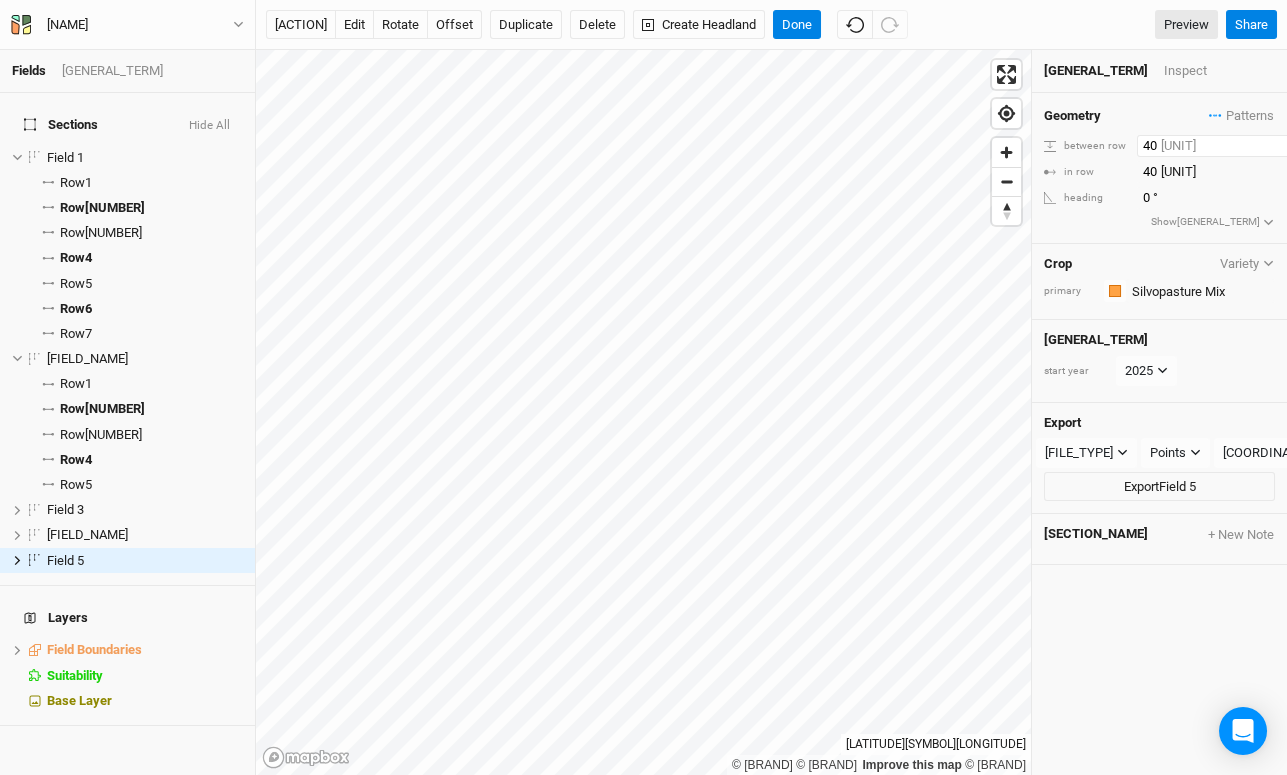 click on "40" at bounding box center [1224, 146] 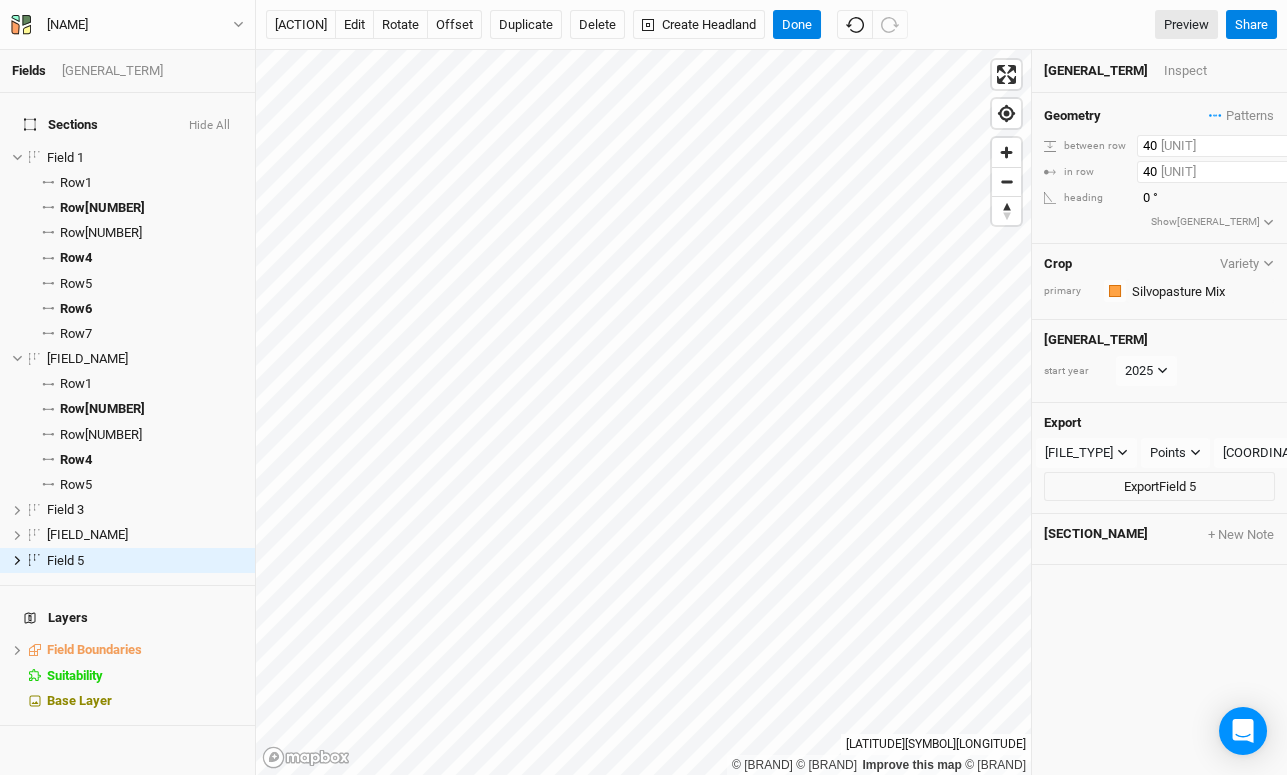 type on "[NUMBER]" 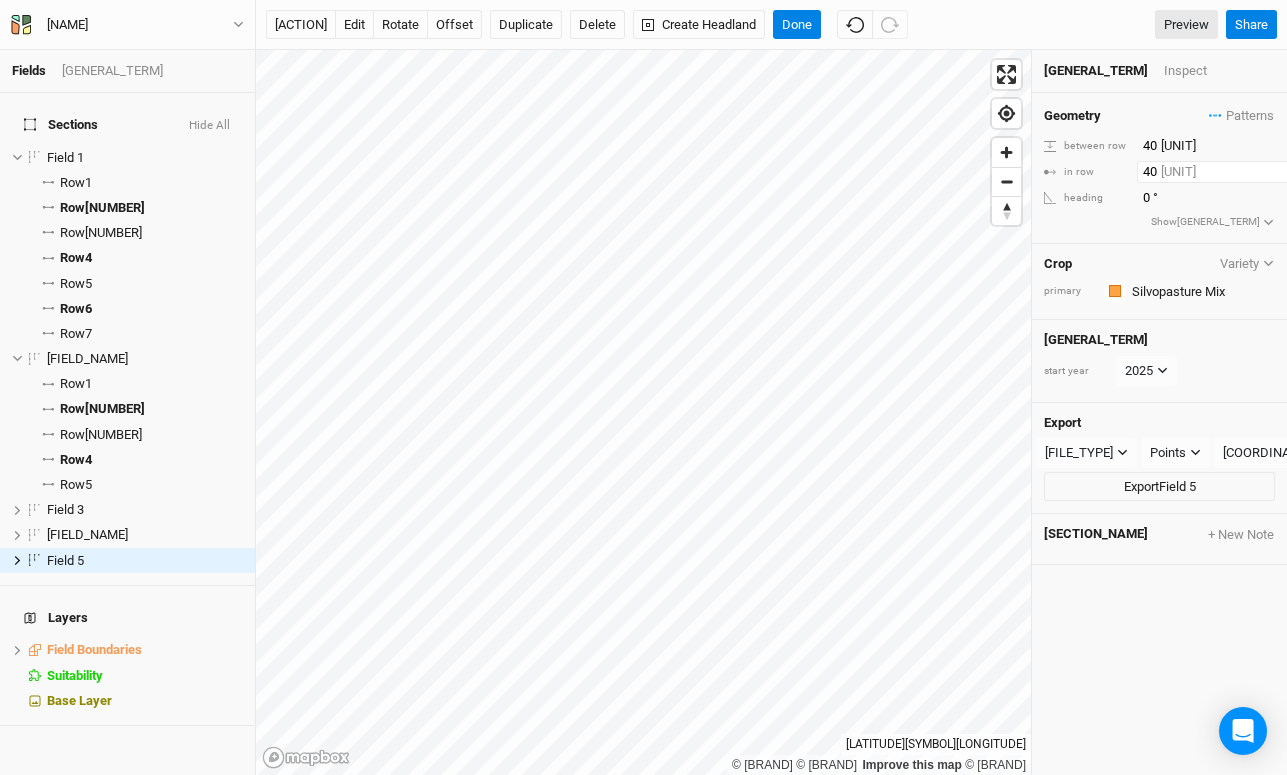 click on "40" at bounding box center (1224, 146) 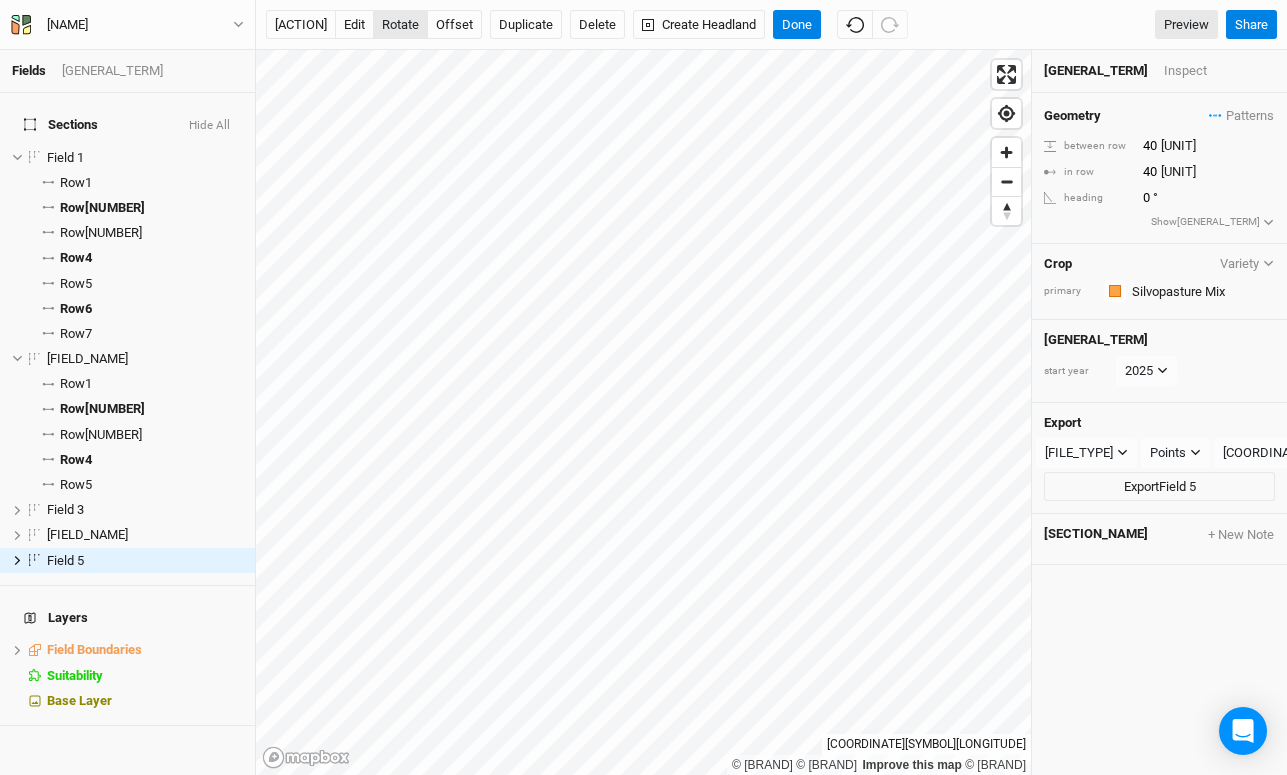 click on "rotate" at bounding box center [400, 25] 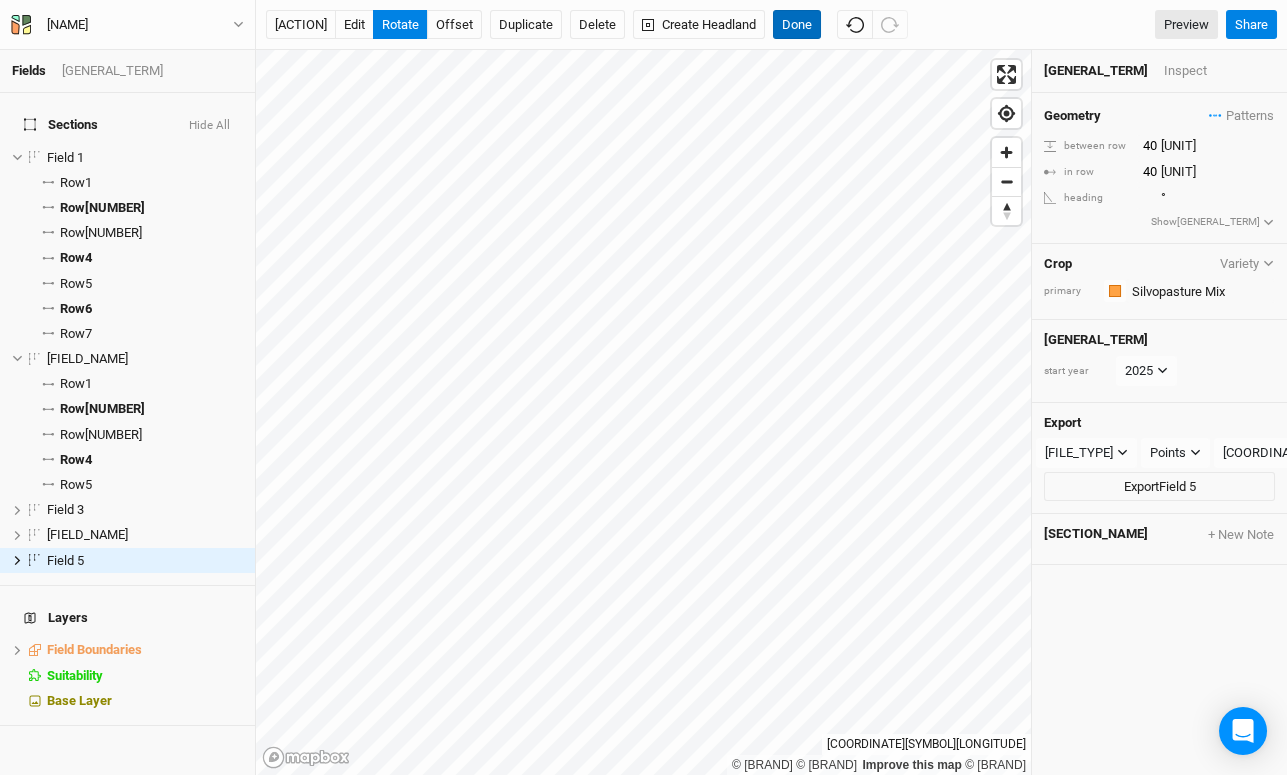 click on "Done" at bounding box center [797, 25] 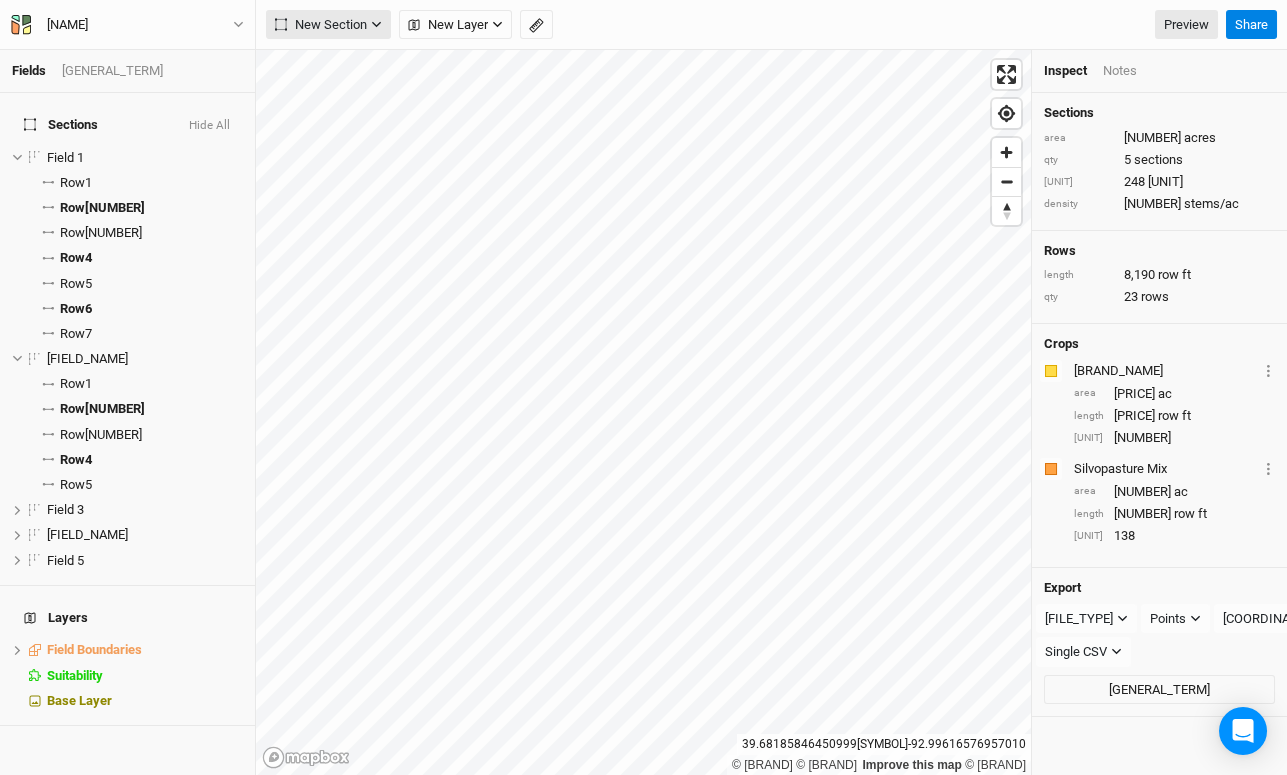 click on "New Section" at bounding box center (321, 25) 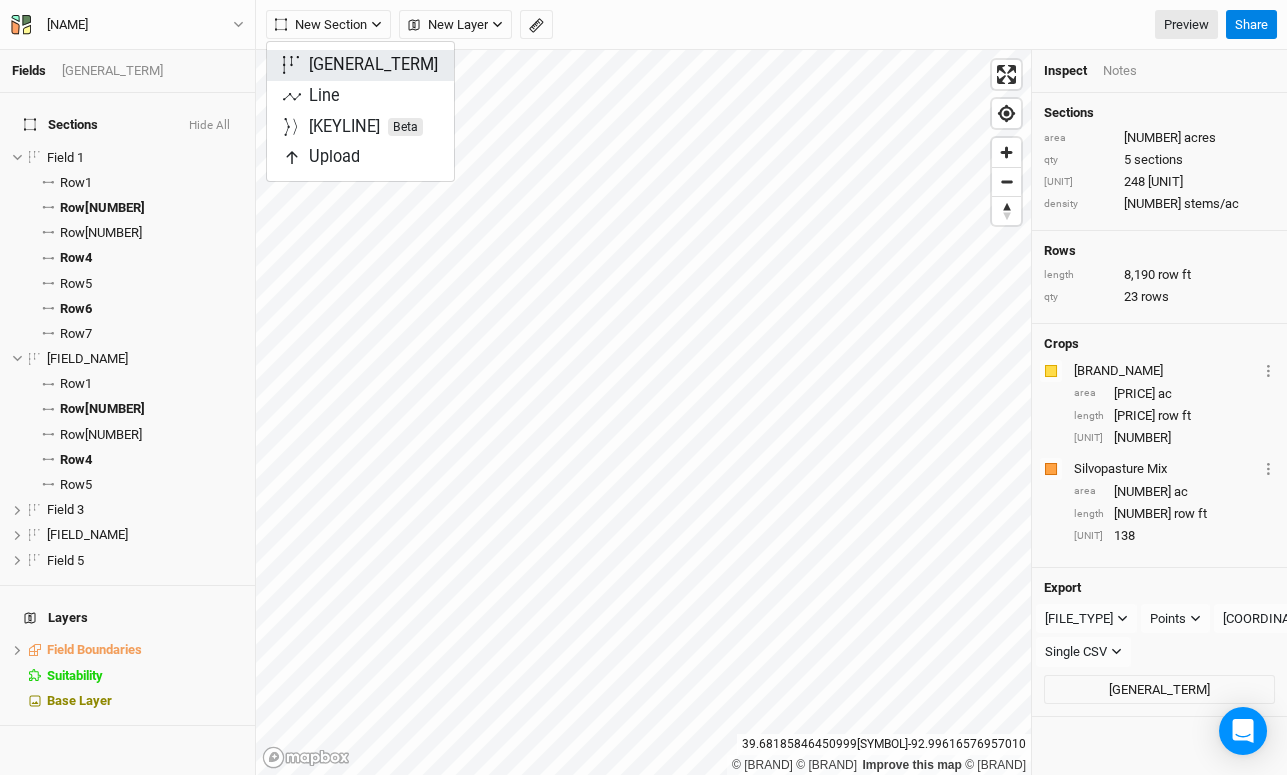 click on "[GENERAL_TERM]" at bounding box center [373, 65] 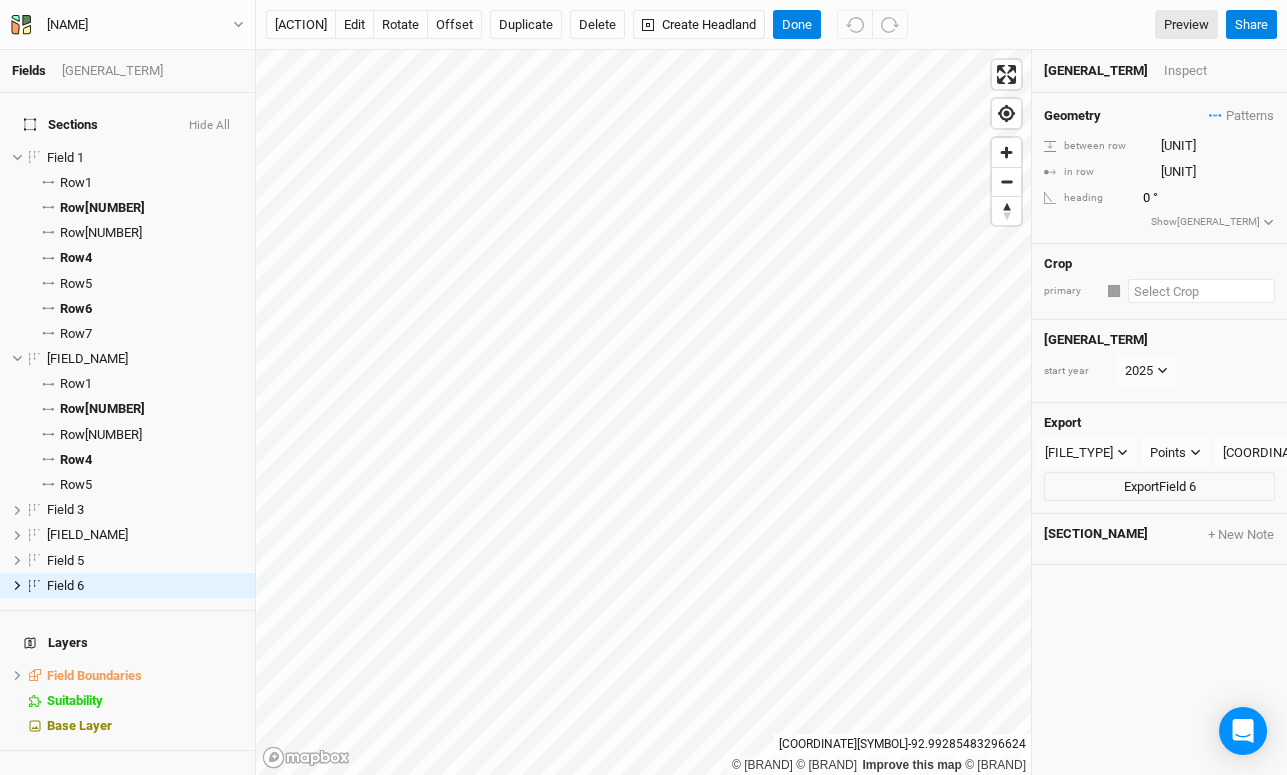 click at bounding box center [1201, 291] 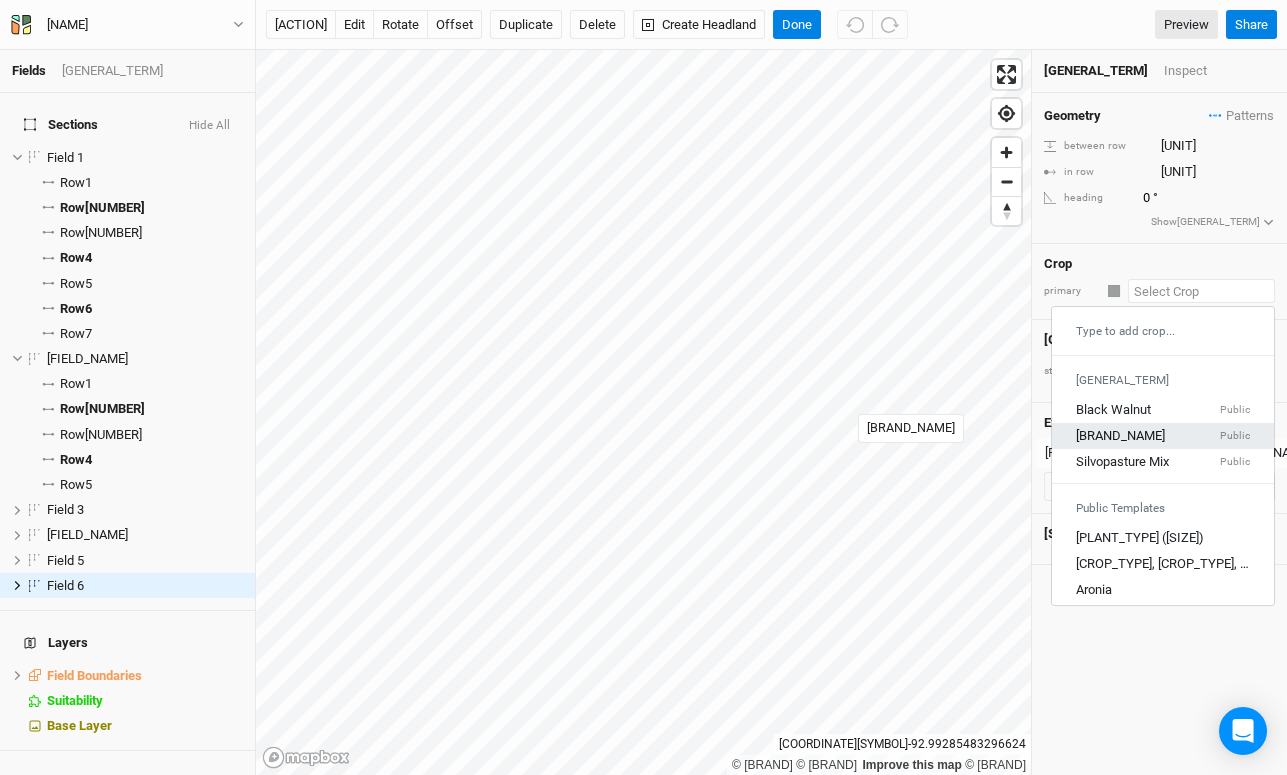 click on "[BRAND_NAME]" at bounding box center (1120, 436) 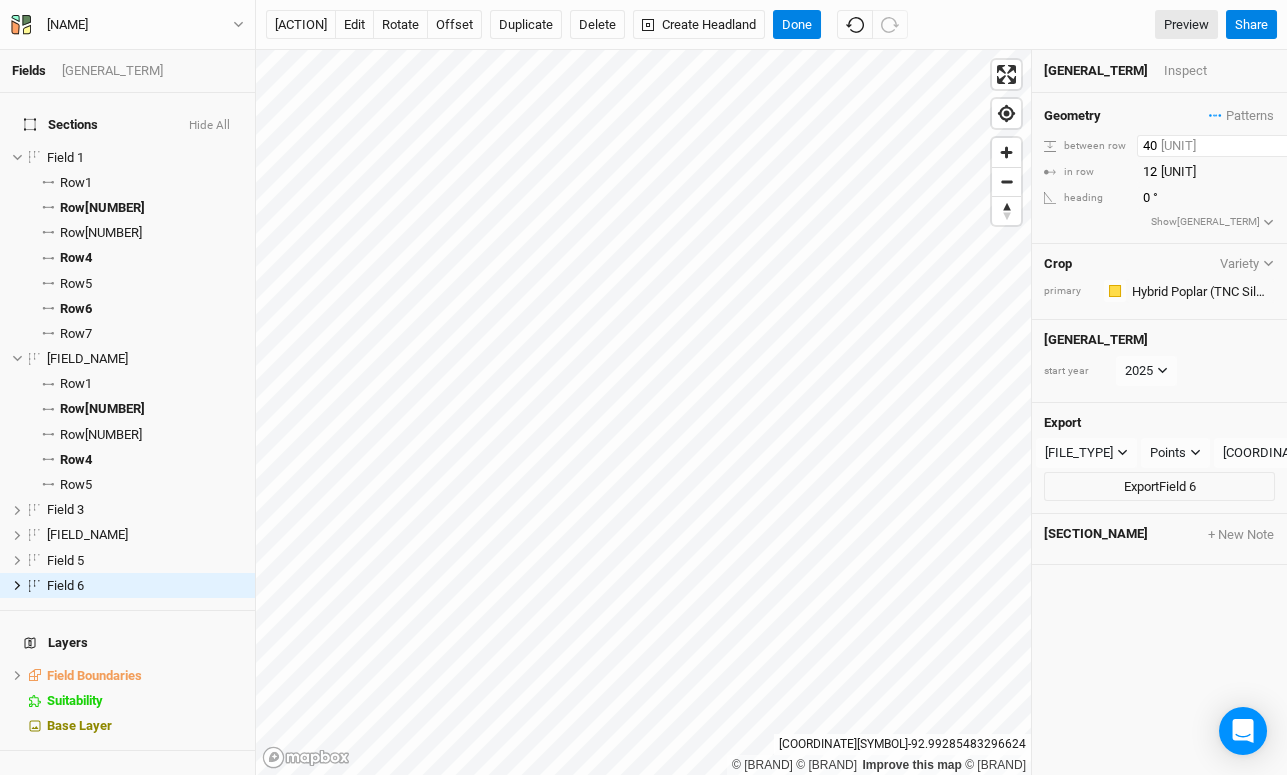 click on "40" at bounding box center (1224, 146) 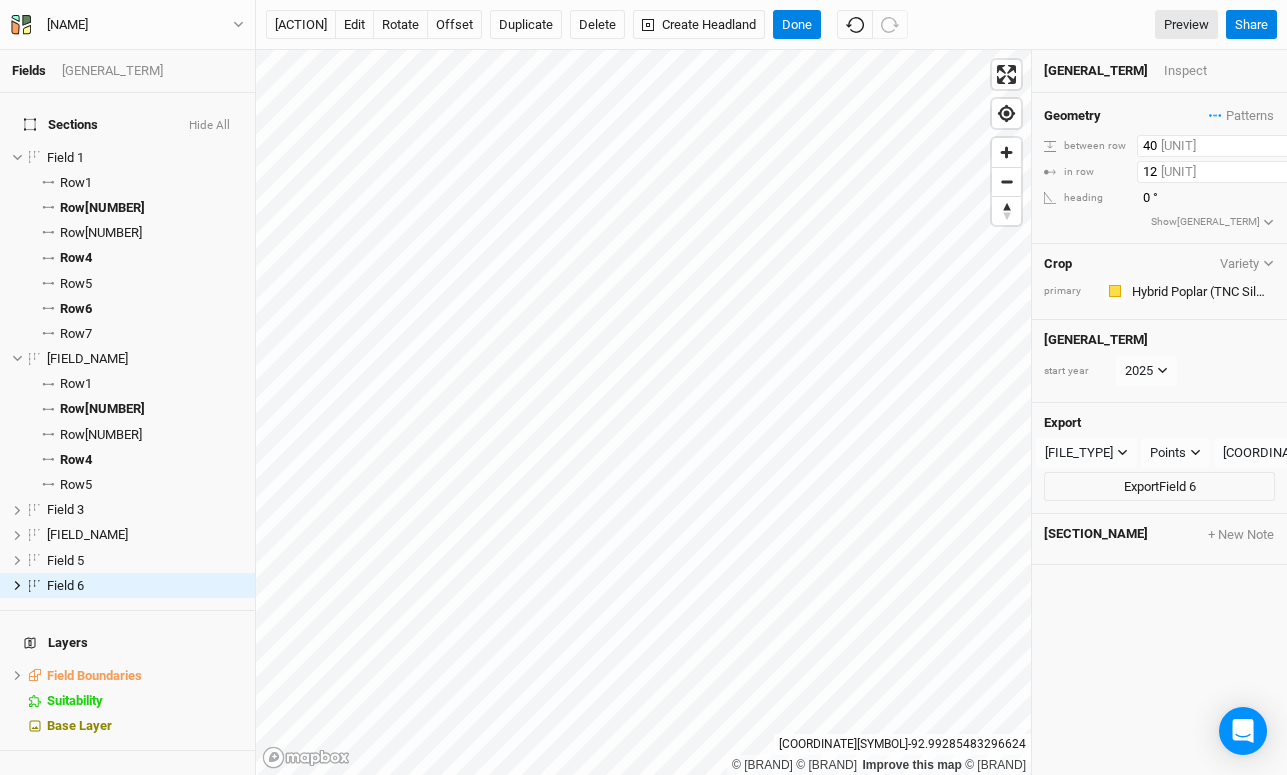 type on "[NUMBER]" 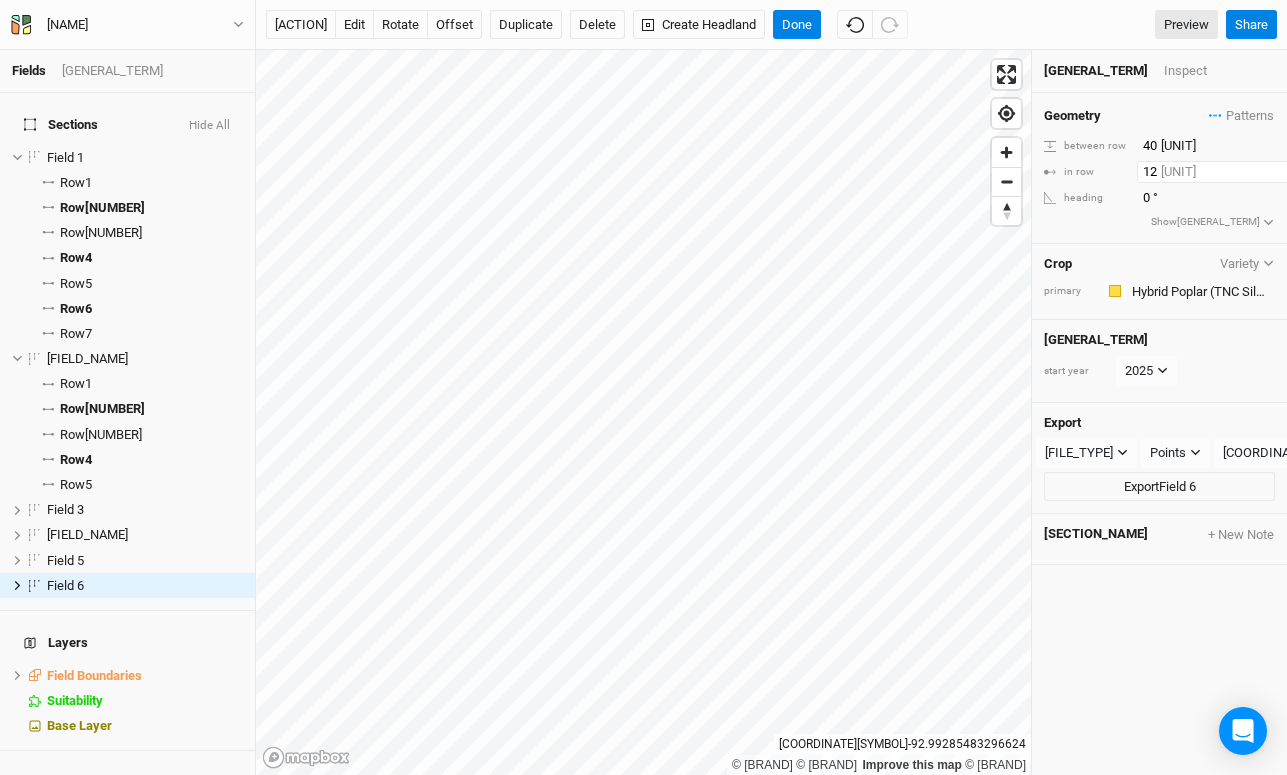 click on "12" at bounding box center (1224, 146) 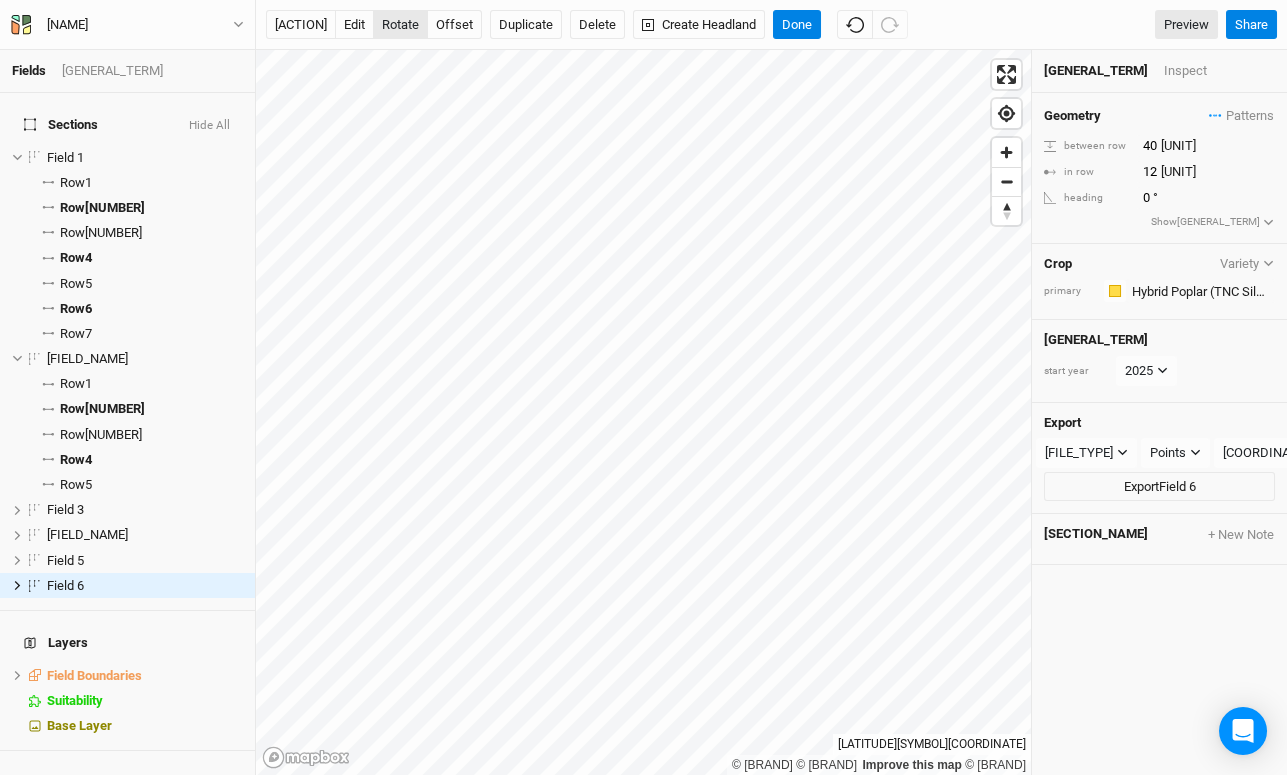 click on "rotate" at bounding box center (400, 25) 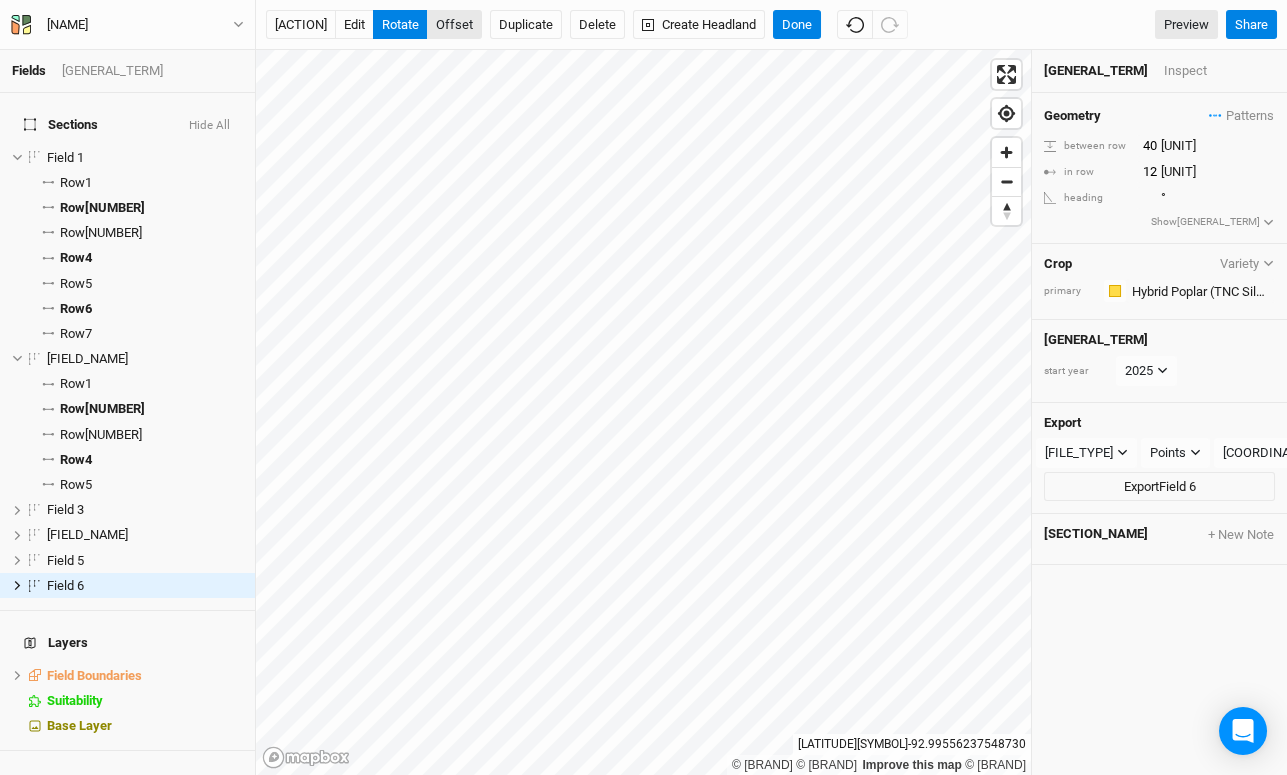 click on "offset" at bounding box center [454, 25] 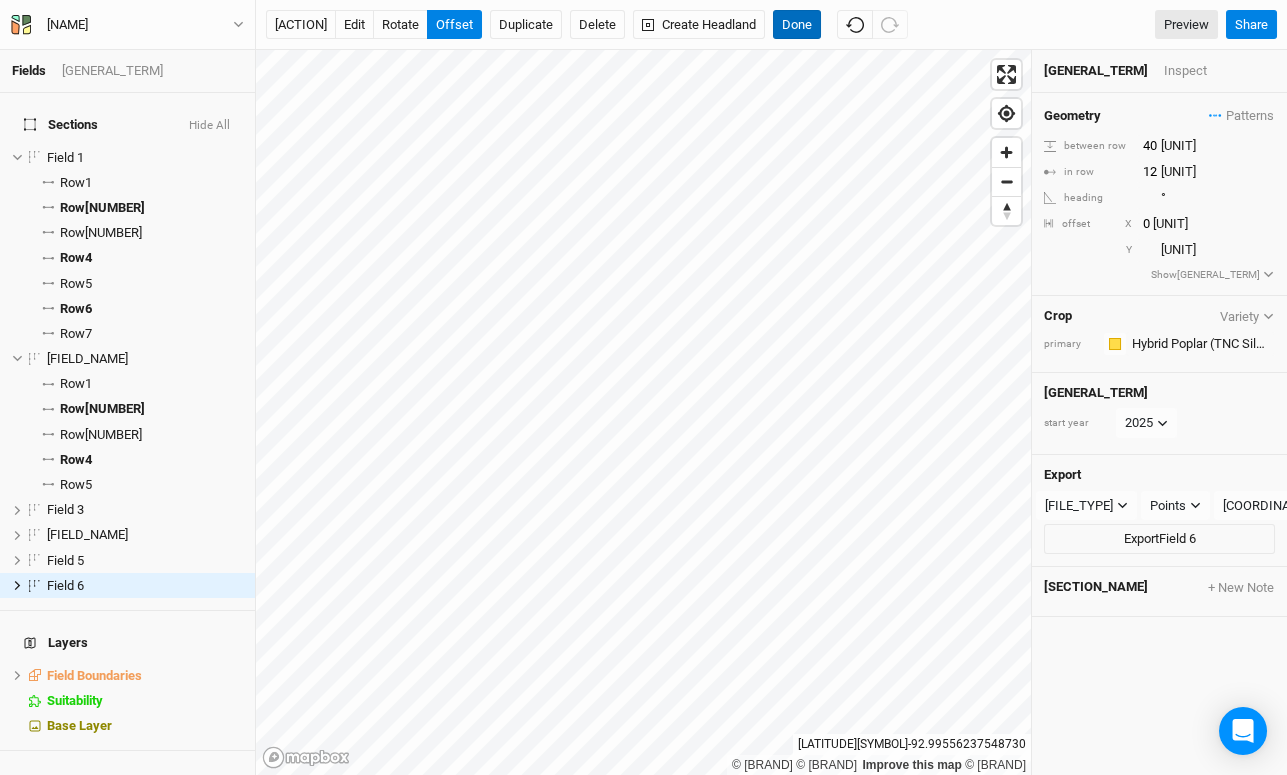 click on "Done" at bounding box center (797, 25) 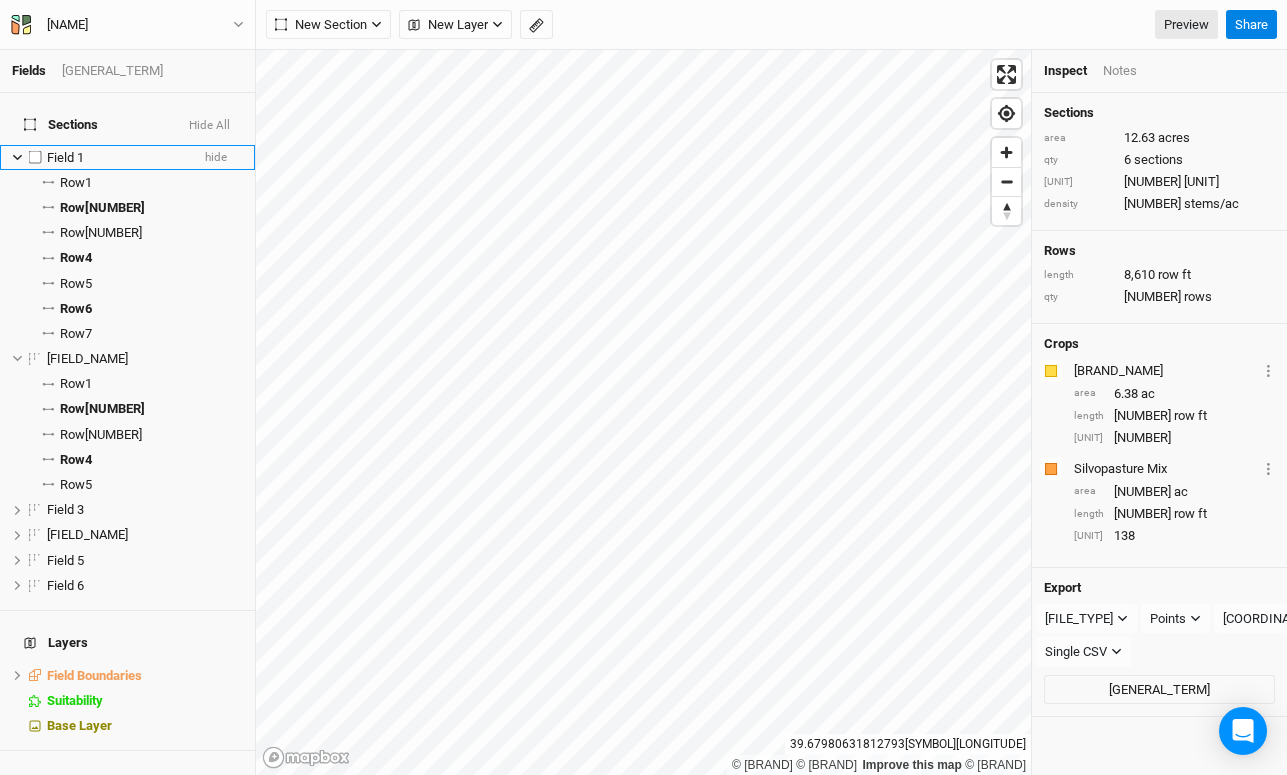 click on "Field 1" at bounding box center (65, 157) 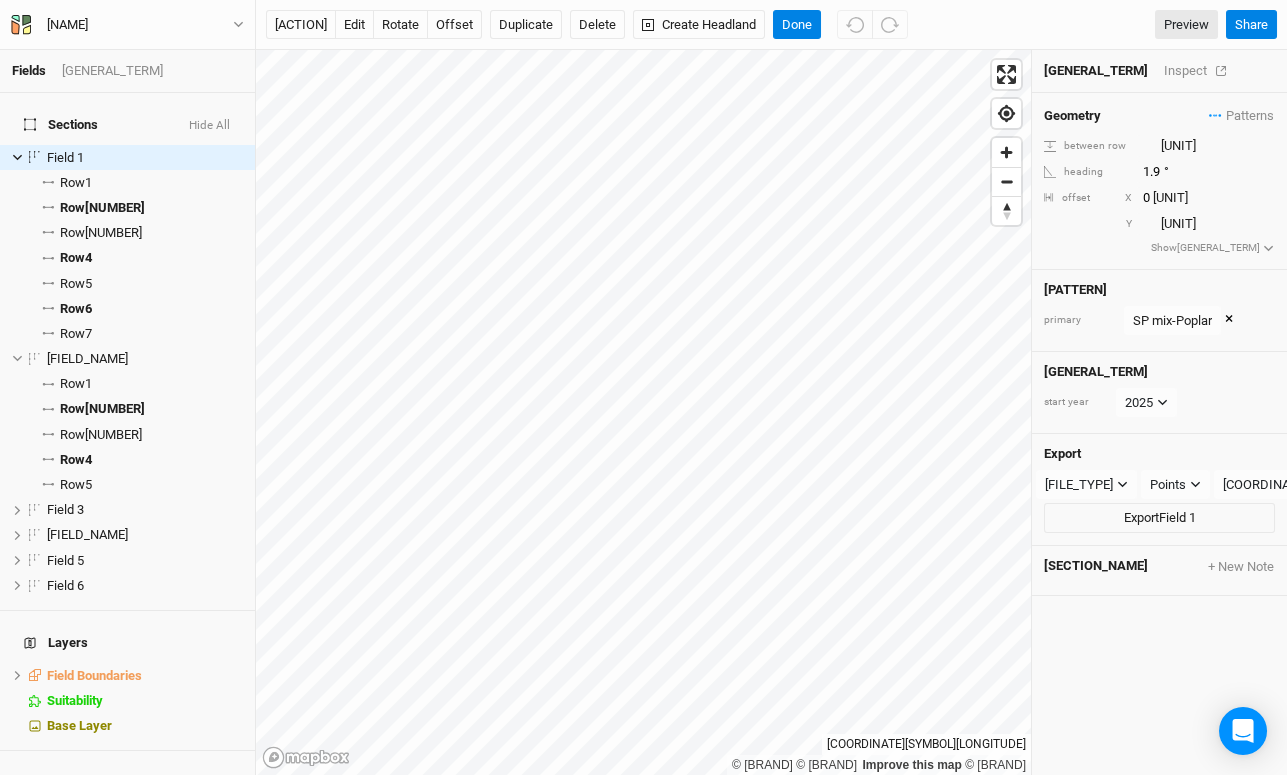 click on "Inspect" at bounding box center [1199, 71] 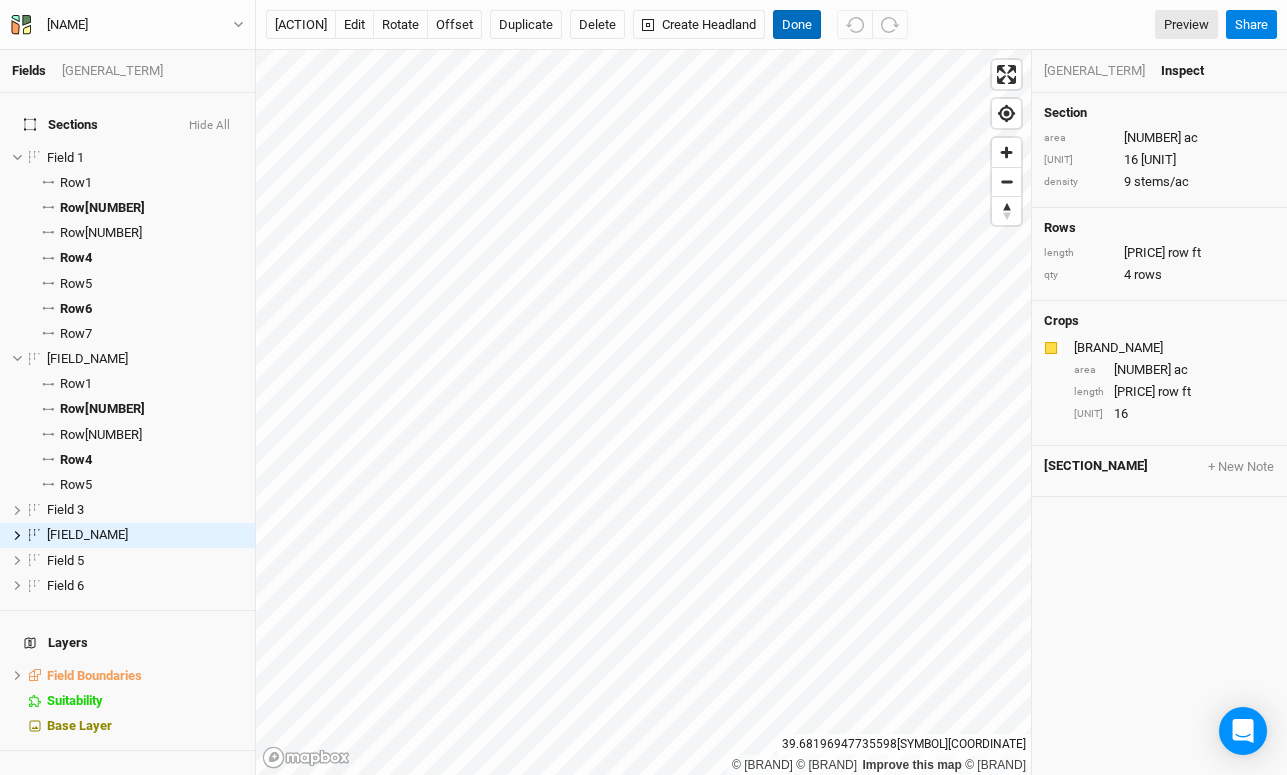 click on "Done" at bounding box center [797, 25] 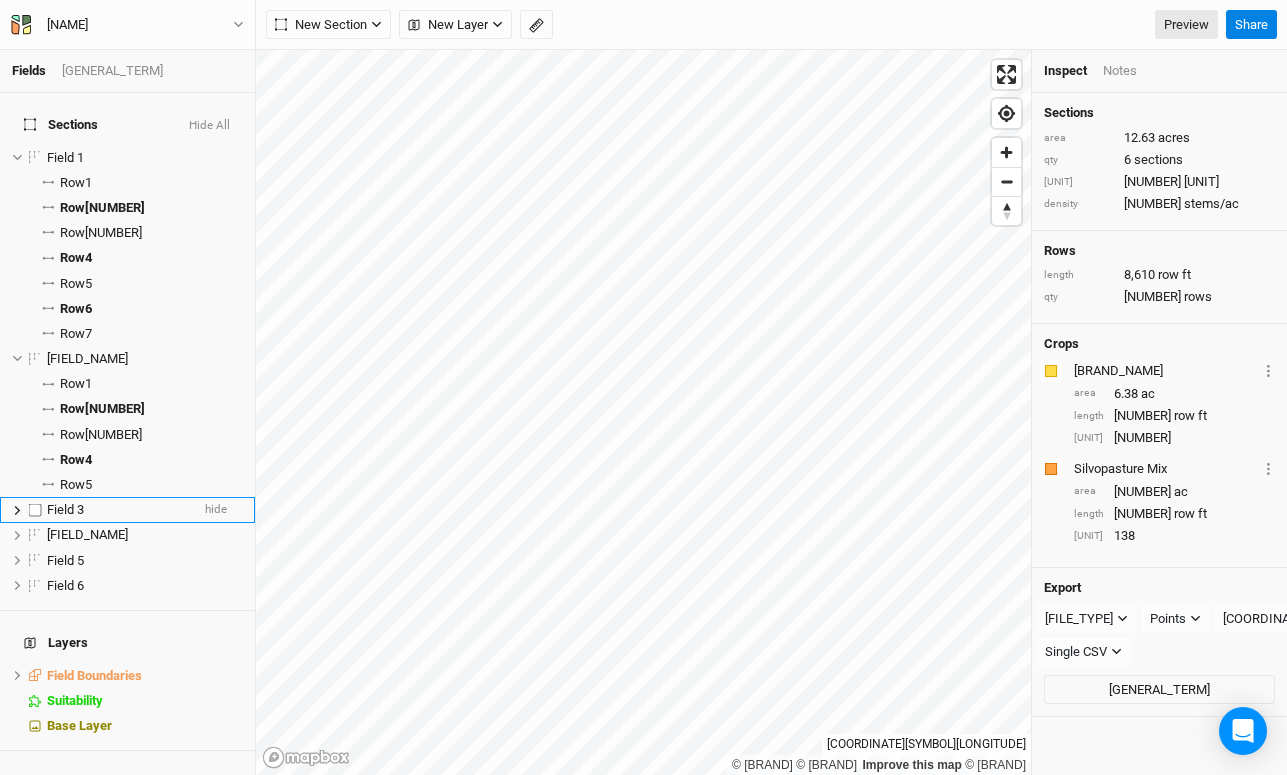 click at bounding box center [17, 510] 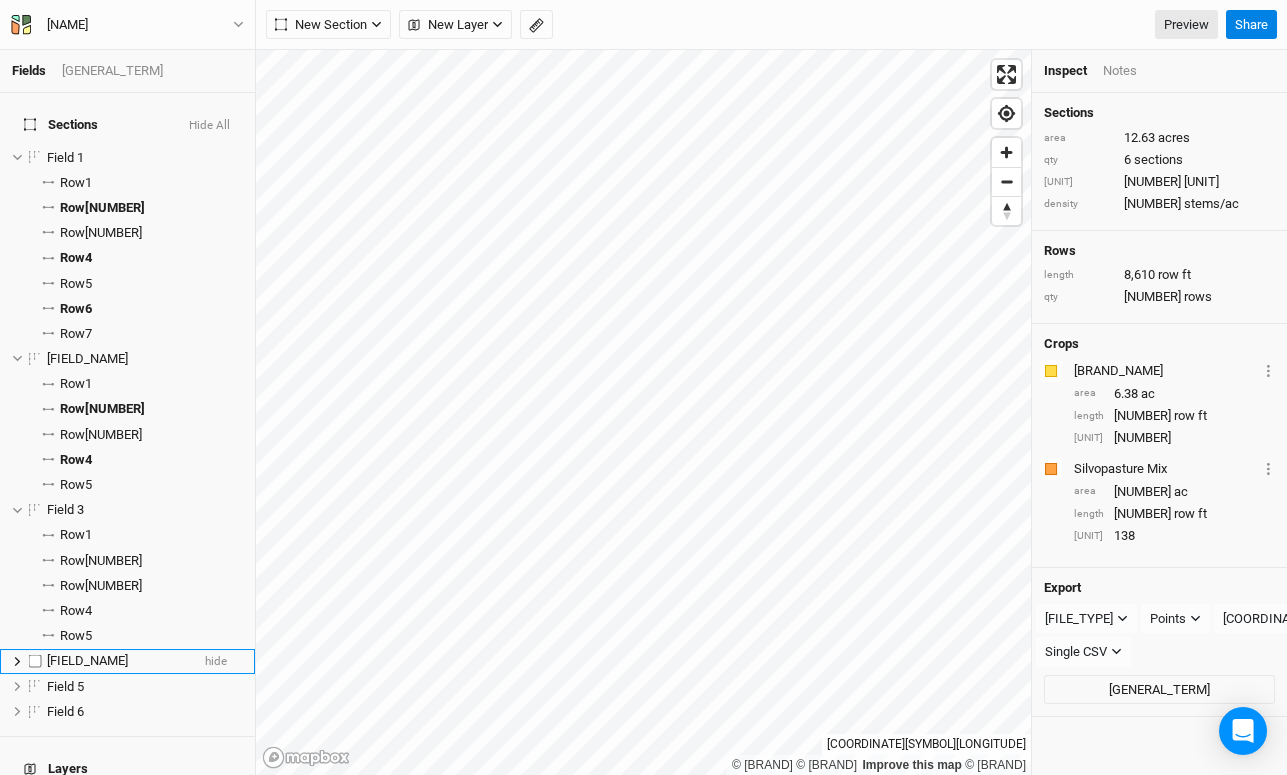 click at bounding box center [17, 661] 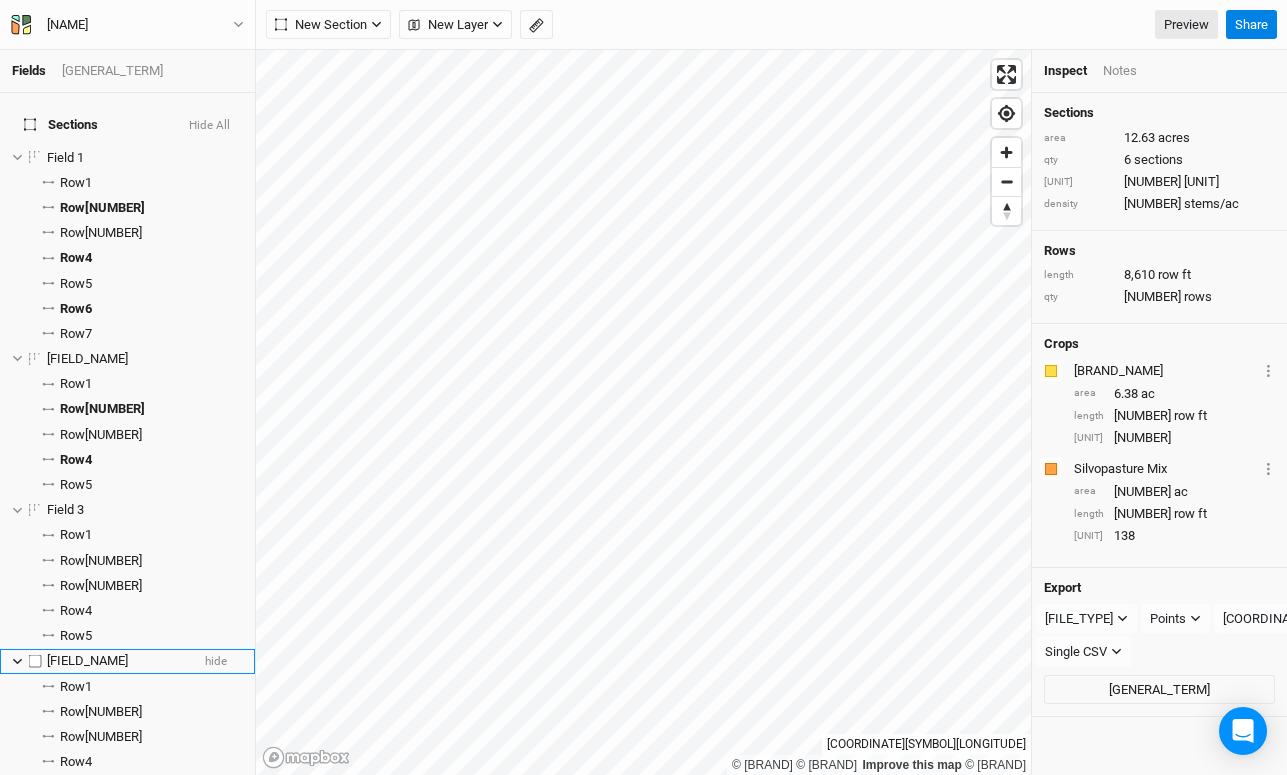click at bounding box center (17, 661) 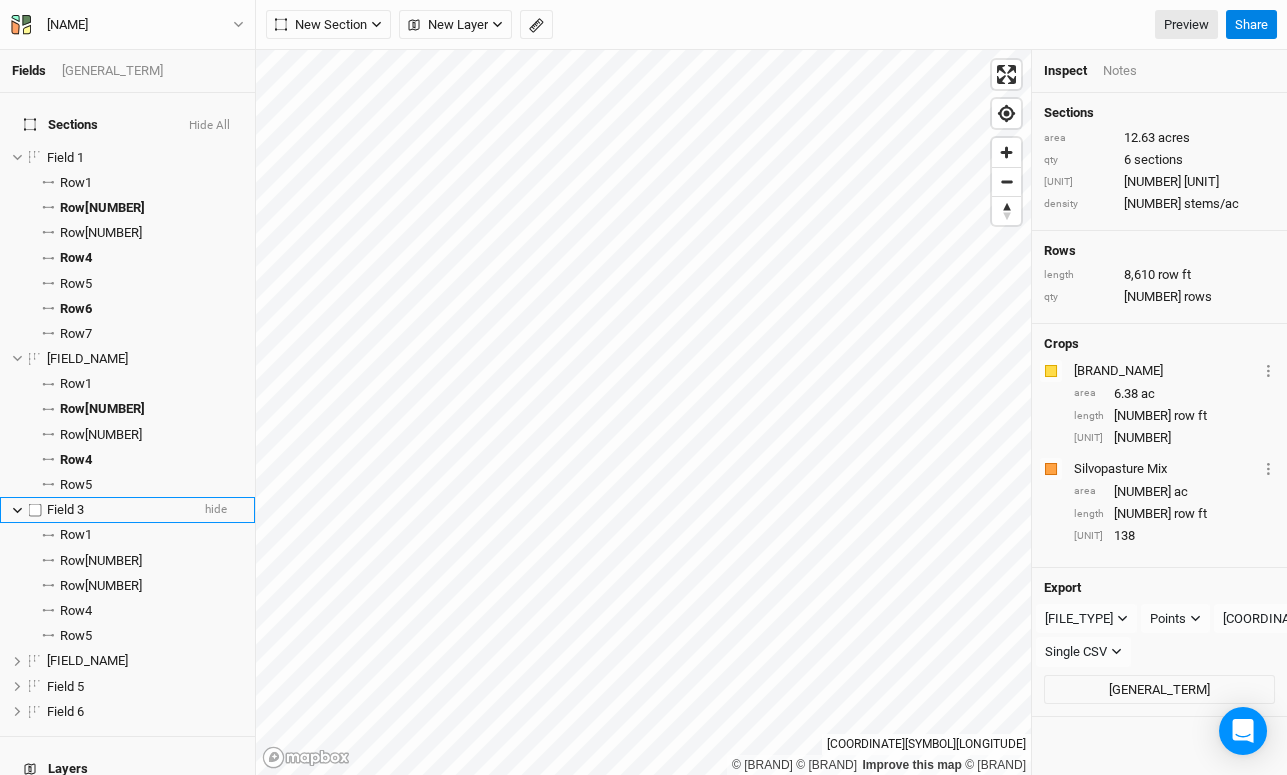 click on "[FIELD_NAME] hide" at bounding box center [127, 509] 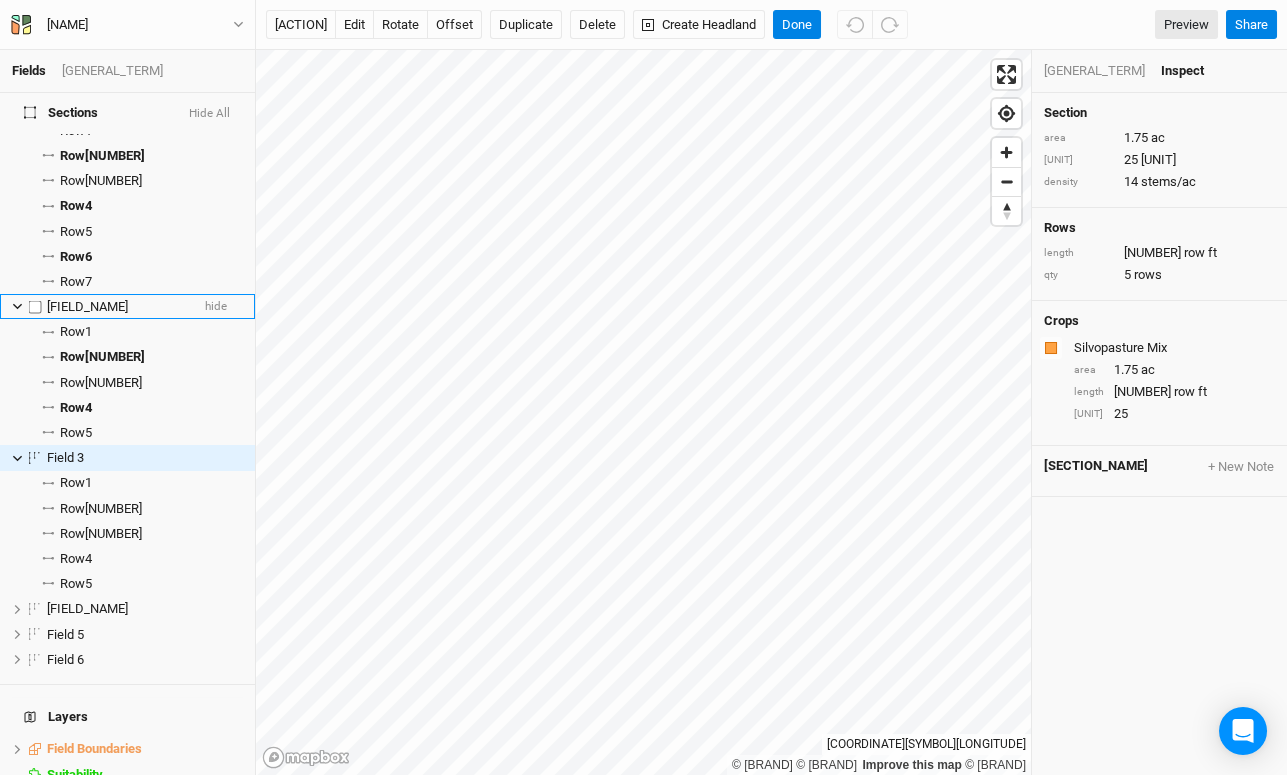 click at bounding box center (17, 306) 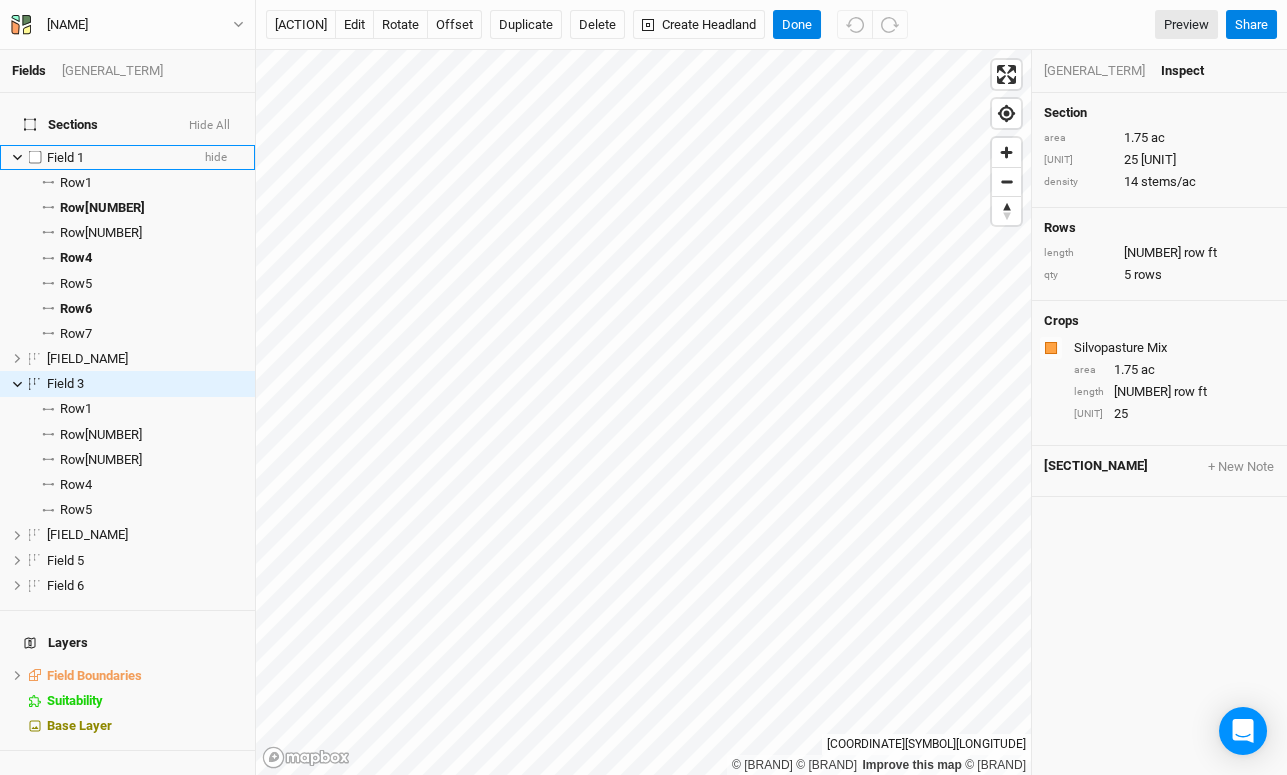 click at bounding box center (35, 157) 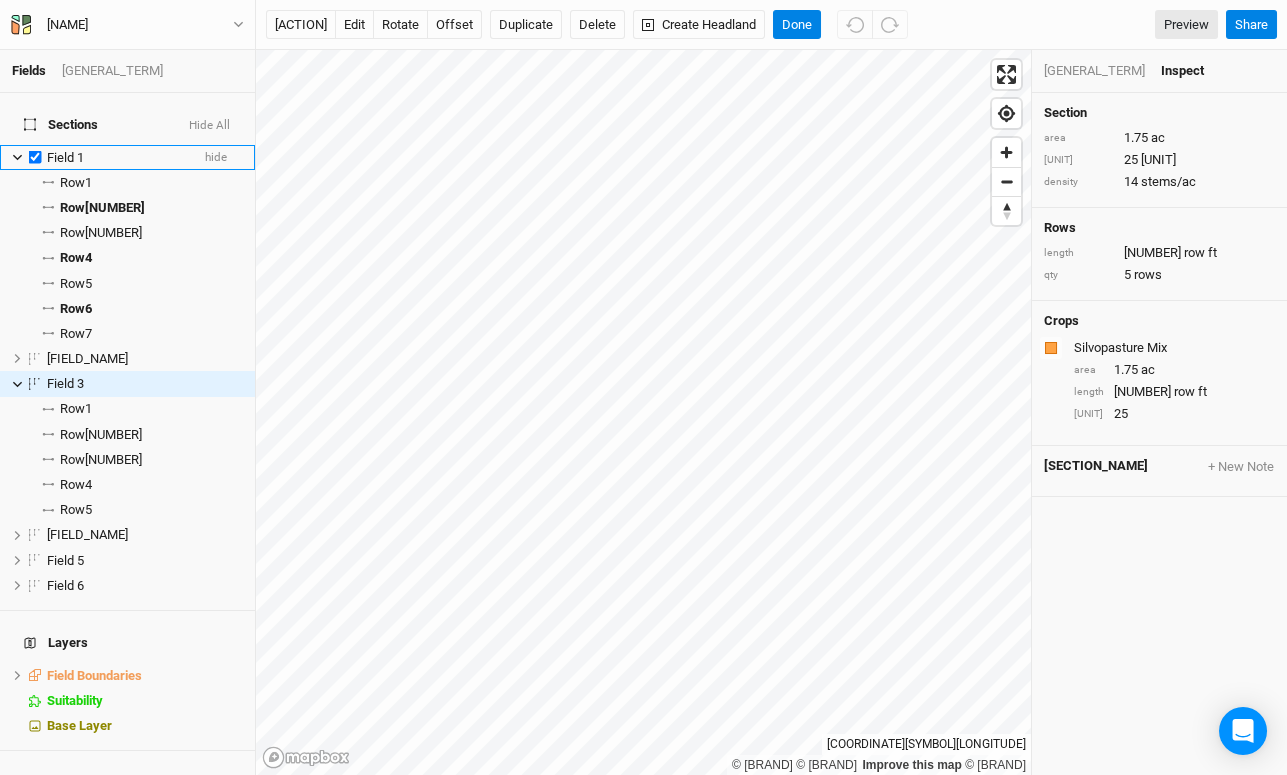 checkbox on "true" 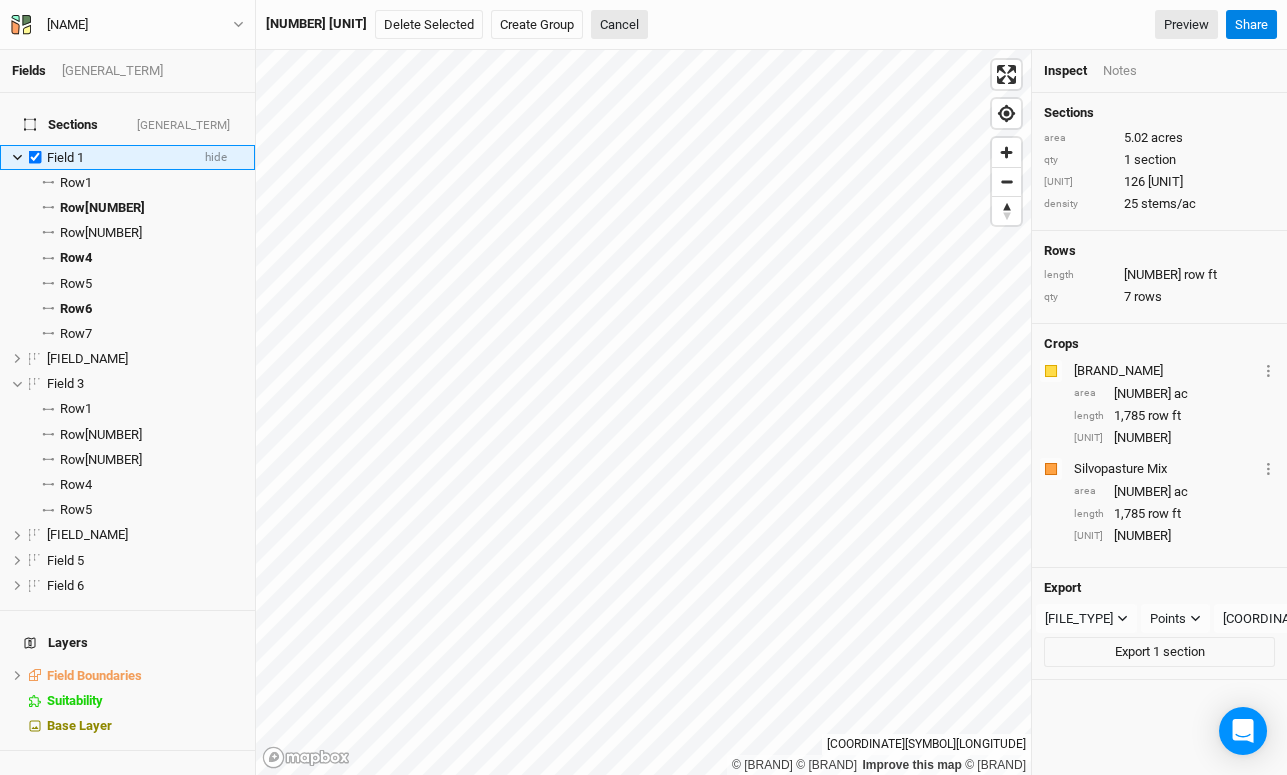 click at bounding box center (17, 157) 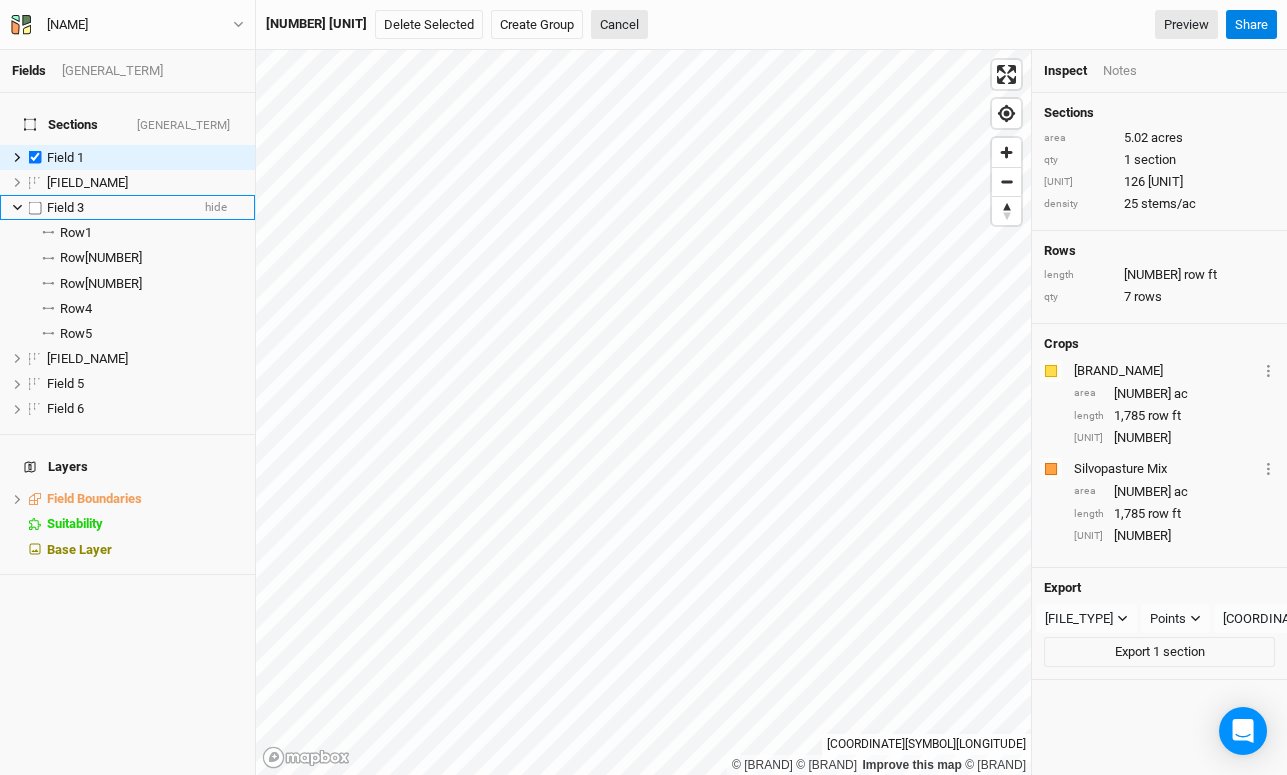click at bounding box center [17, 208] 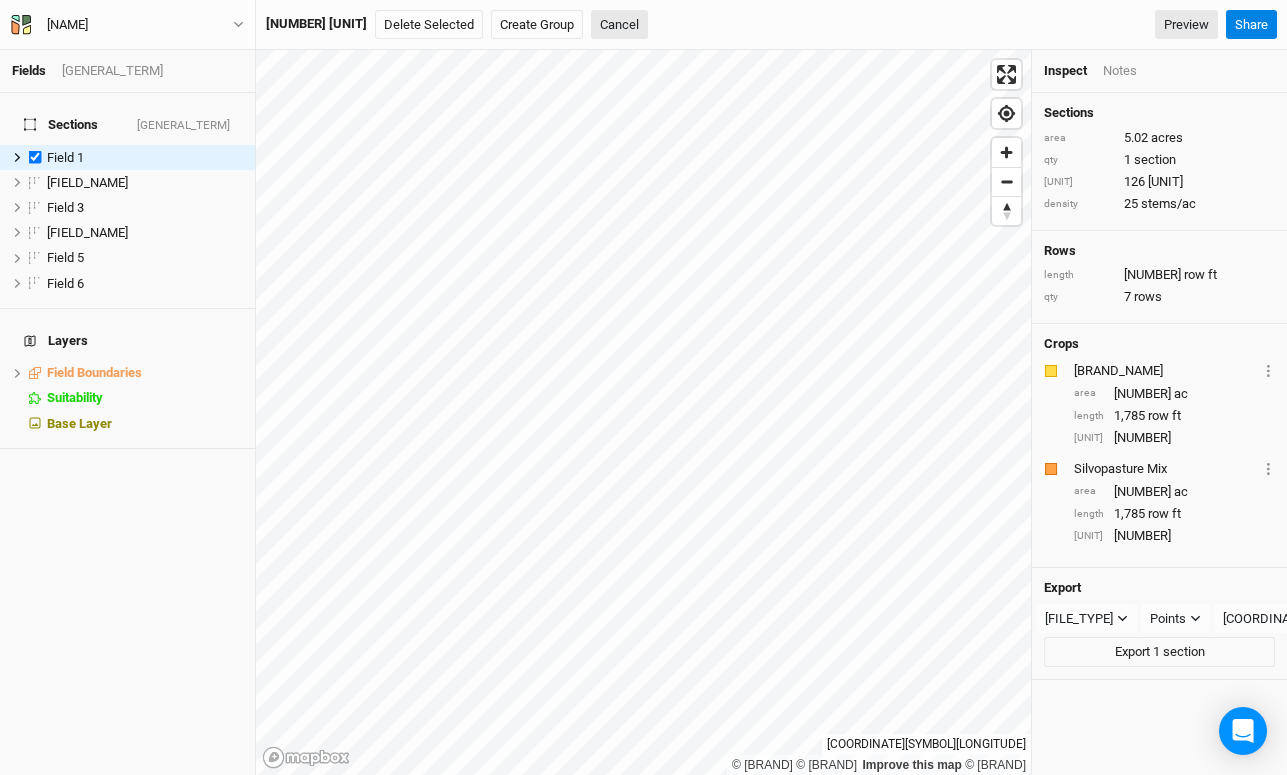 click on "Sections Hide Selected Field 1 hide Field 2 hide Field 3 hide Field 4 hide Field 5 hide Field 6 hide Layers Field Boundaries hide Suitability hide Base Layer" at bounding box center [127, 434] 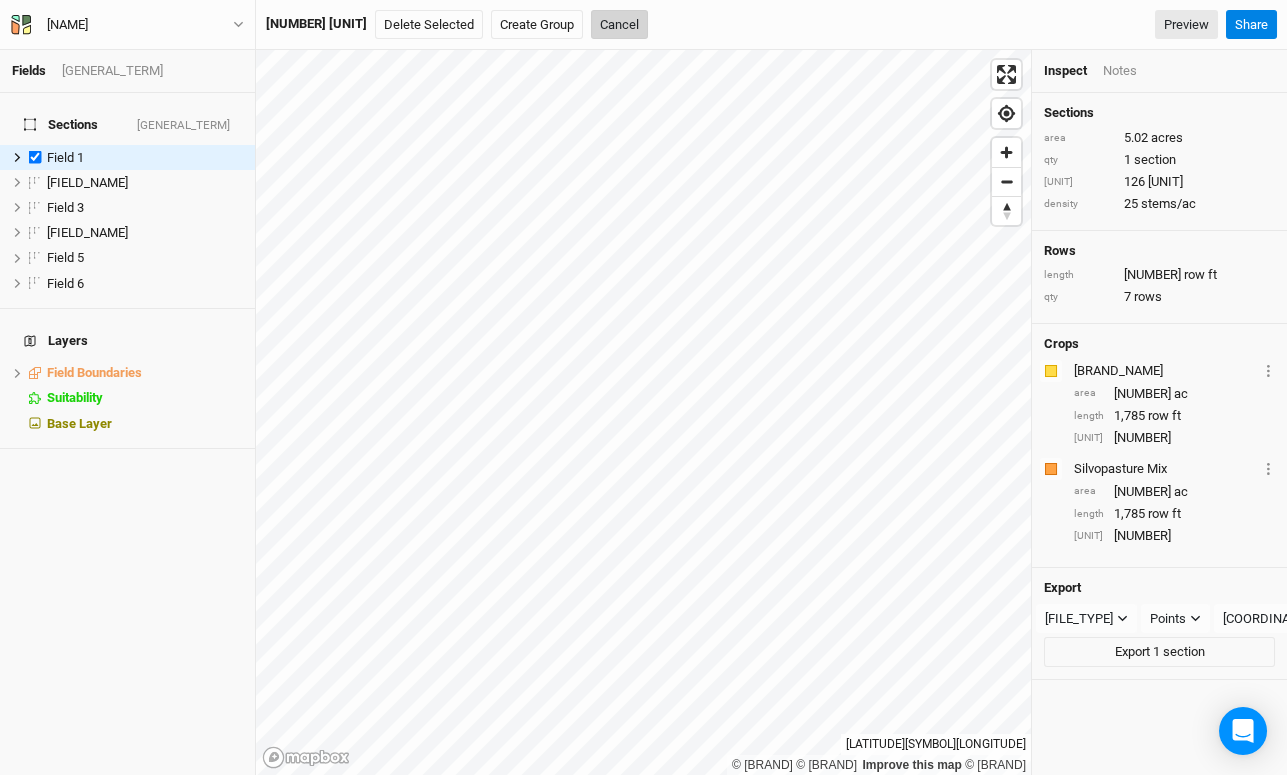 click on "Cancel" at bounding box center (619, 25) 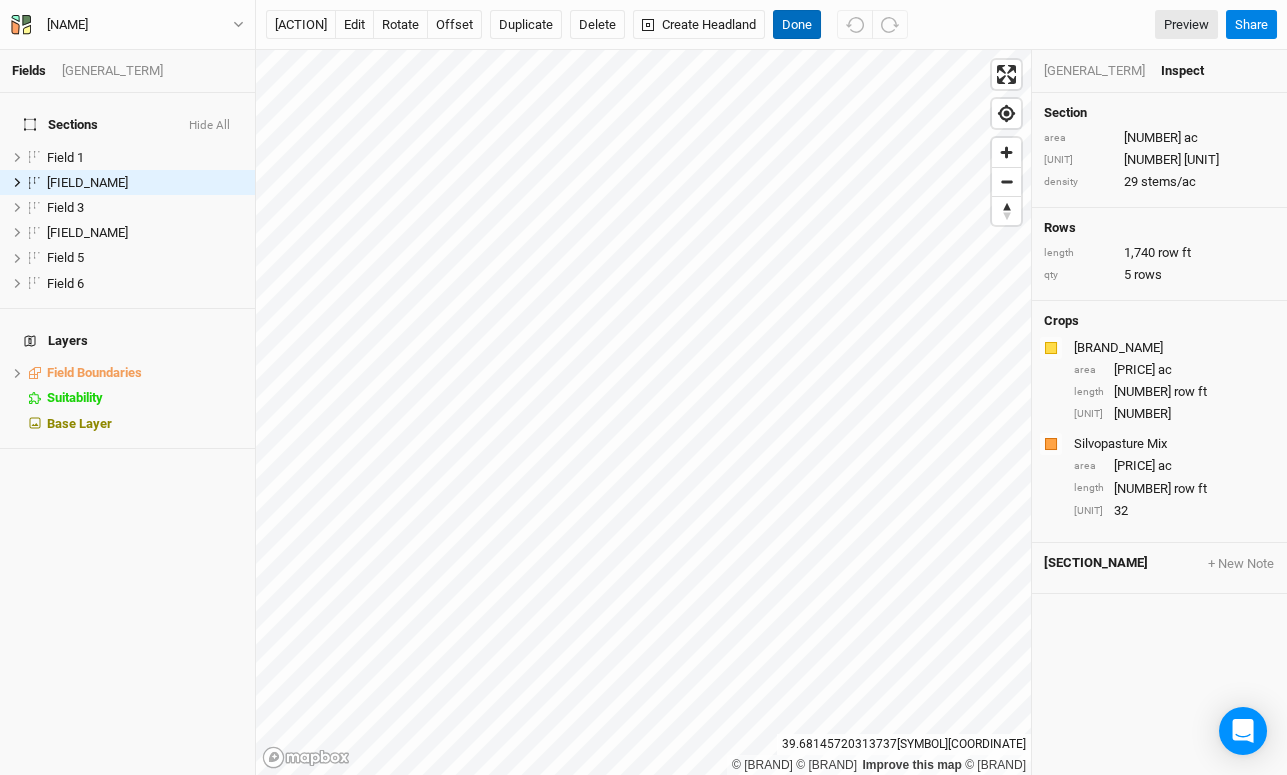 click on "Done" at bounding box center (797, 25) 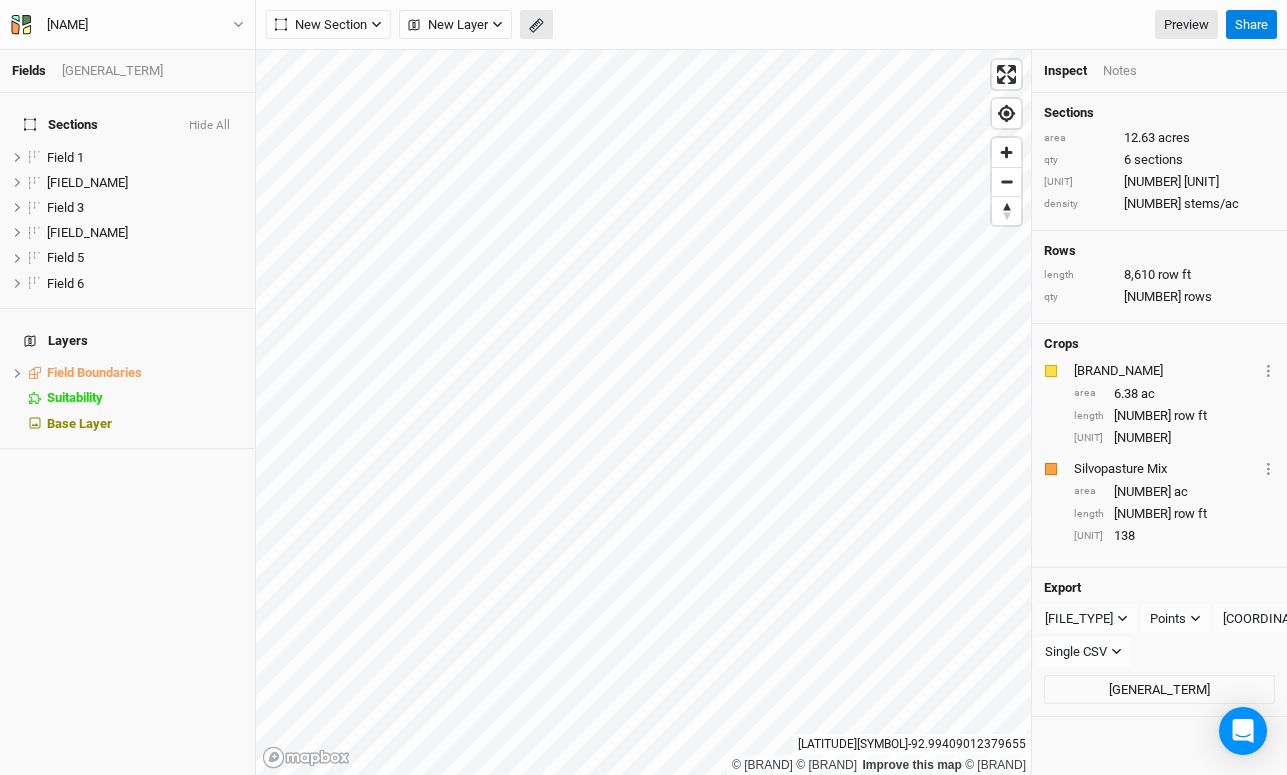 click at bounding box center [414, 25] 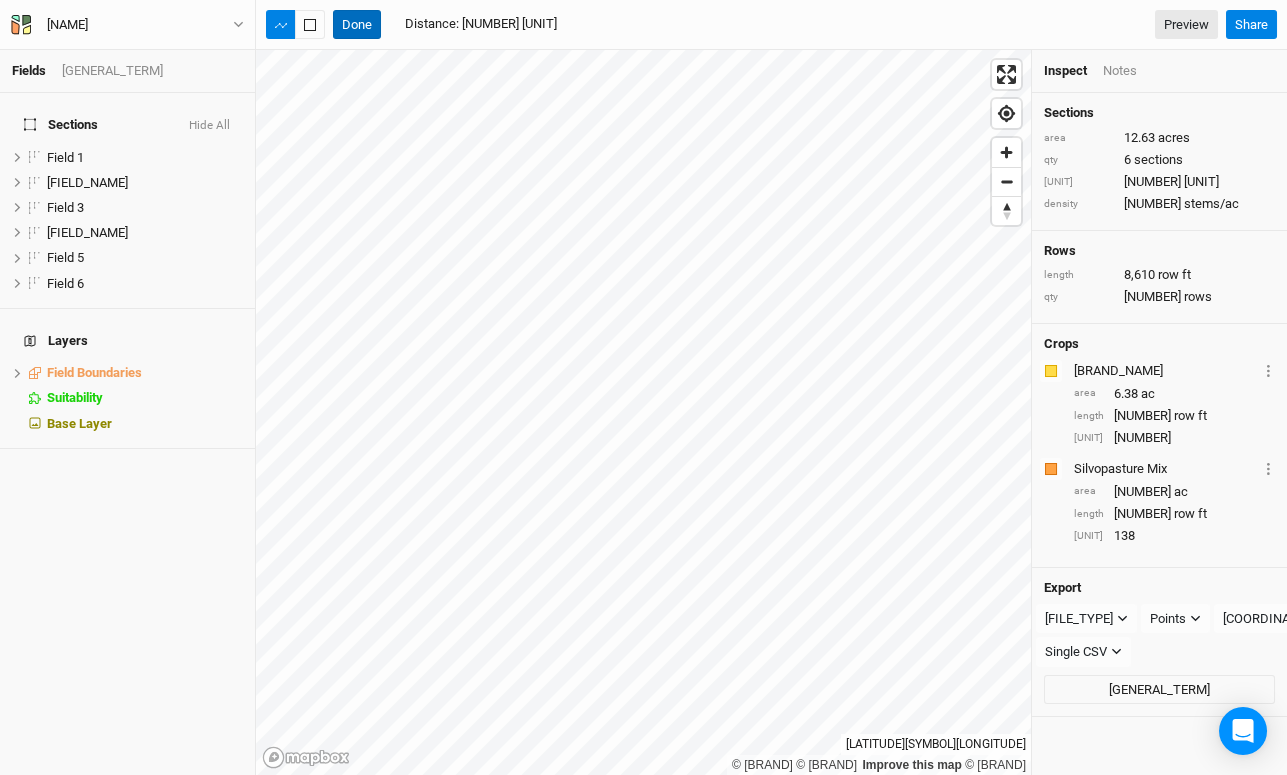 click on "Done" at bounding box center (357, 25) 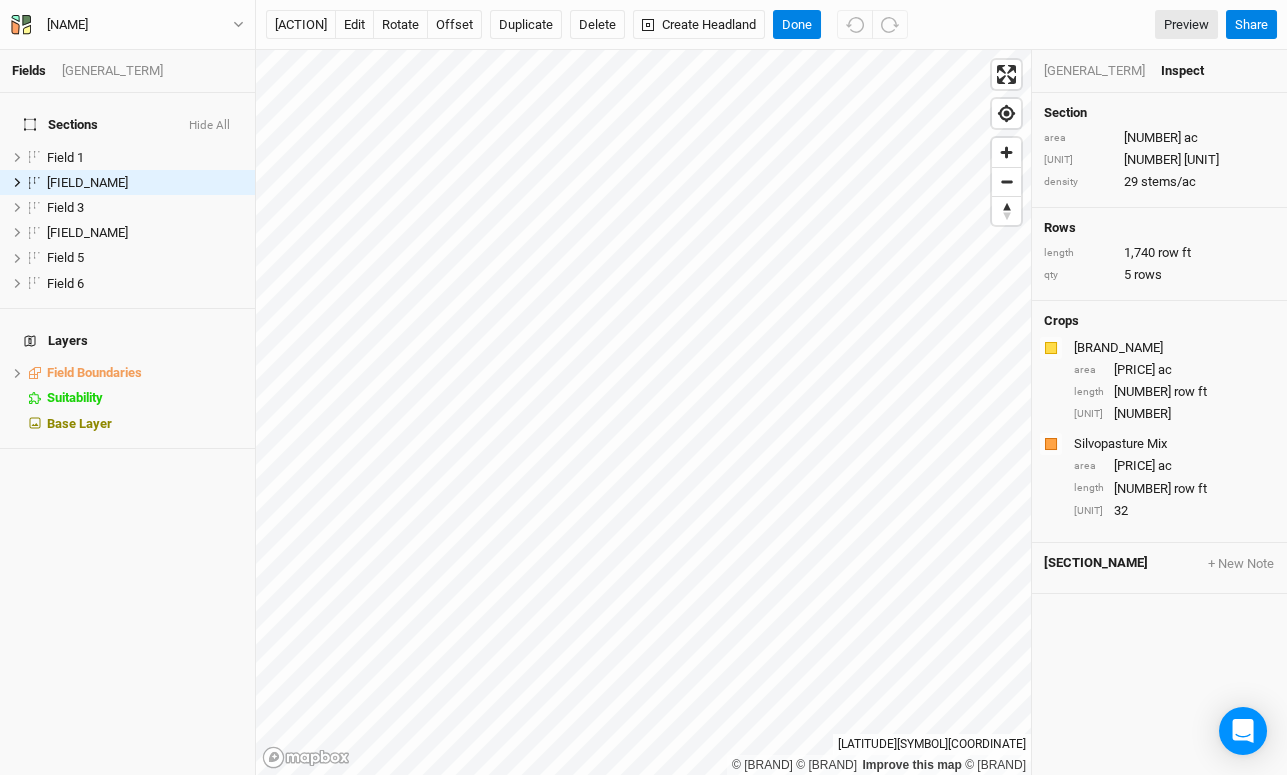 click on "[GENERAL_TERM]" at bounding box center [1094, 71] 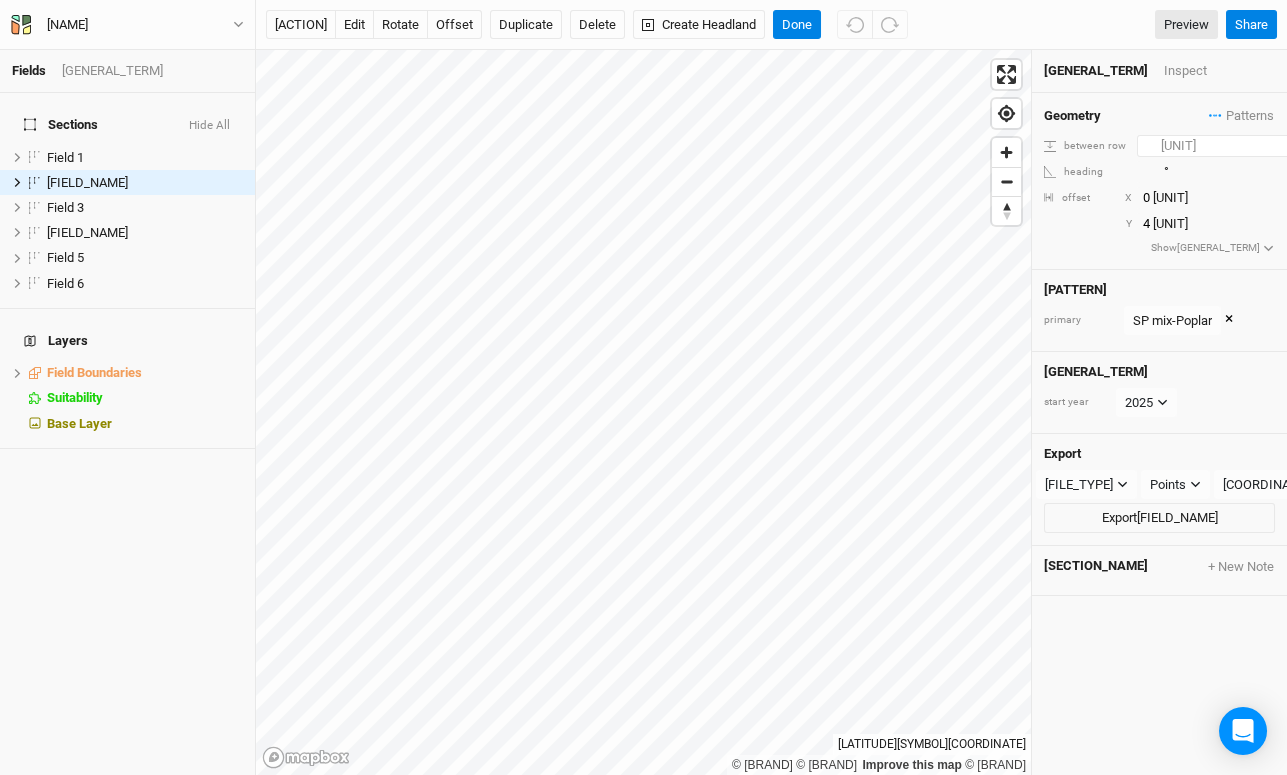 click on "[NUMBER]" at bounding box center (1224, 146) 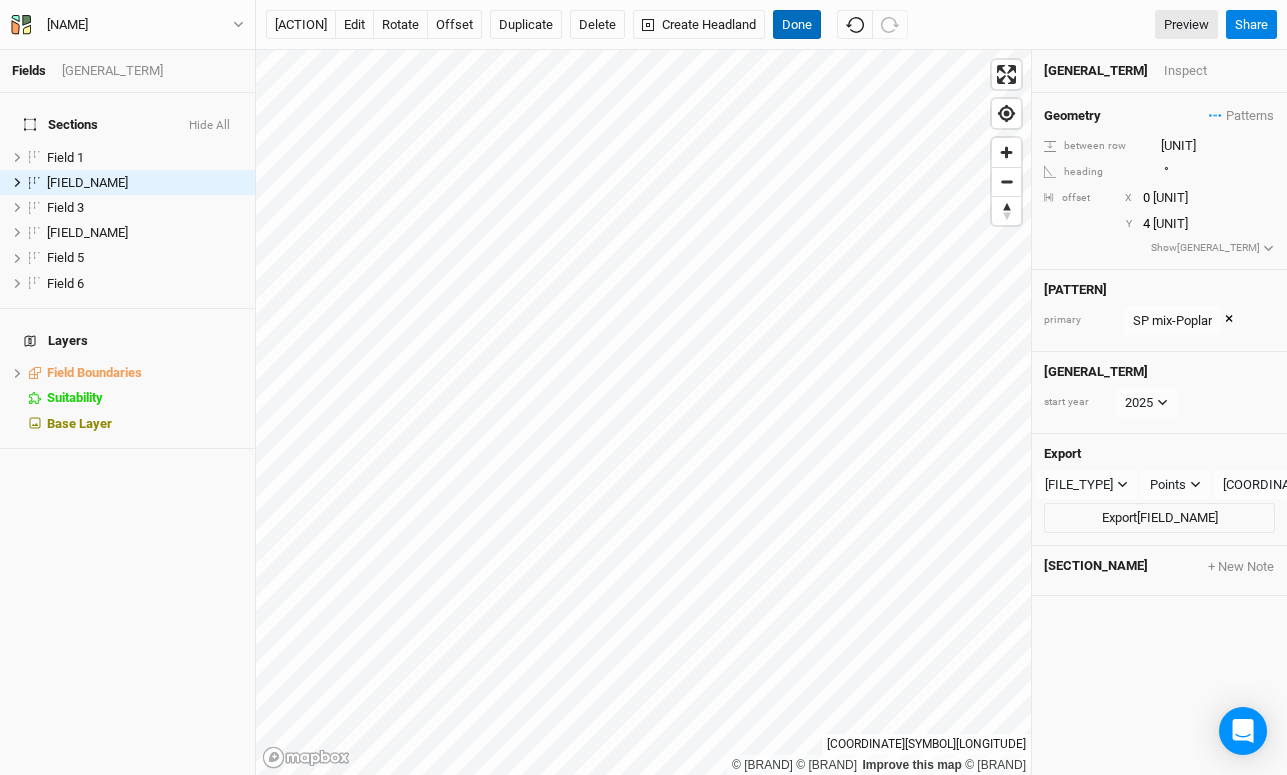 click on "Done" at bounding box center [797, 25] 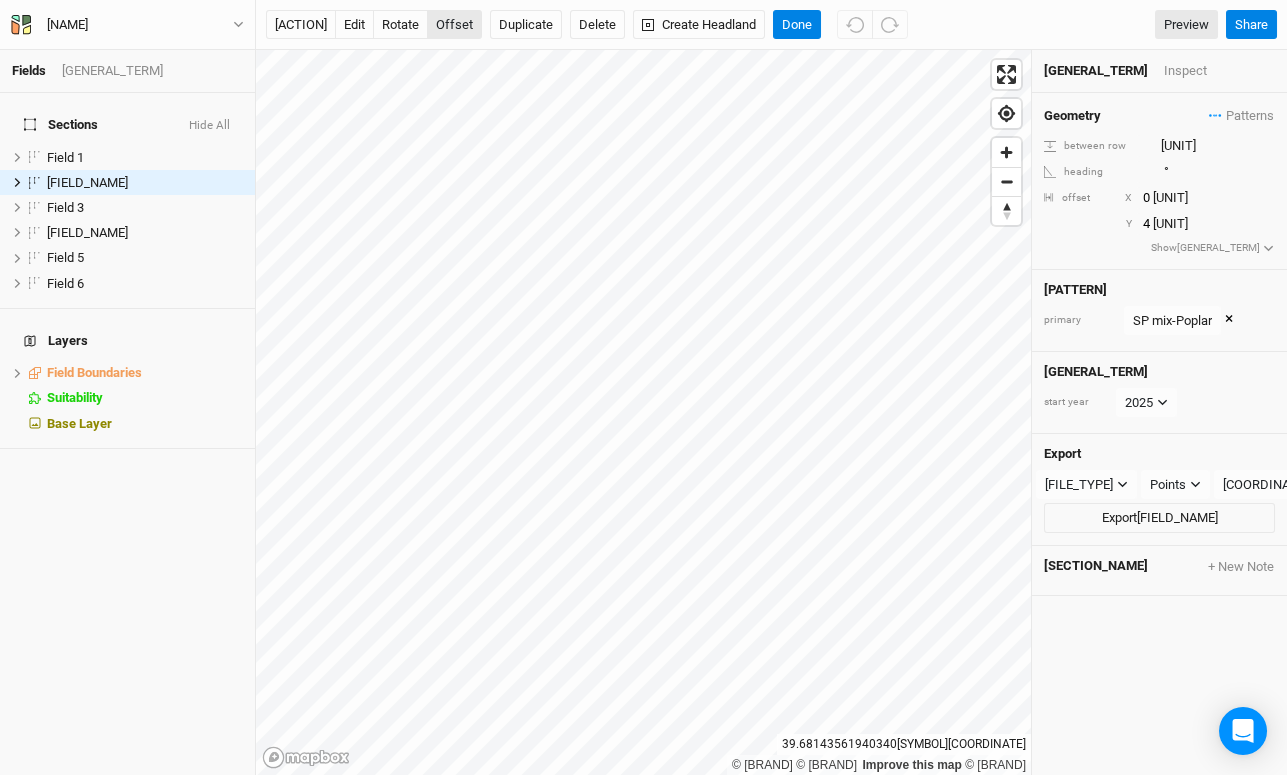 click on "offset" at bounding box center (454, 25) 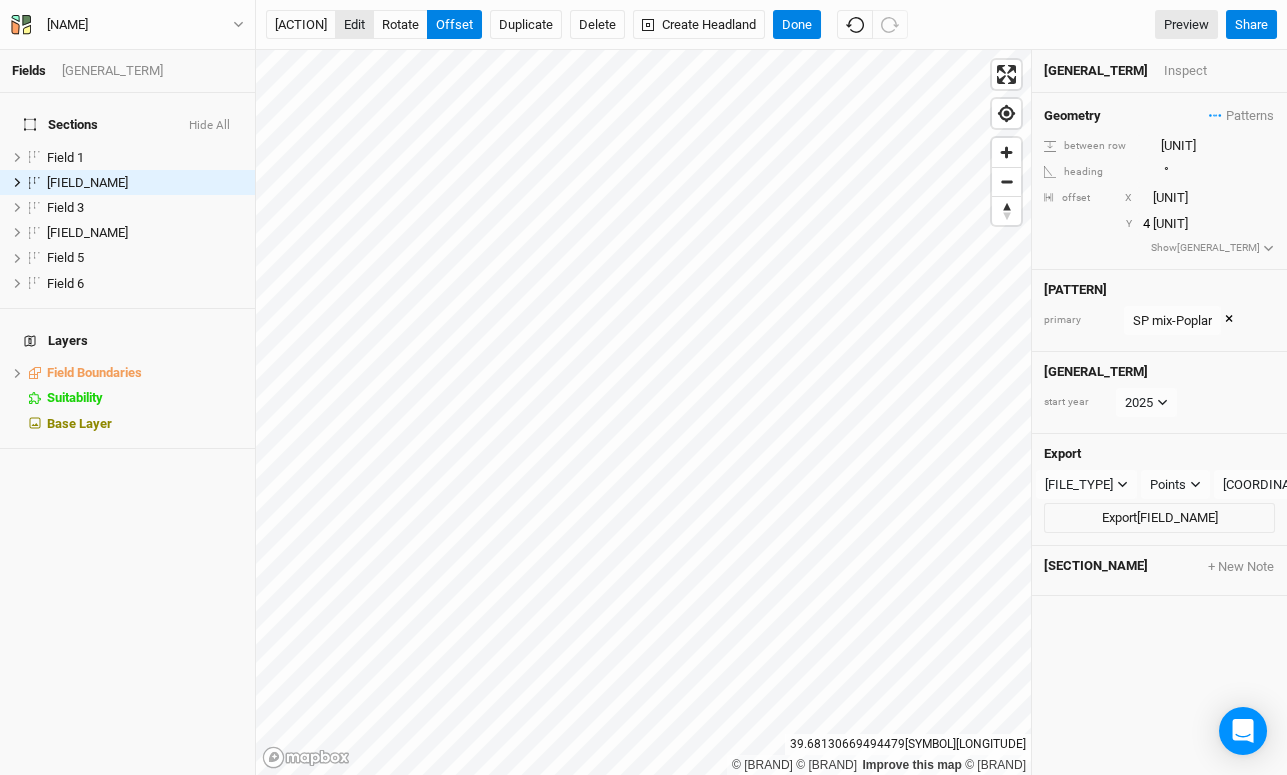 click on "edit" at bounding box center (354, 25) 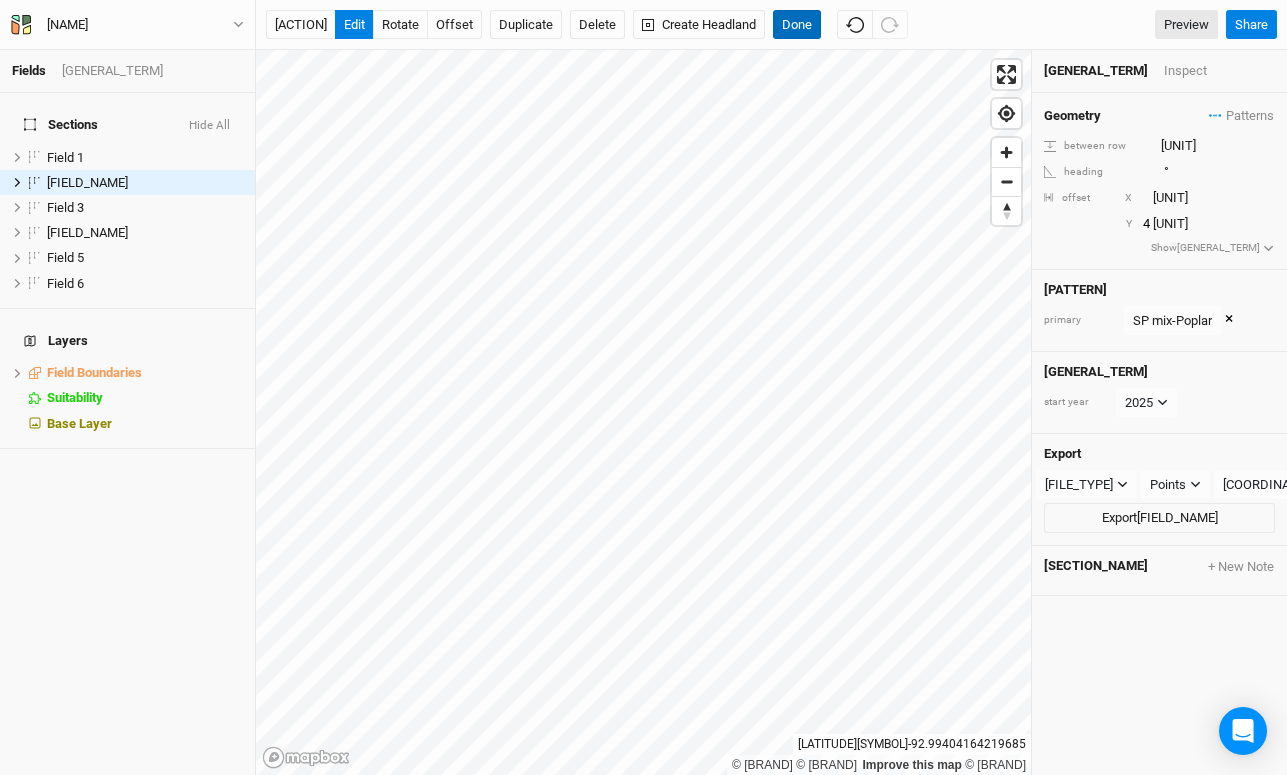 click on "Done" at bounding box center [797, 25] 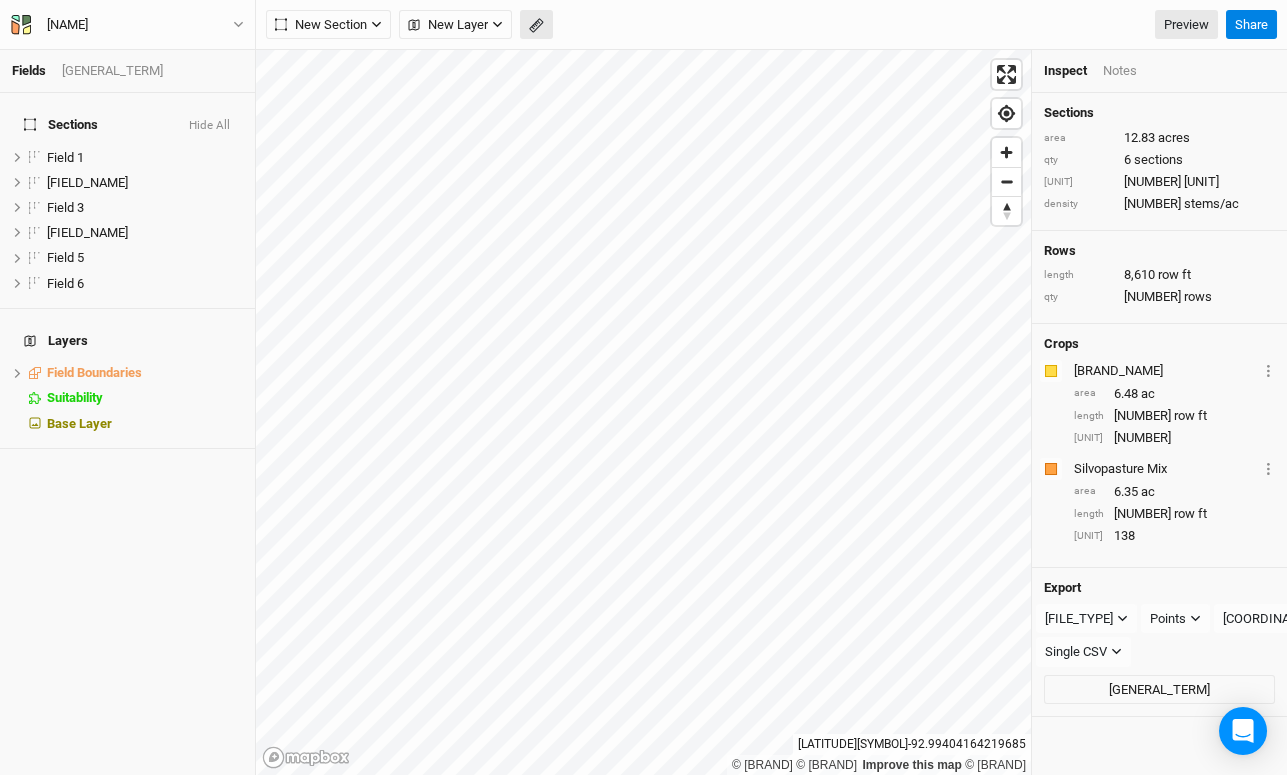 click at bounding box center (536, 25) 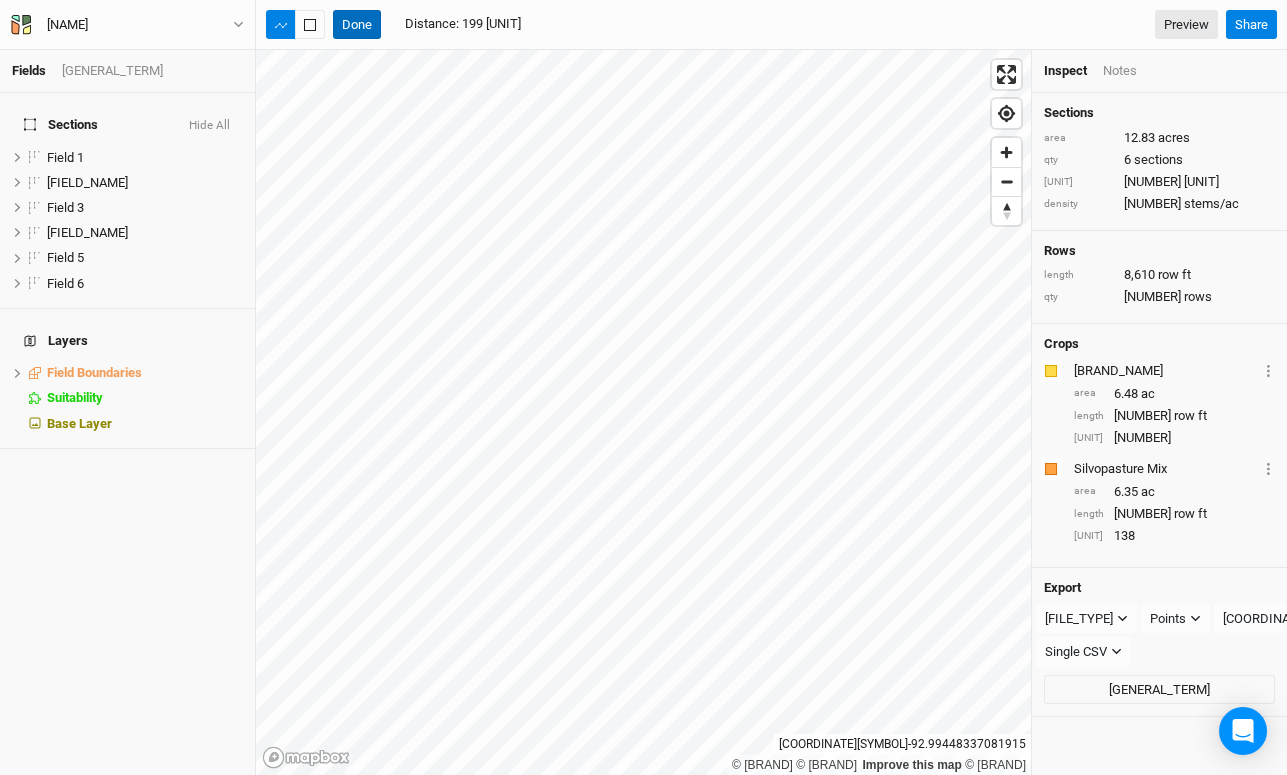 click on "Done" at bounding box center [357, 25] 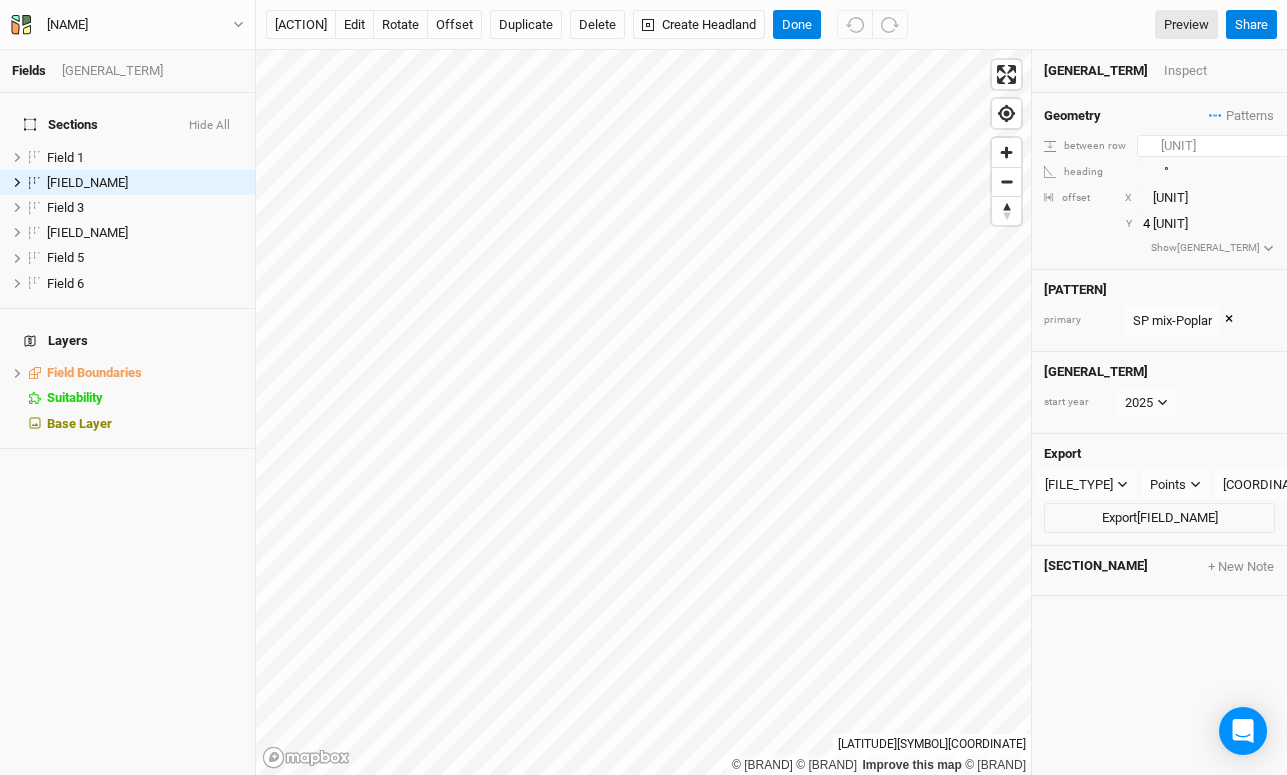 click on "[NUMBER]" at bounding box center [1224, 146] 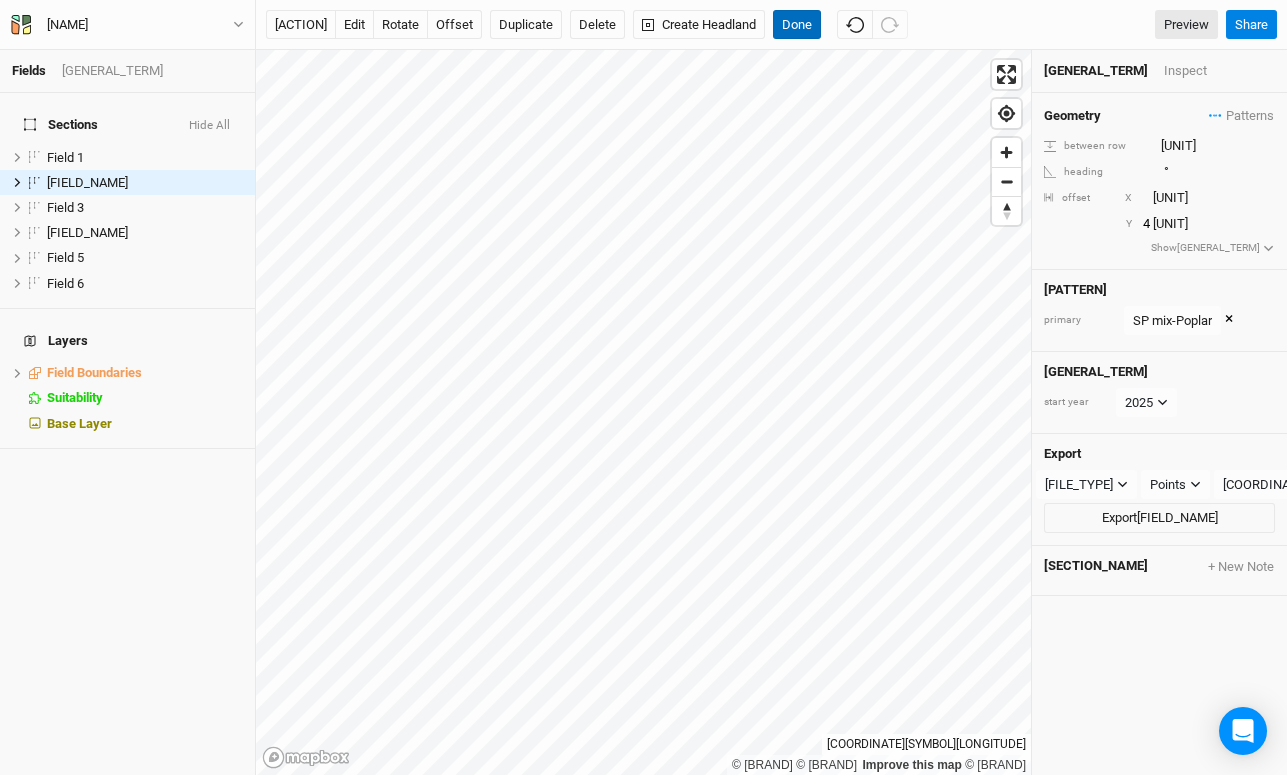 click on "Done" at bounding box center [797, 25] 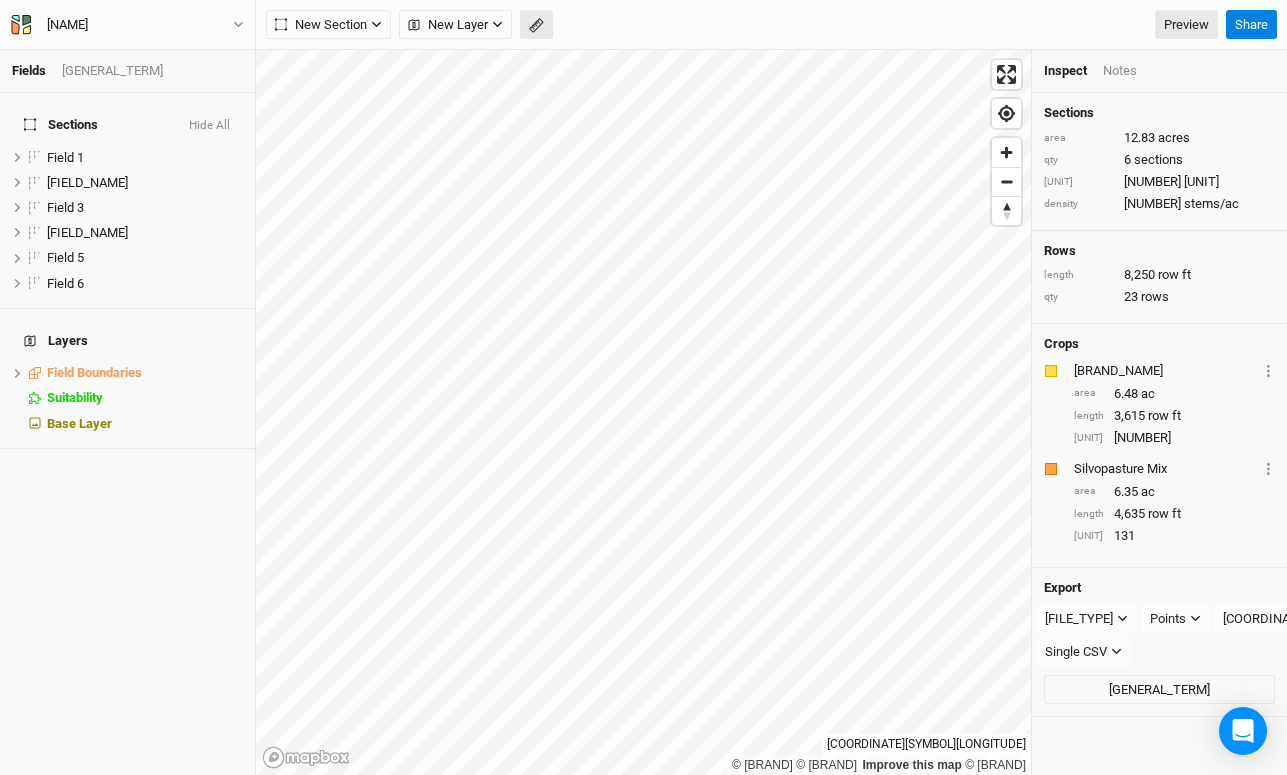 click at bounding box center (535, 26) 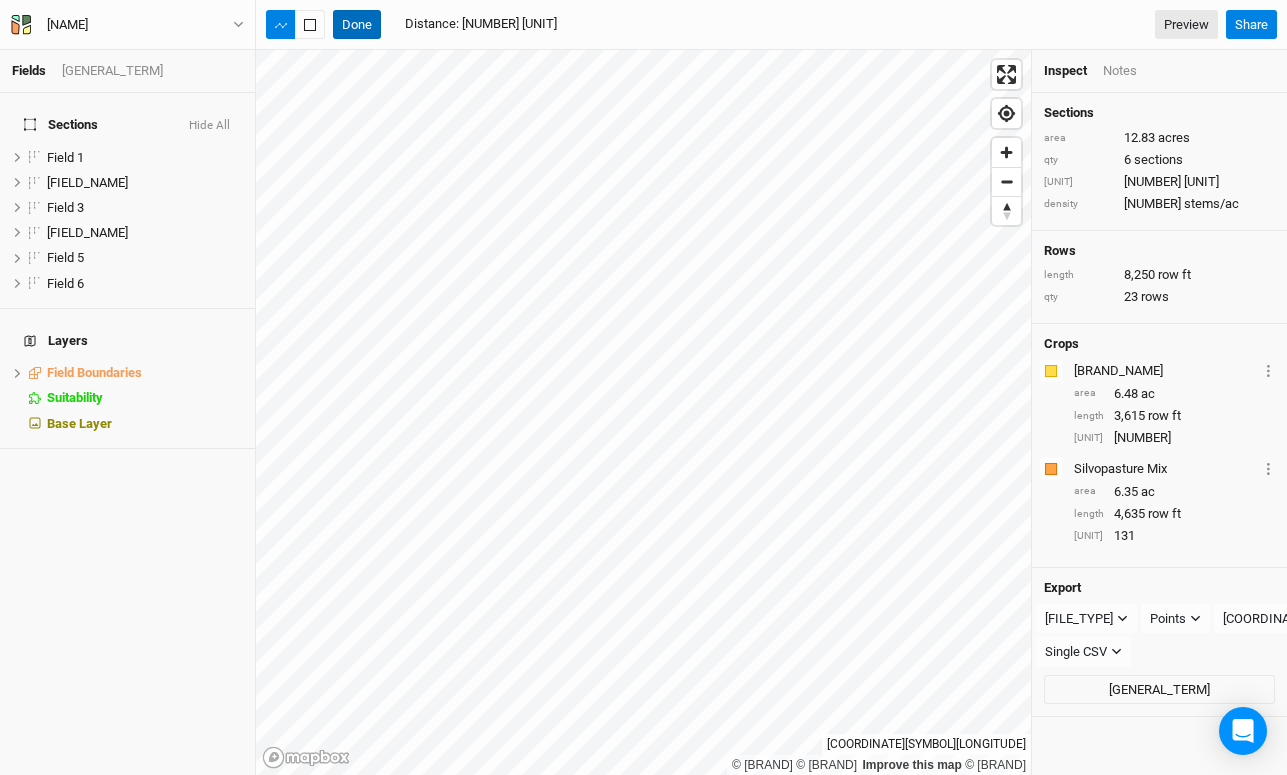 click on "Done" at bounding box center [357, 25] 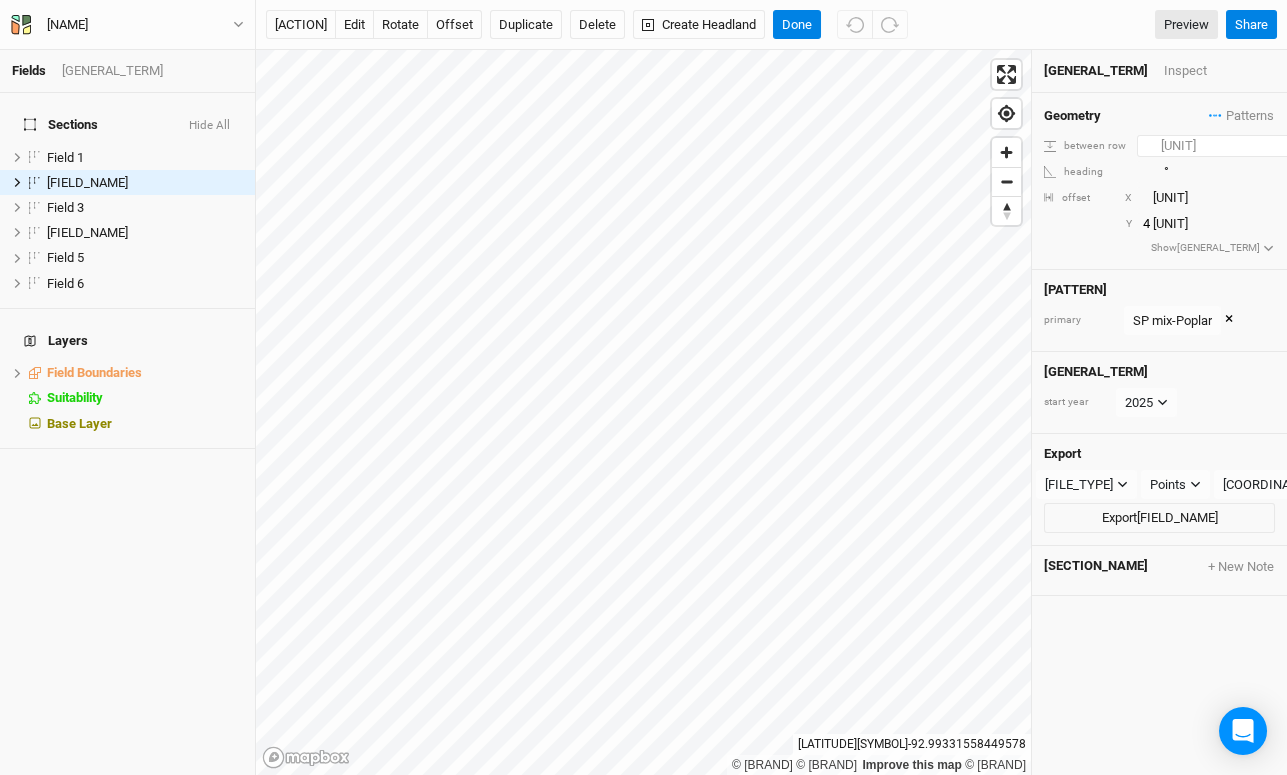 click on "[NUMBER]" at bounding box center (1224, 146) 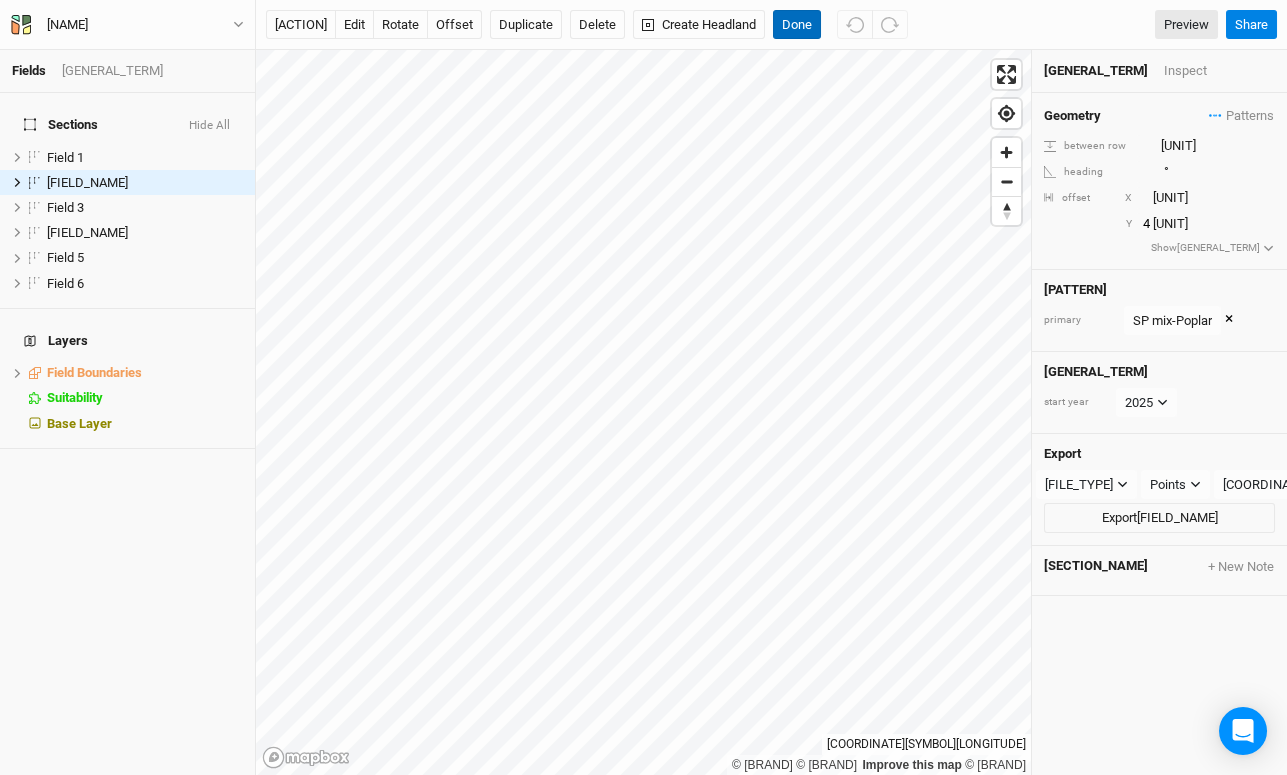 click on "Done" at bounding box center [797, 25] 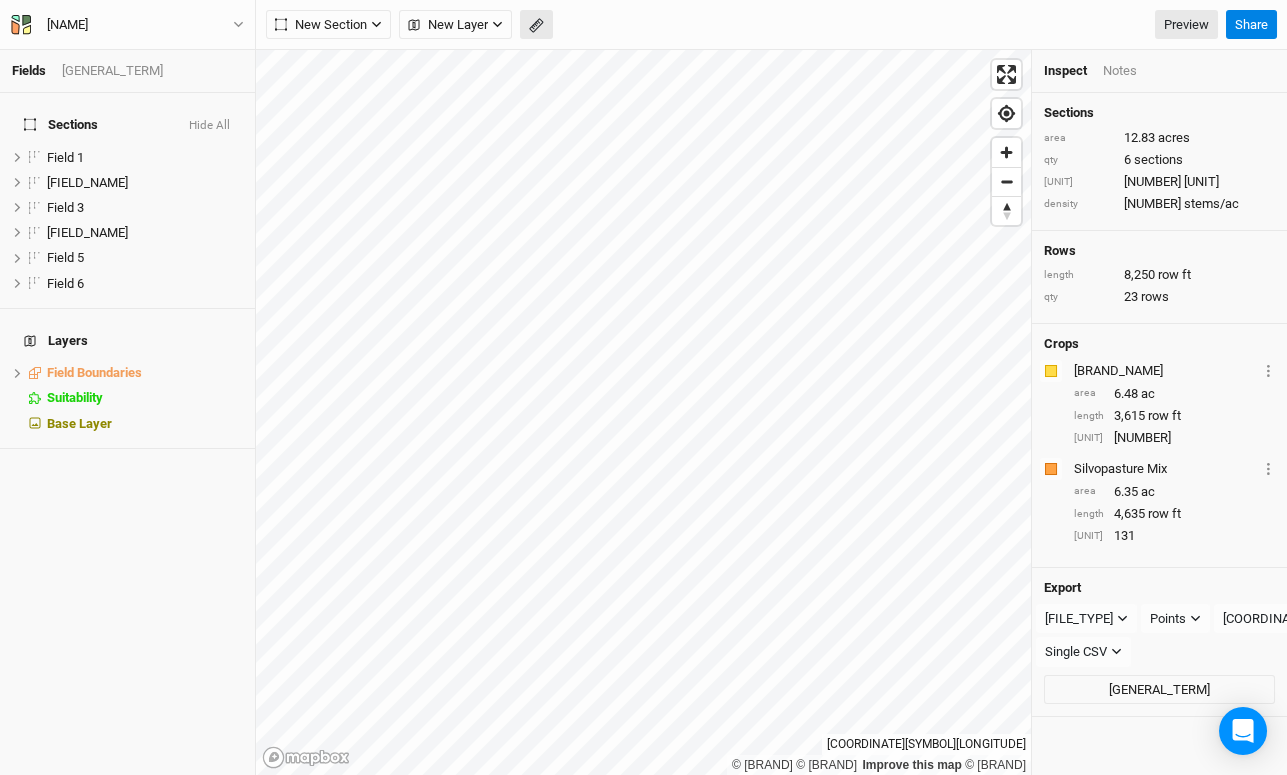 click at bounding box center (414, 25) 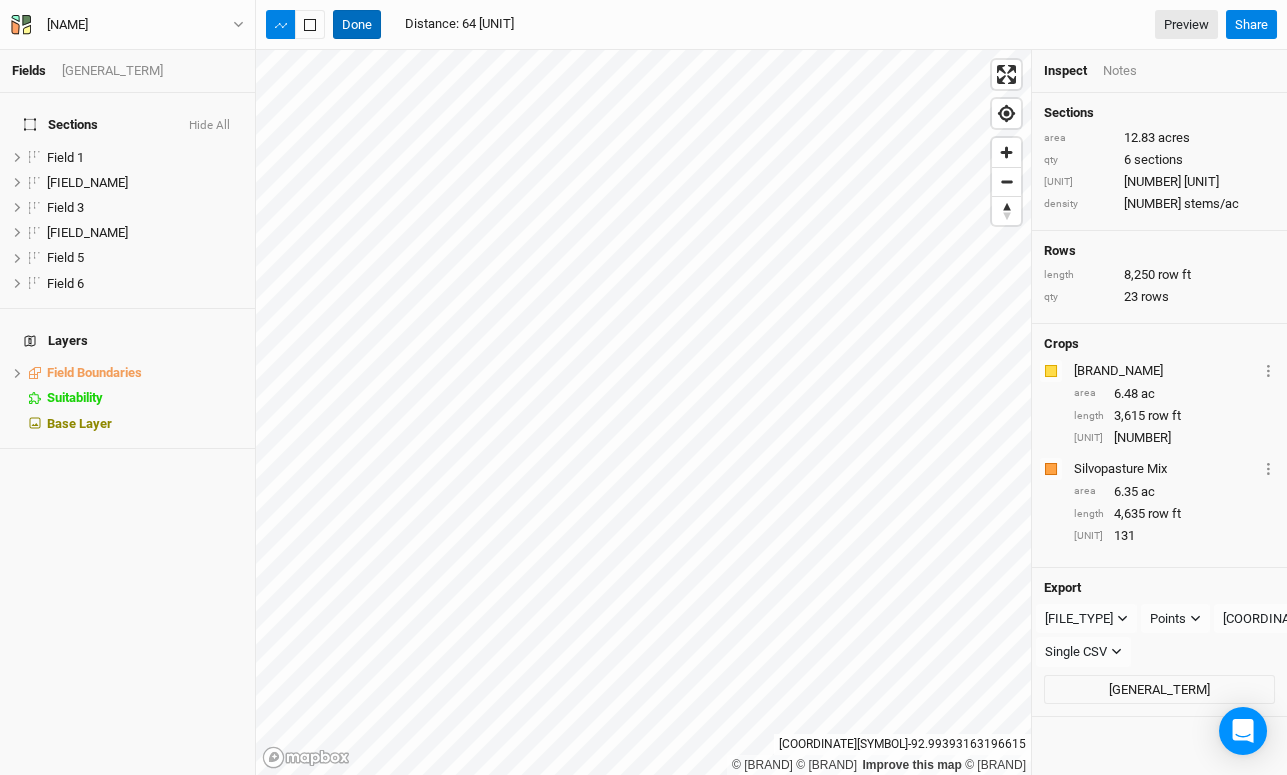 click on "Done" at bounding box center [357, 25] 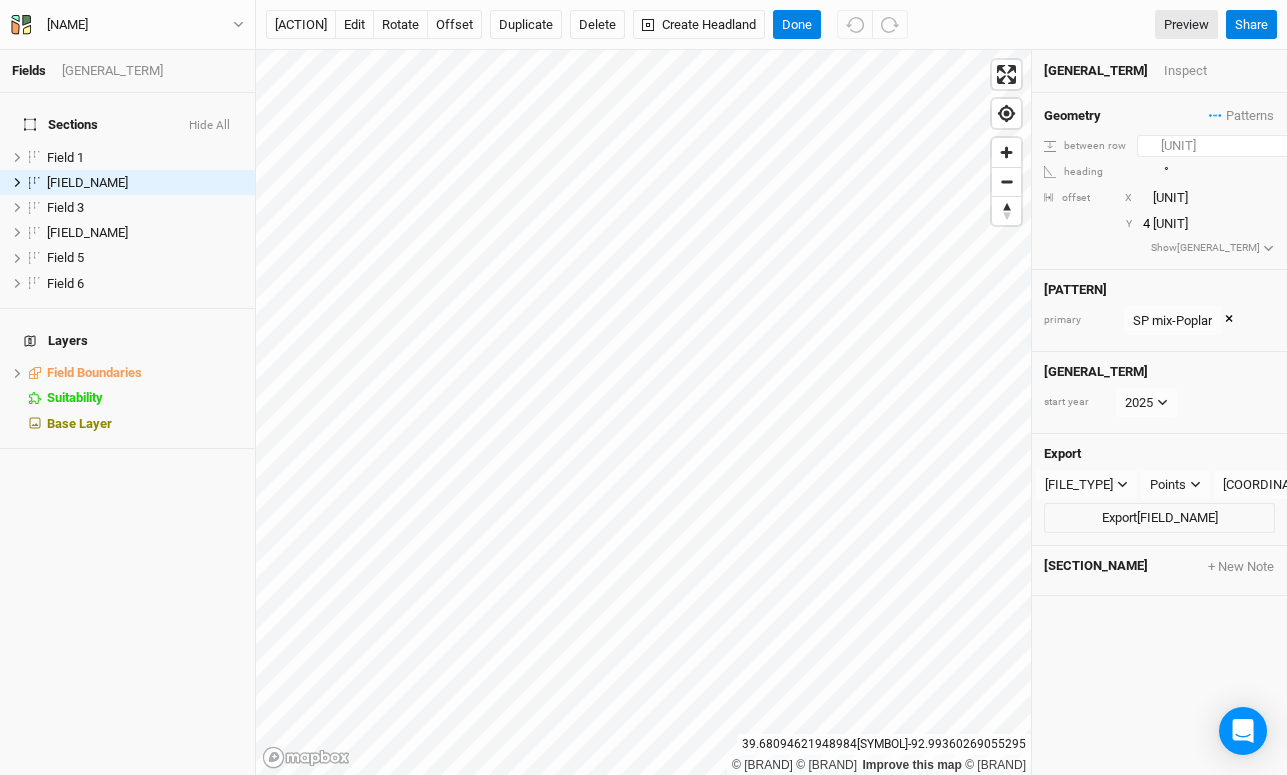 click on "[NUMBER]" at bounding box center [1224, 146] 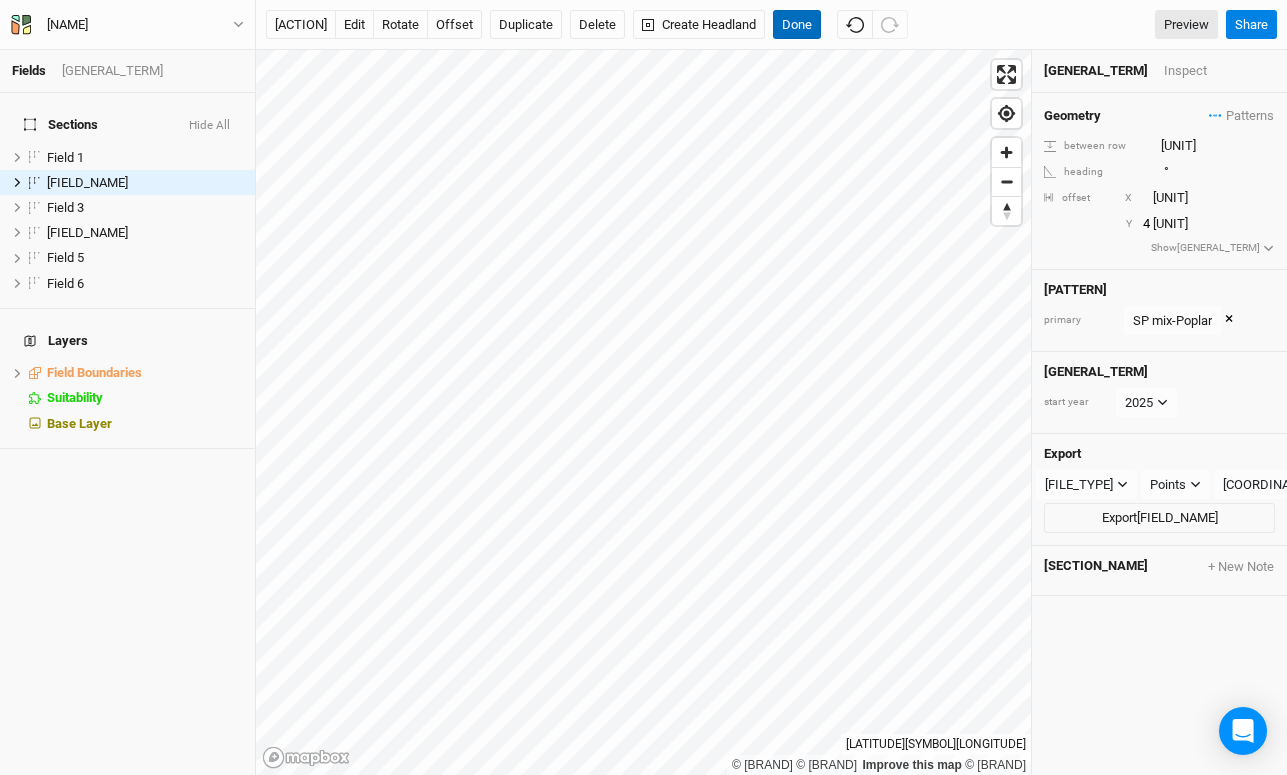 click on "Done" at bounding box center (797, 25) 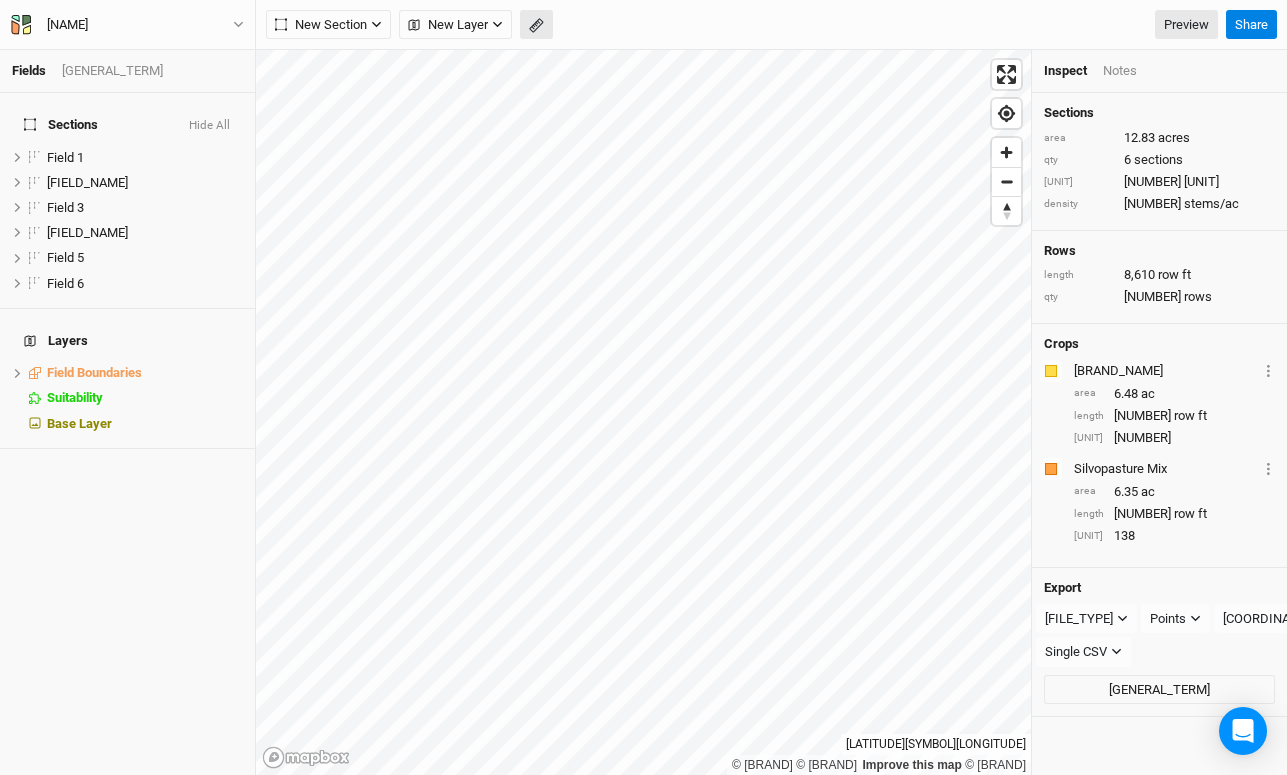click at bounding box center (414, 25) 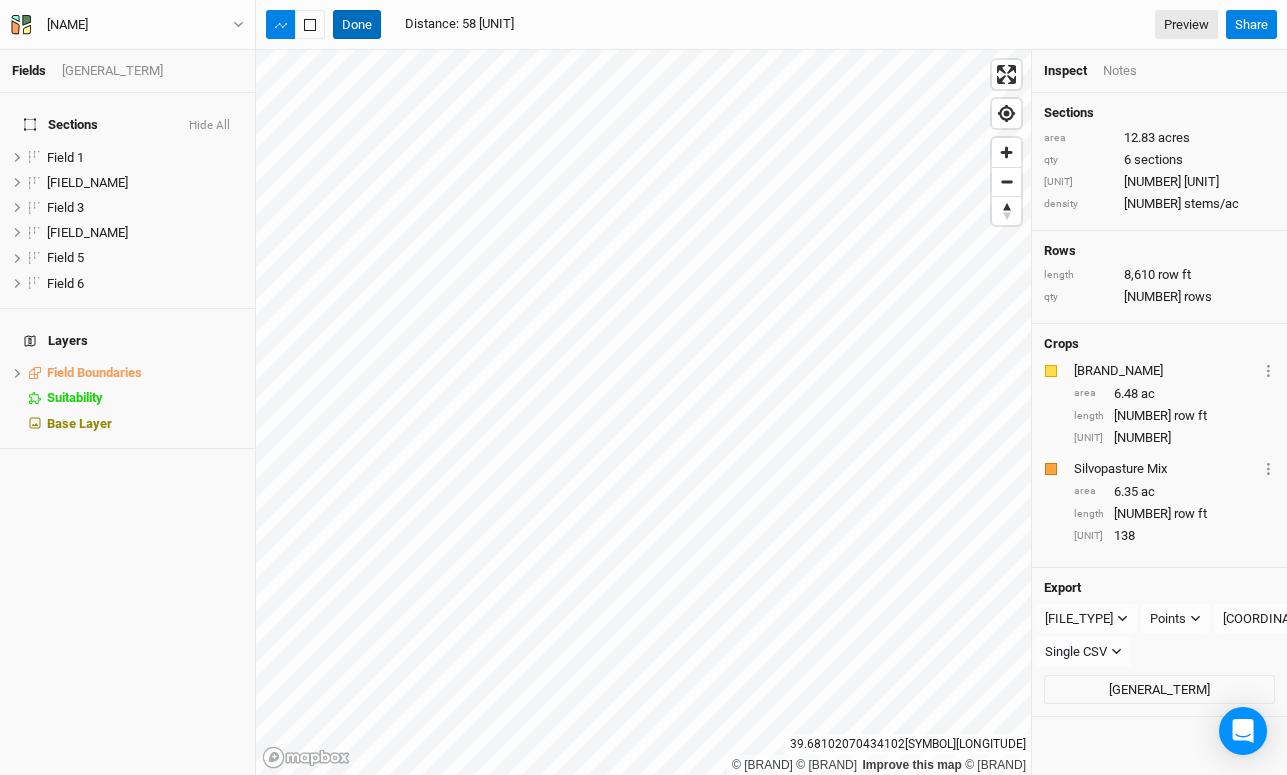click on "Done" at bounding box center [357, 25] 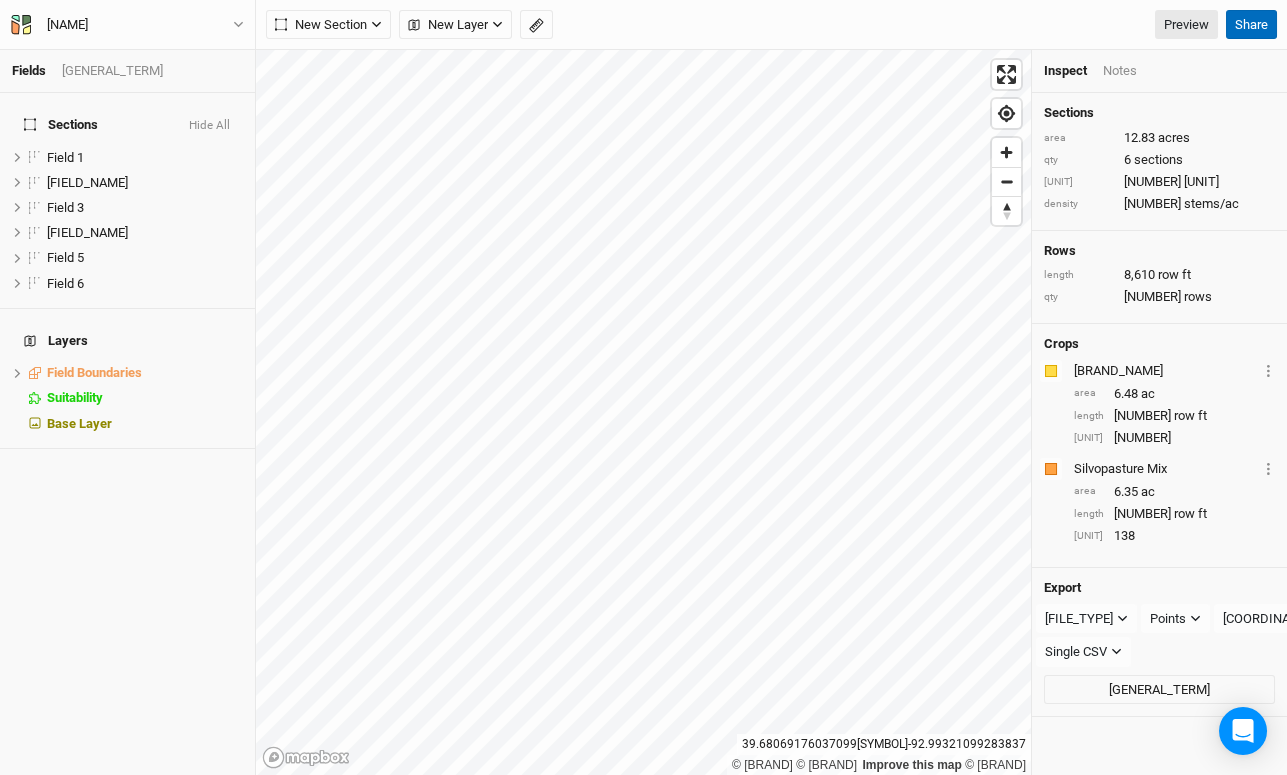click on "Share" at bounding box center (1251, 25) 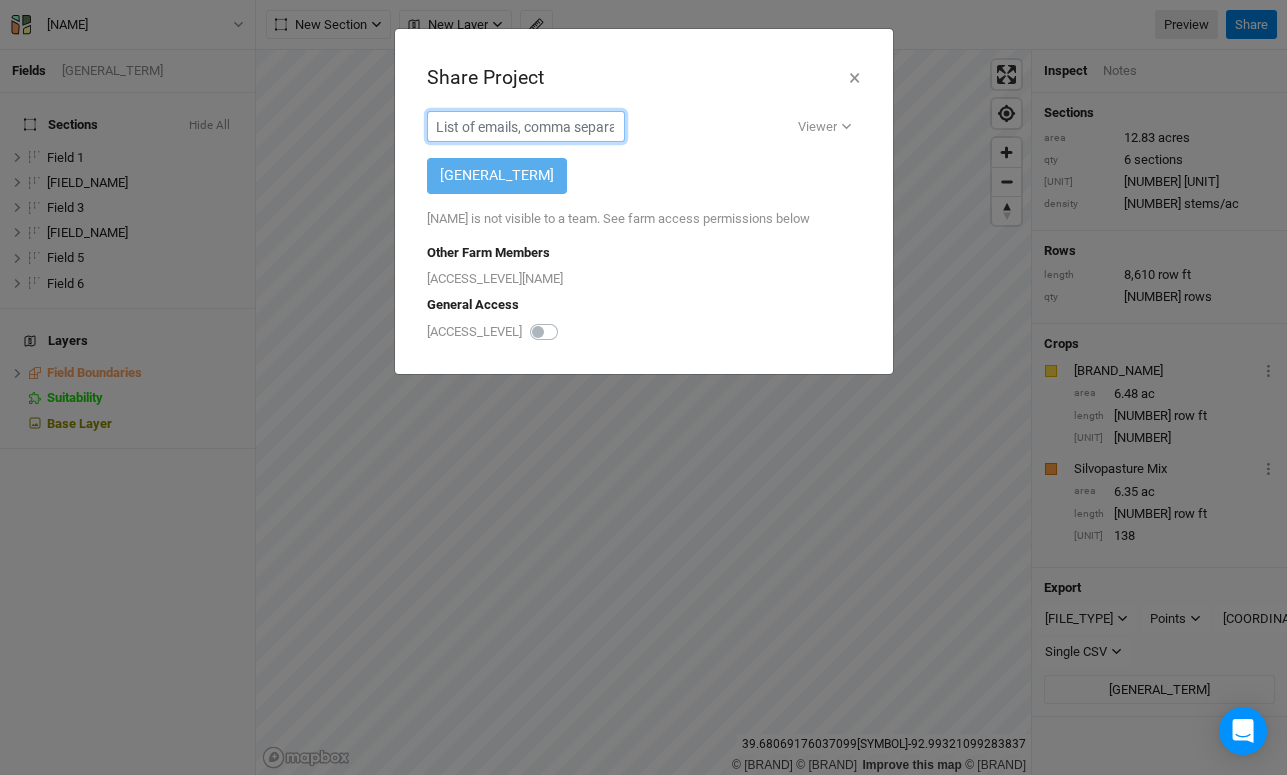 click at bounding box center (526, 126) 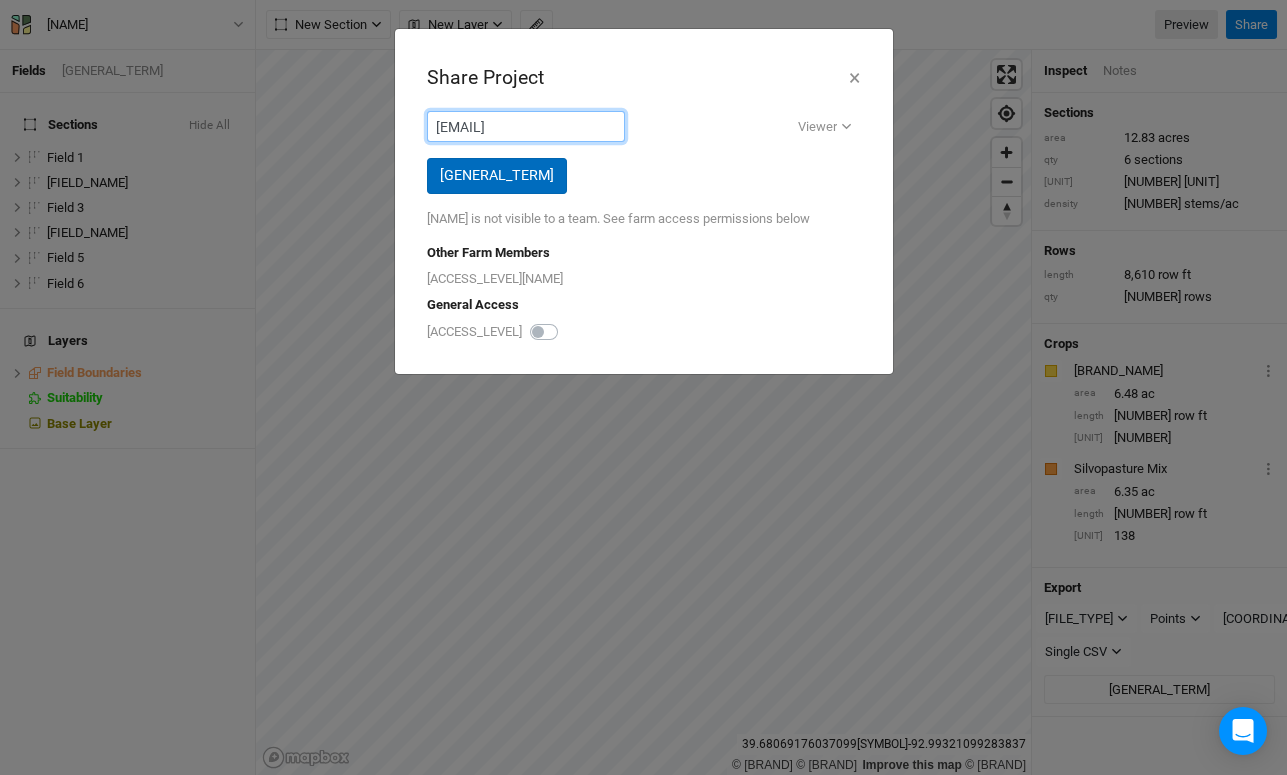 type on "[EMAIL]" 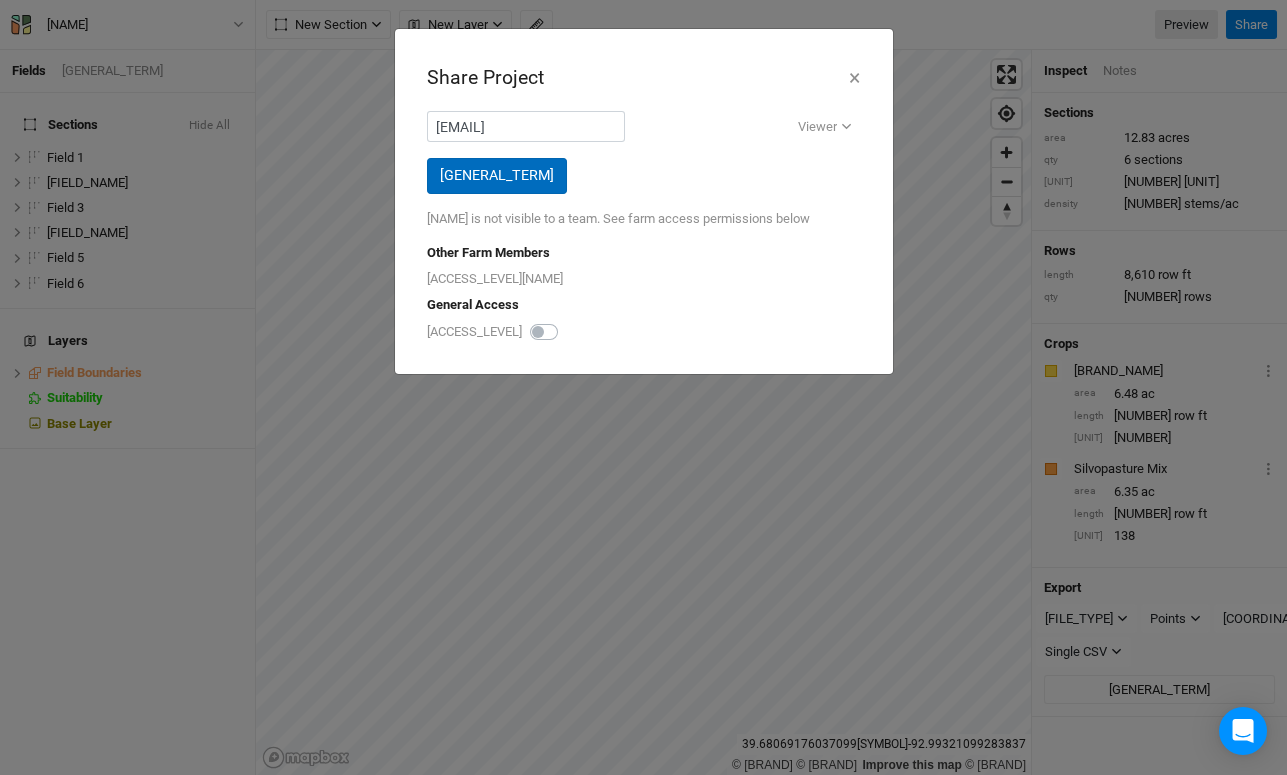 click on "[GENERAL_TERM]" at bounding box center (497, 175) 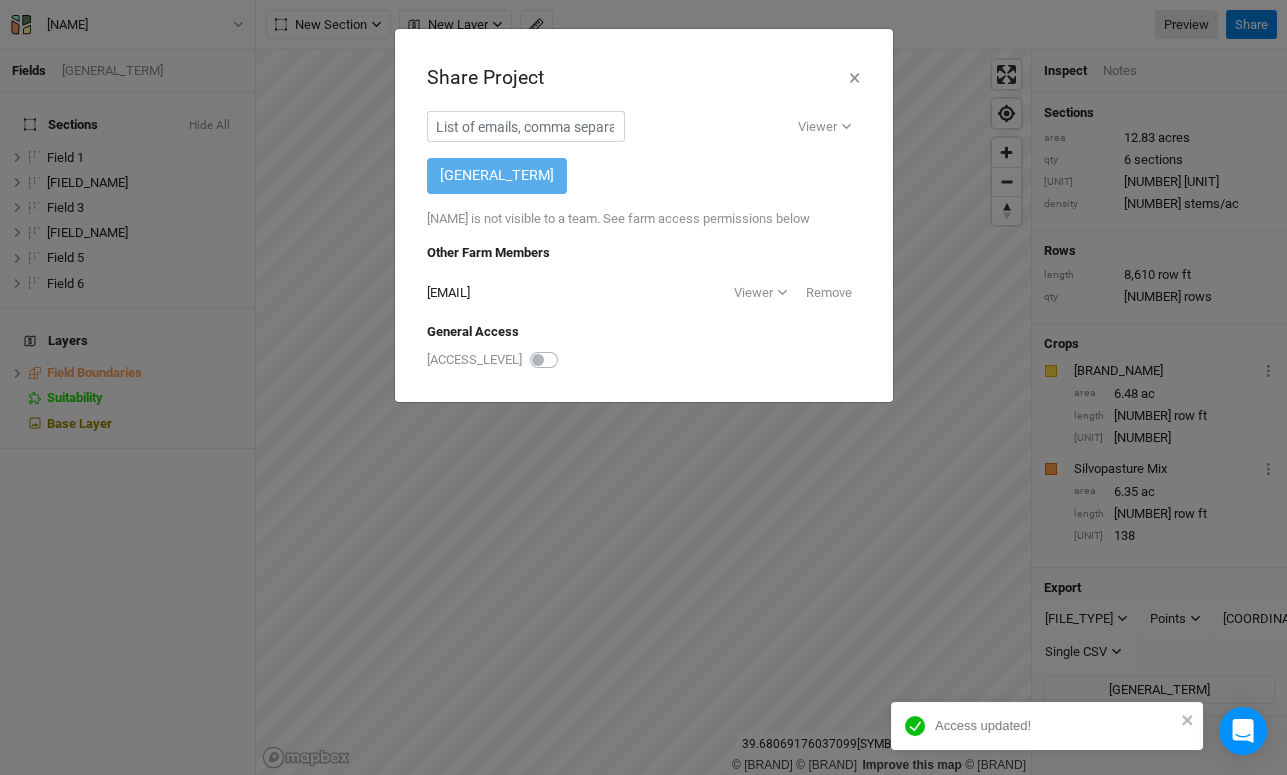 click at bounding box center (566, 348) 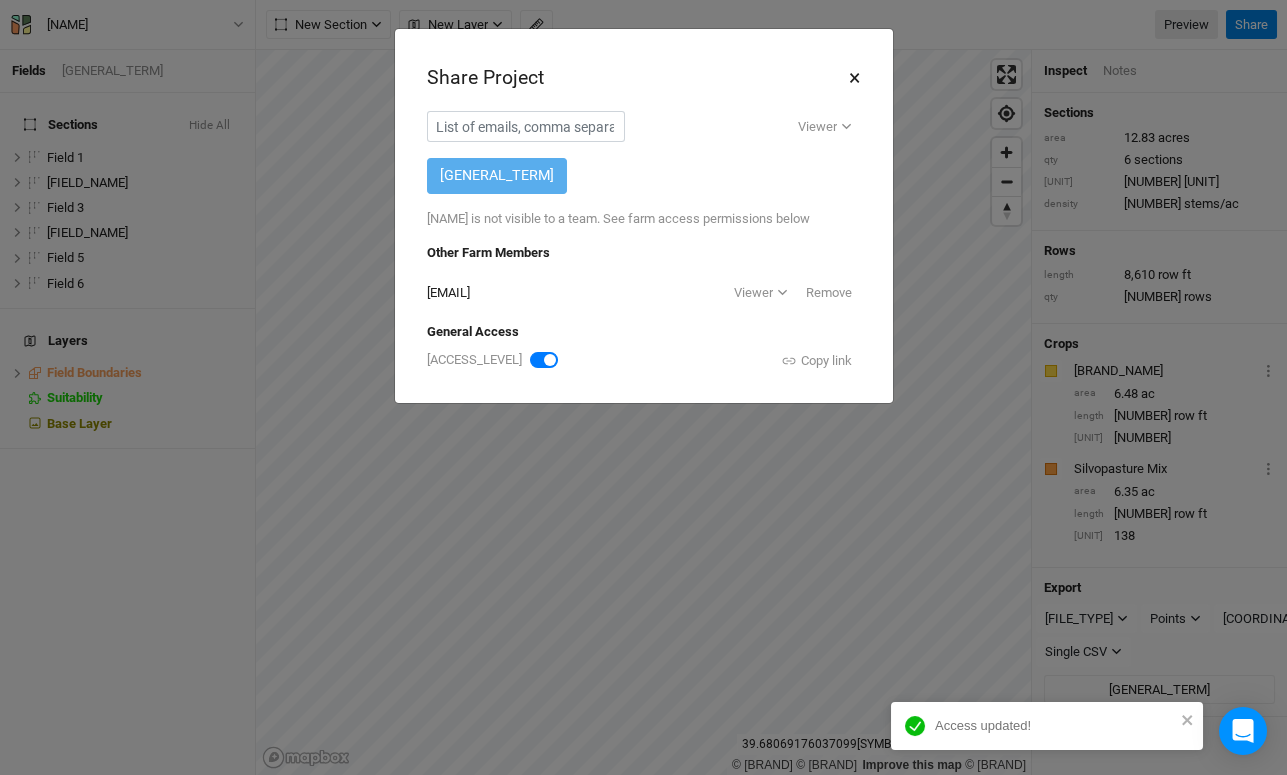 click on "×" at bounding box center [854, 78] 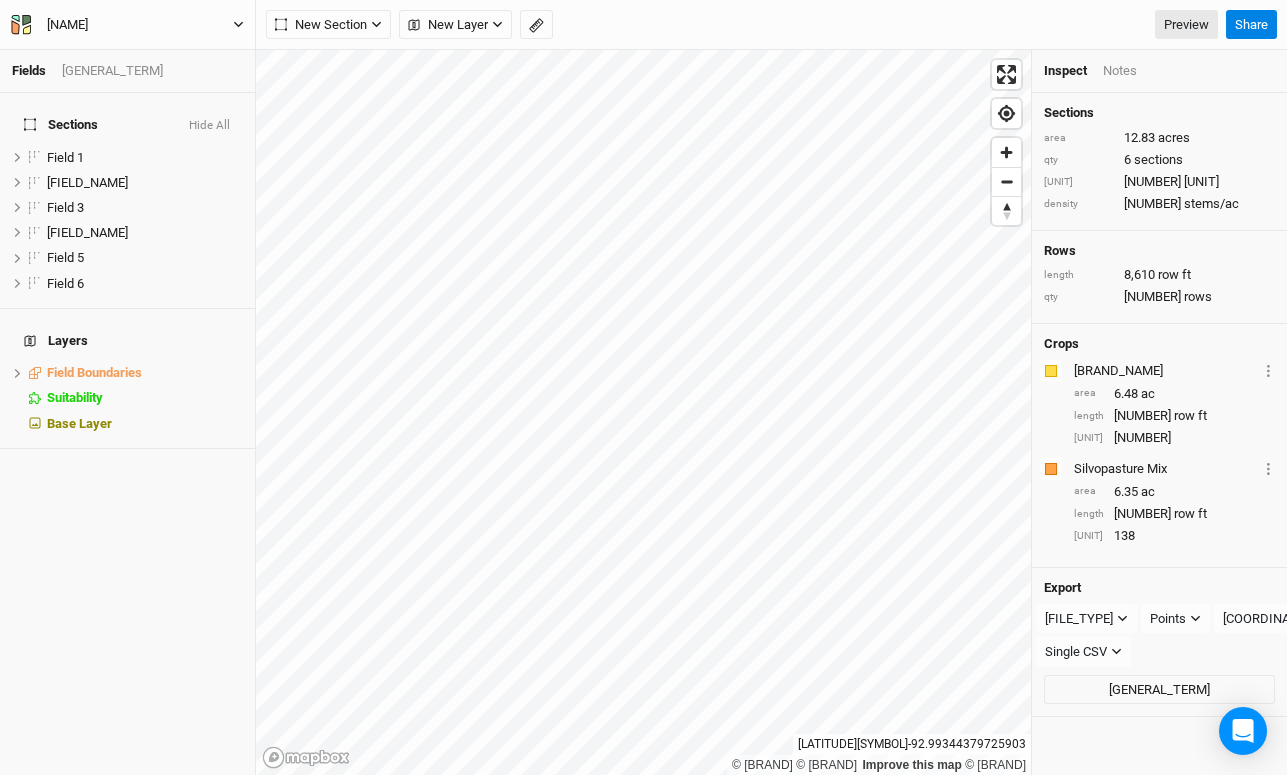 click at bounding box center (238, 24) 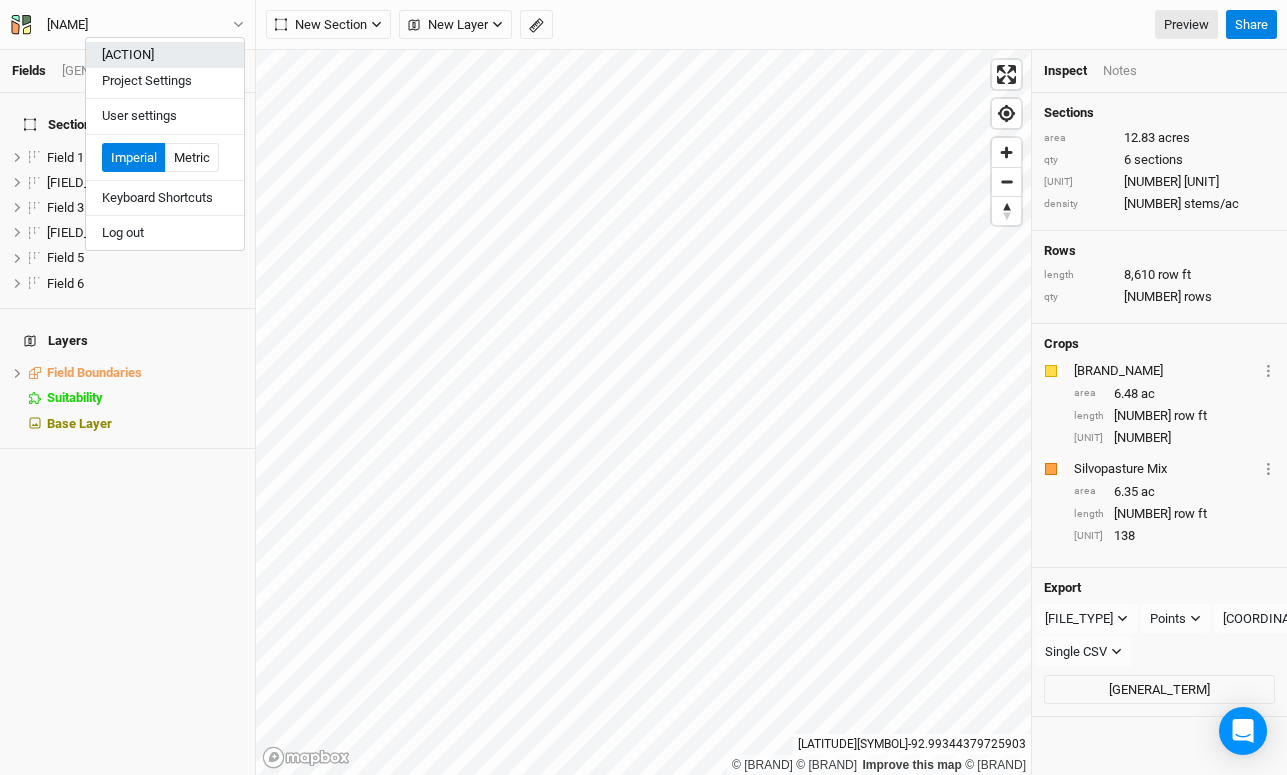 click on "[ACTION]" at bounding box center (165, 55) 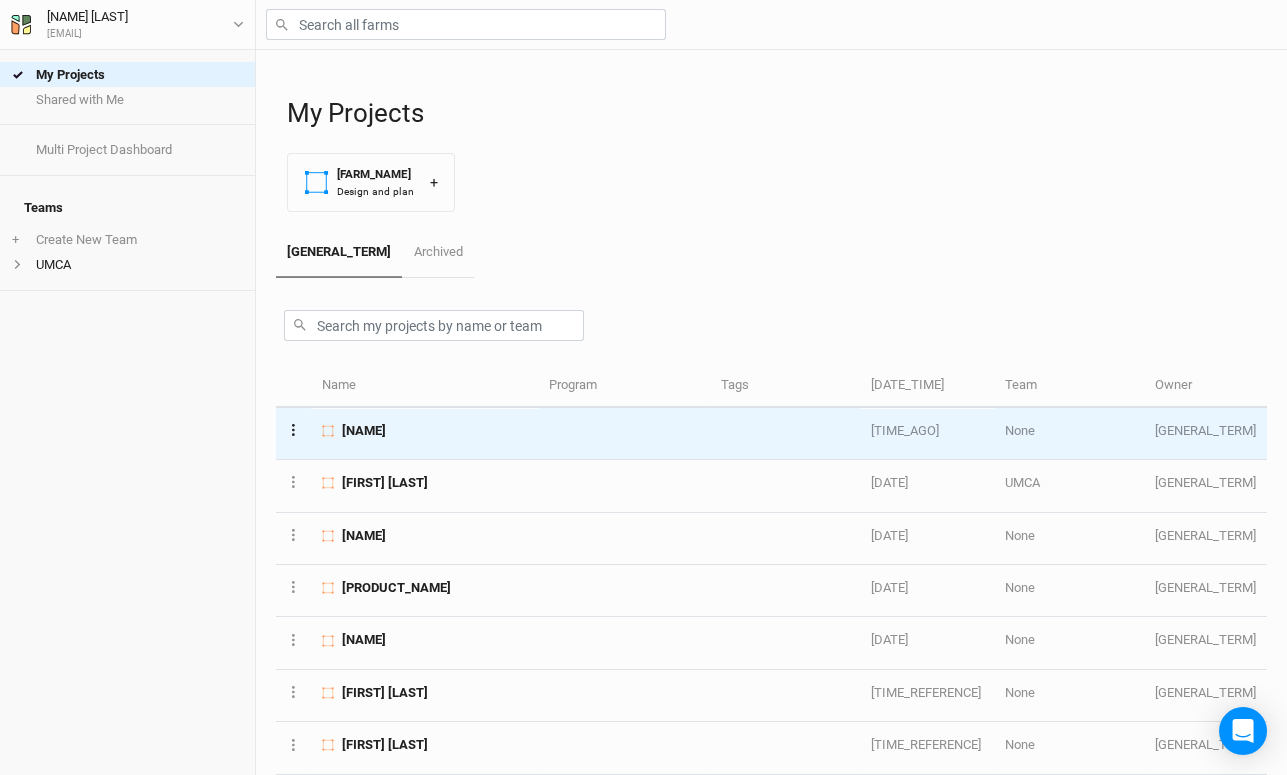 click on "Layer 1" at bounding box center [293, 429] 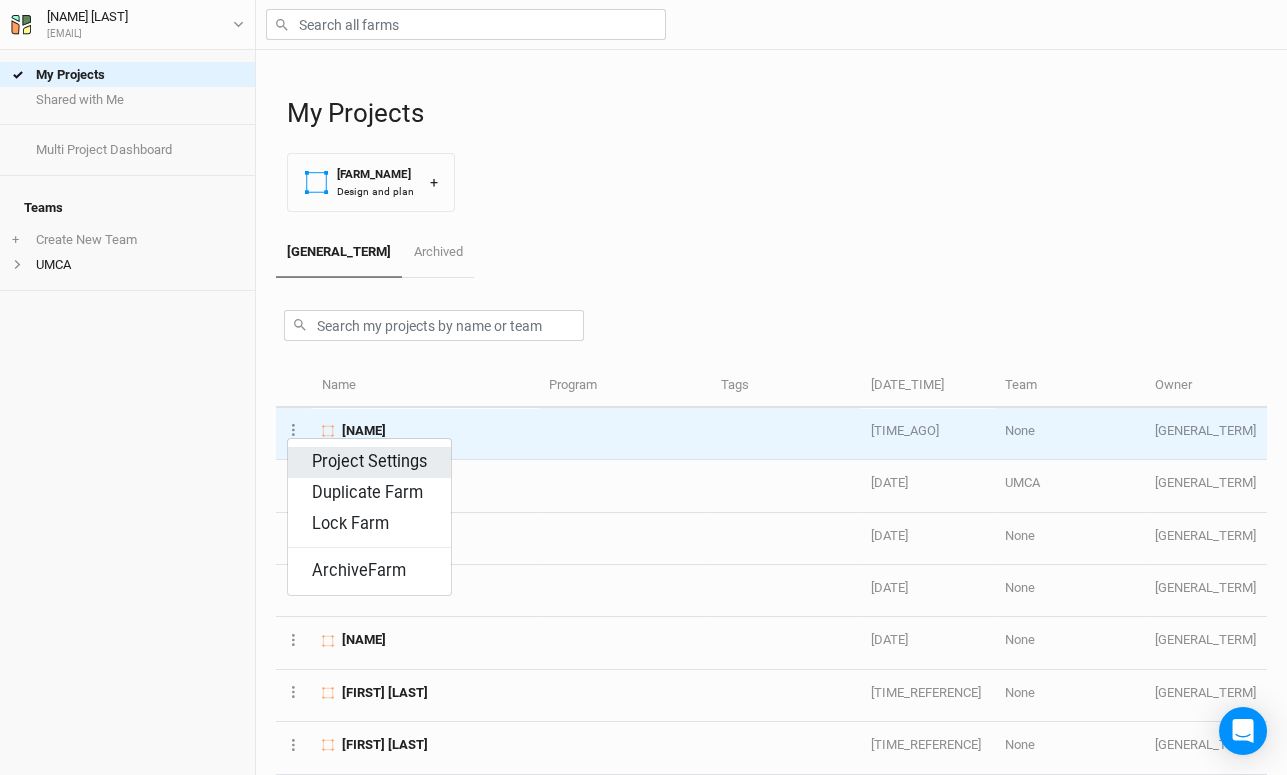 click on "Project Settings" at bounding box center (369, 462) 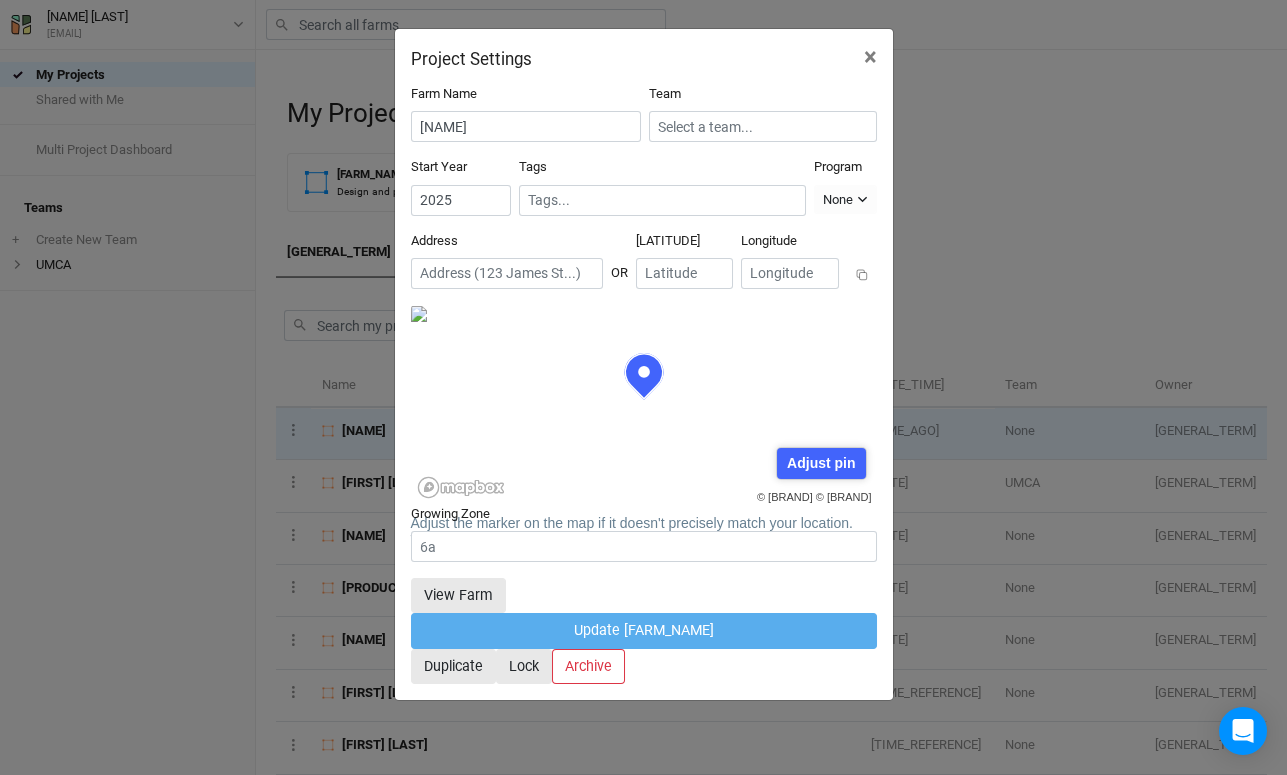scroll, scrollTop: 100, scrollLeft: 233, axis: both 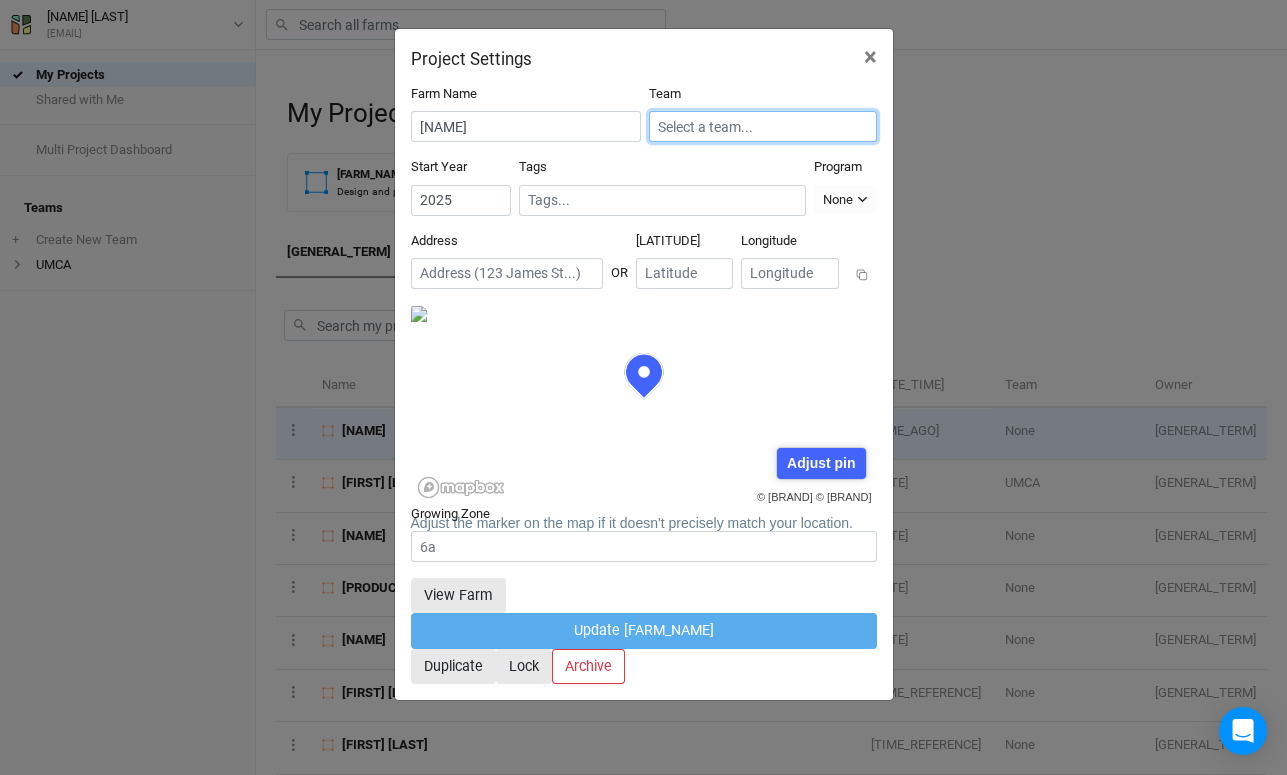 click at bounding box center [763, 126] 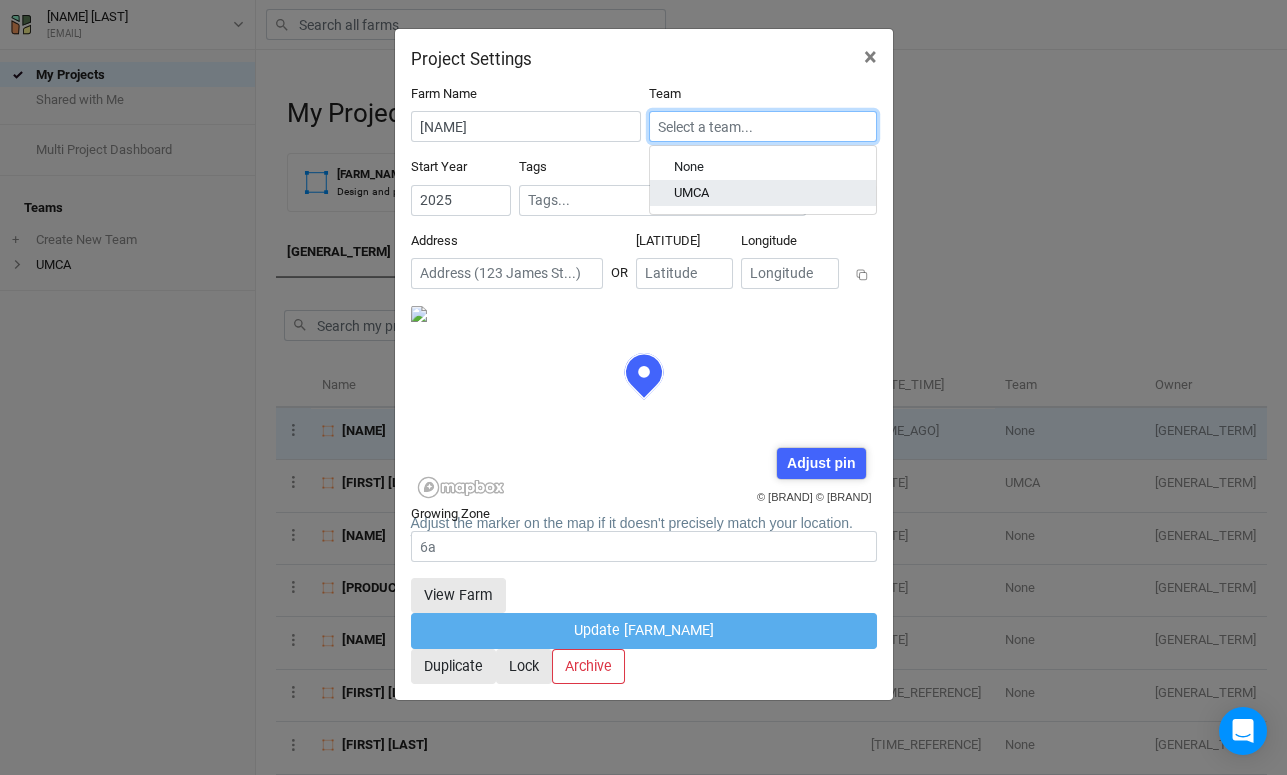 click on "UMCA" at bounding box center [691, 194] 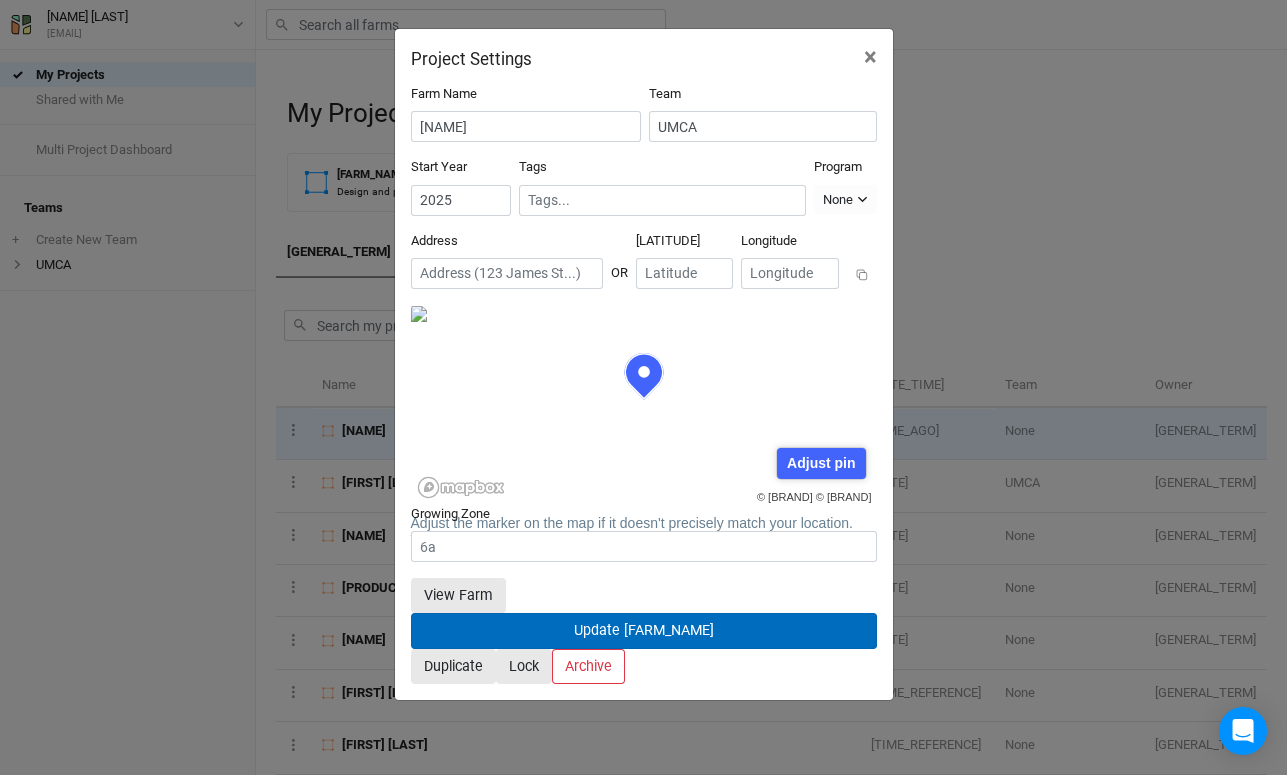 click on "Update [FARM_NAME]" at bounding box center (644, 630) 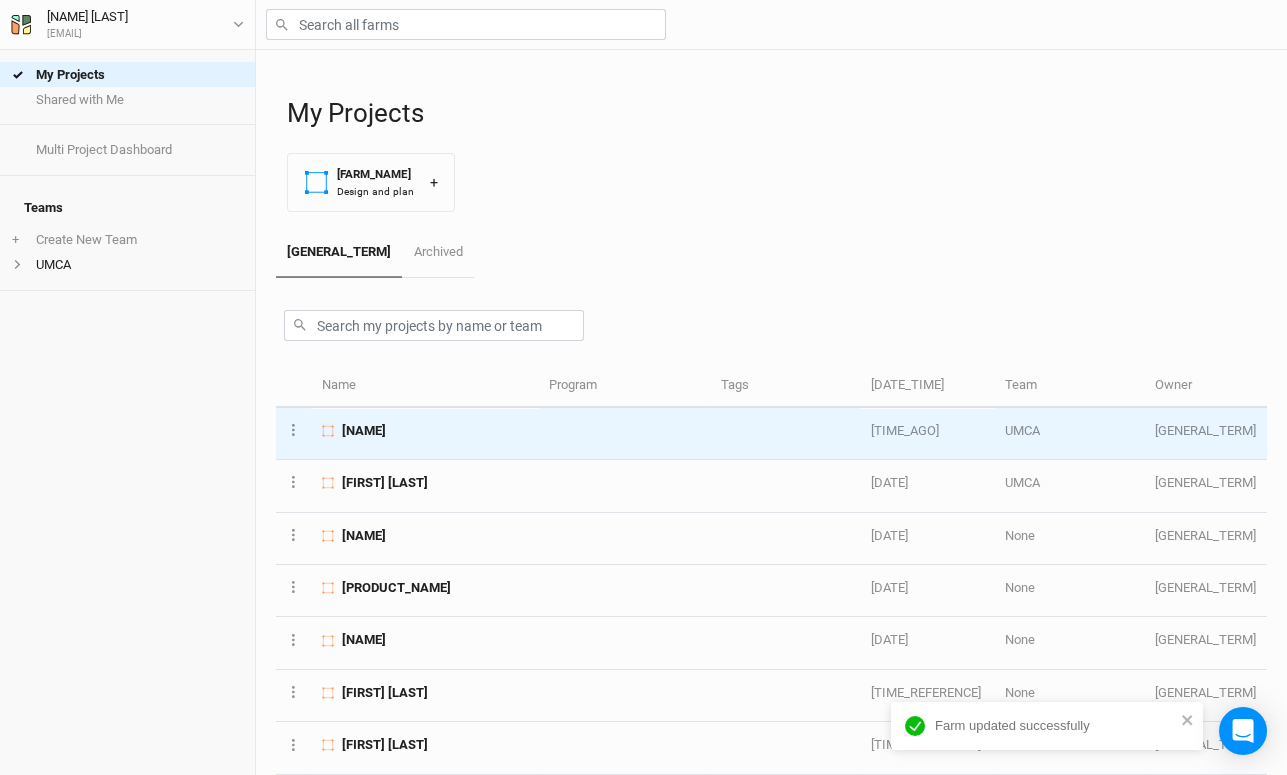 click on "[NAME]" at bounding box center [364, 431] 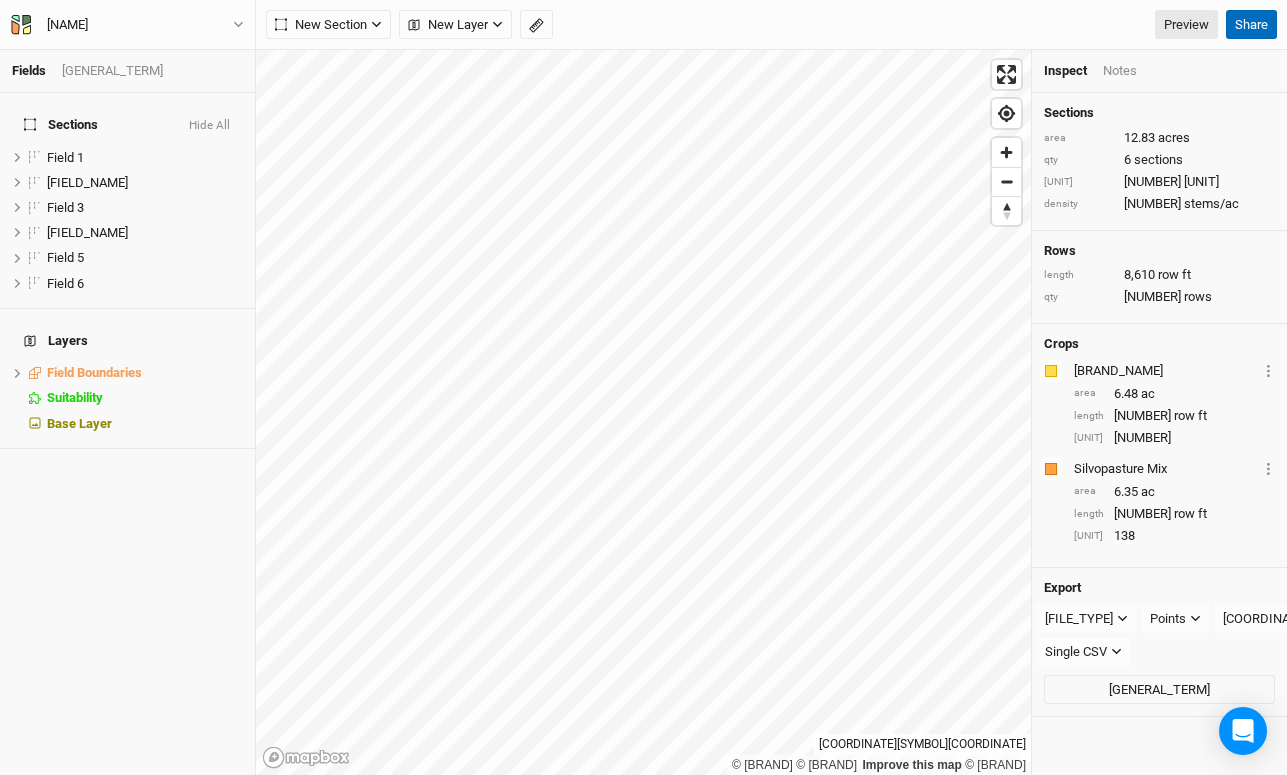 click on "Share" at bounding box center (1251, 25) 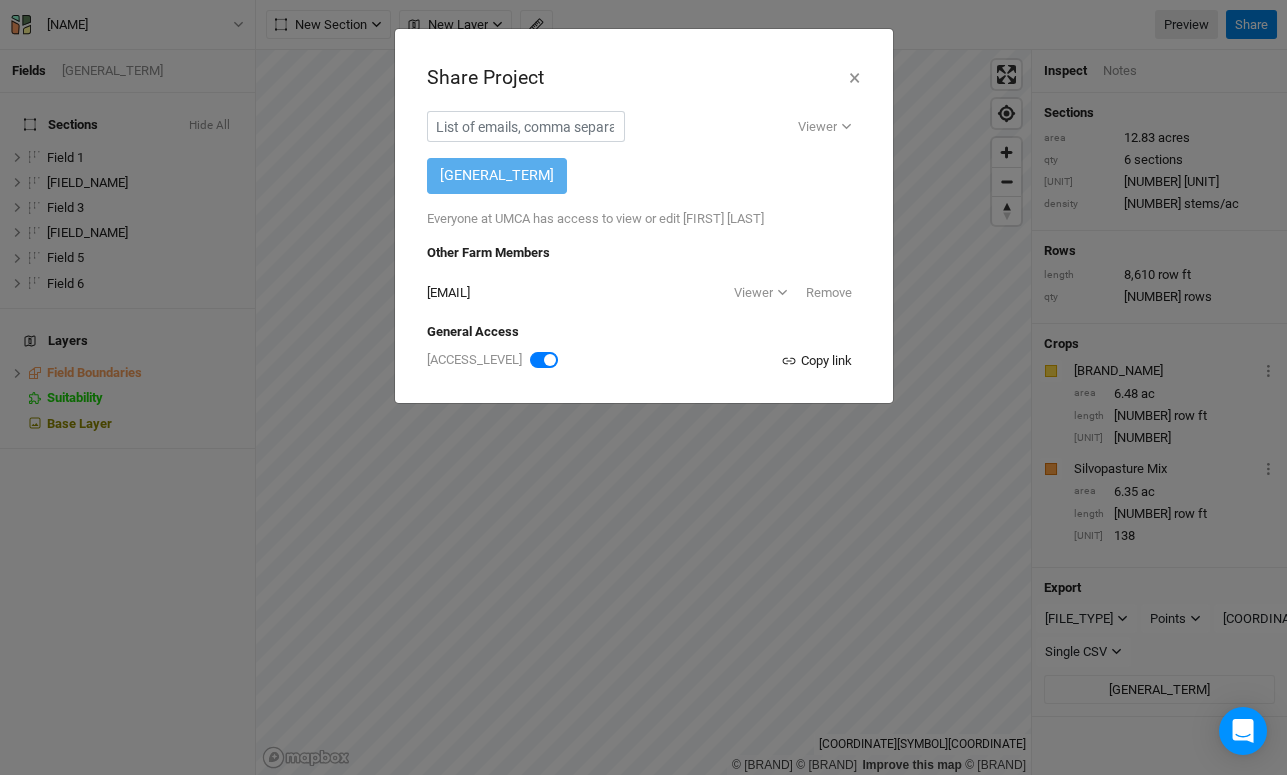 click on "Copy link" at bounding box center [816, 361] 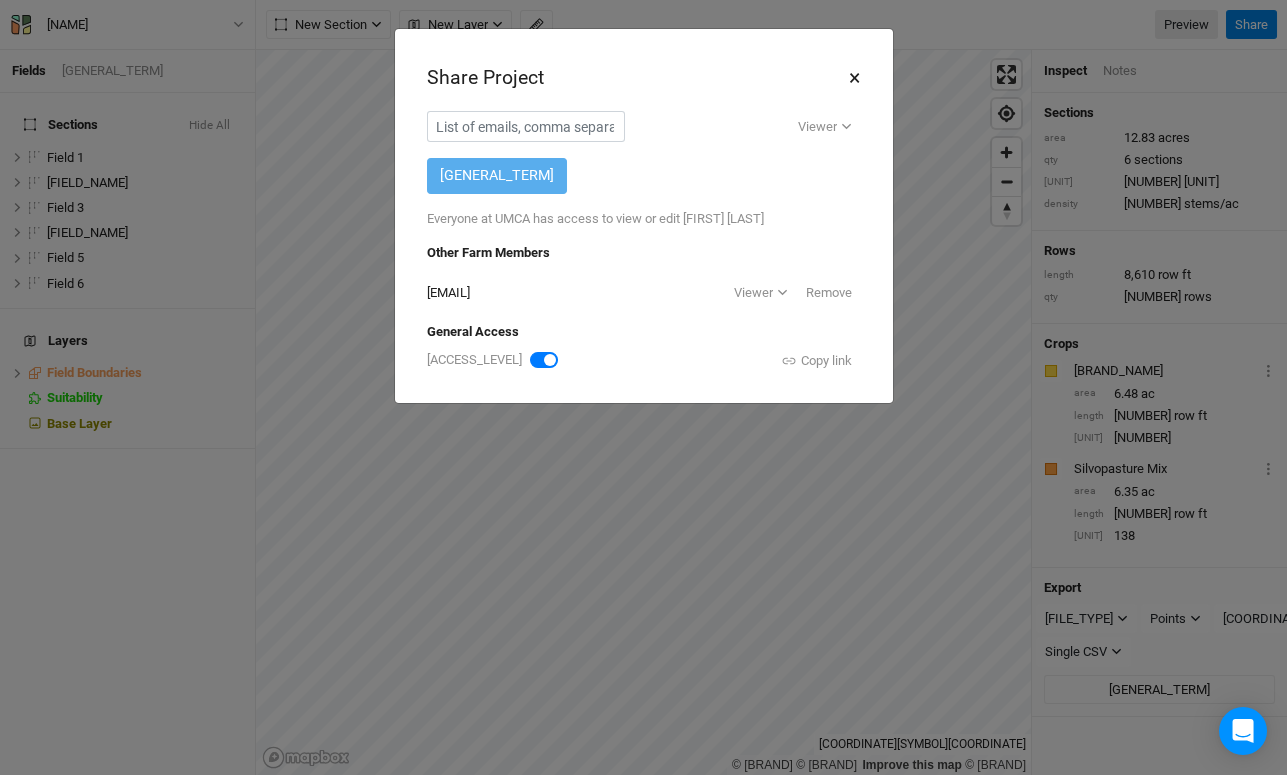 click on "×" at bounding box center (854, 78) 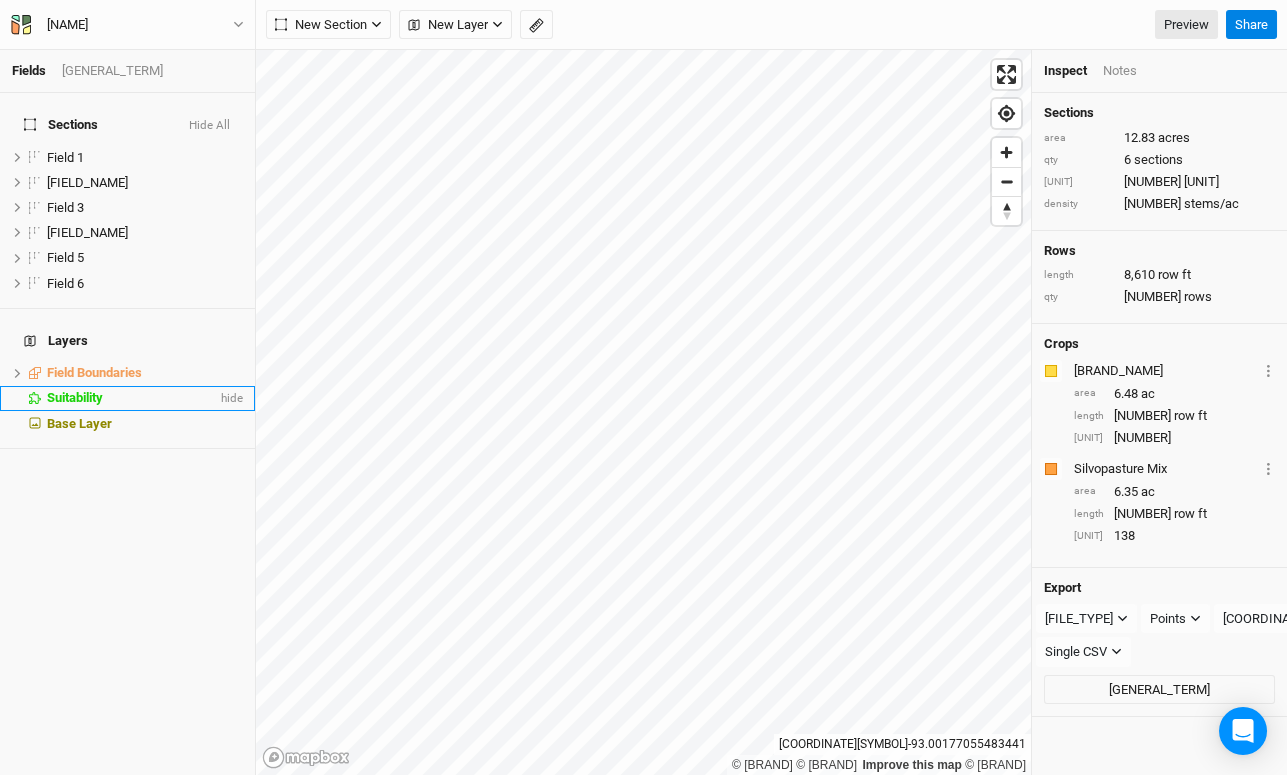 click on "Suitability" at bounding box center [75, 397] 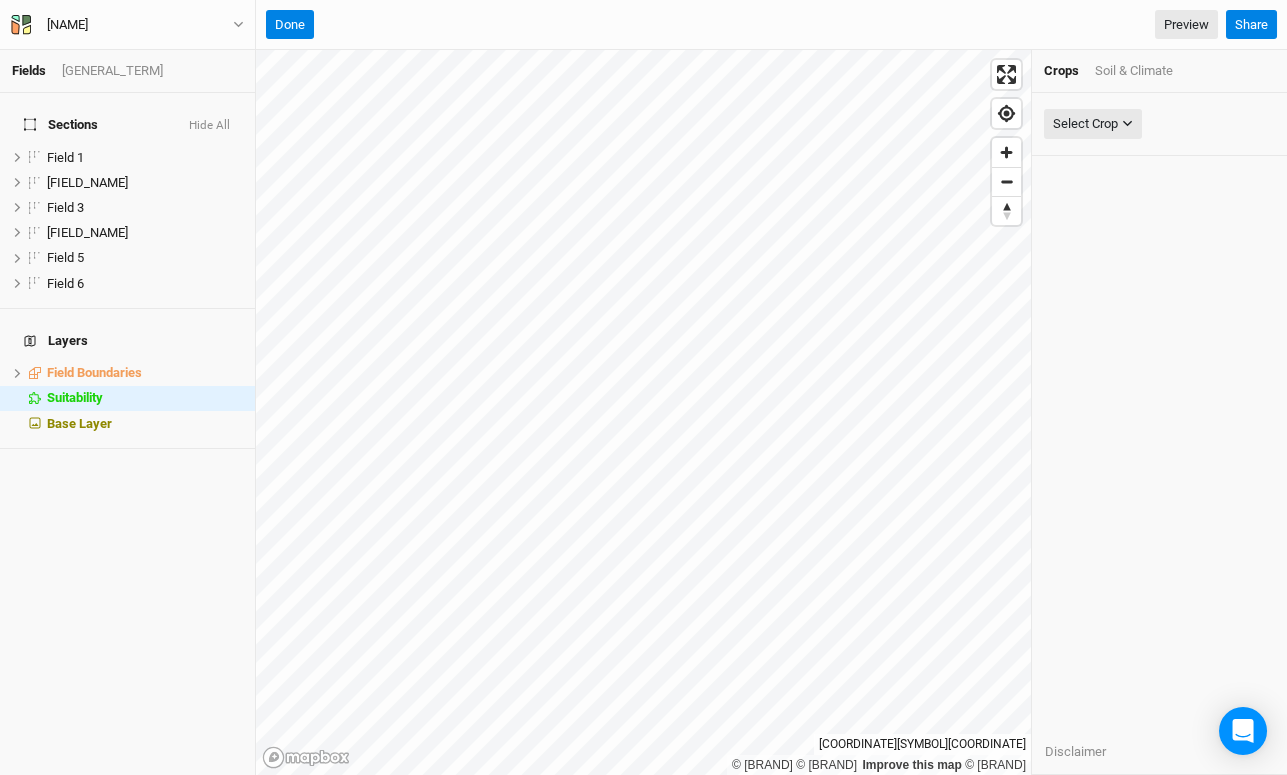 click on "Soil & Climate" at bounding box center (1134, 71) 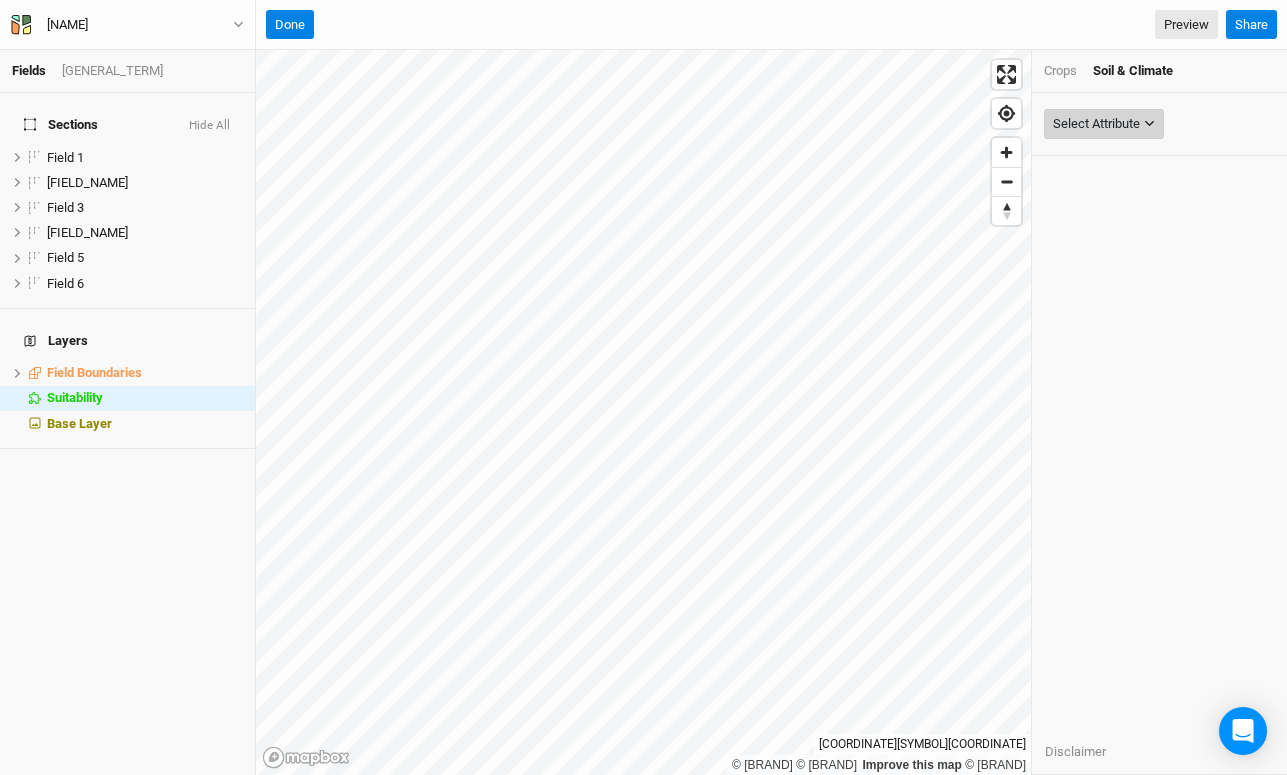 click at bounding box center (1149, 123) 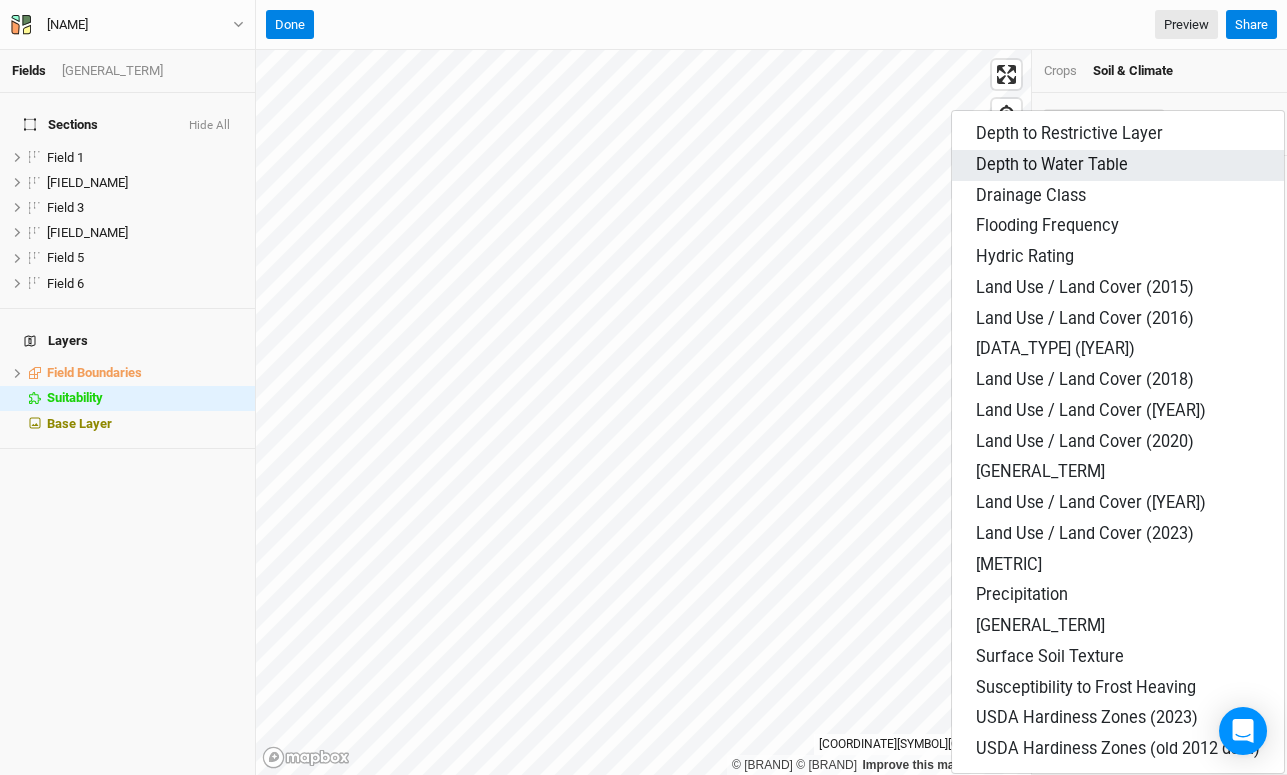 click on "Depth to Water Table" at bounding box center (1069, 133) 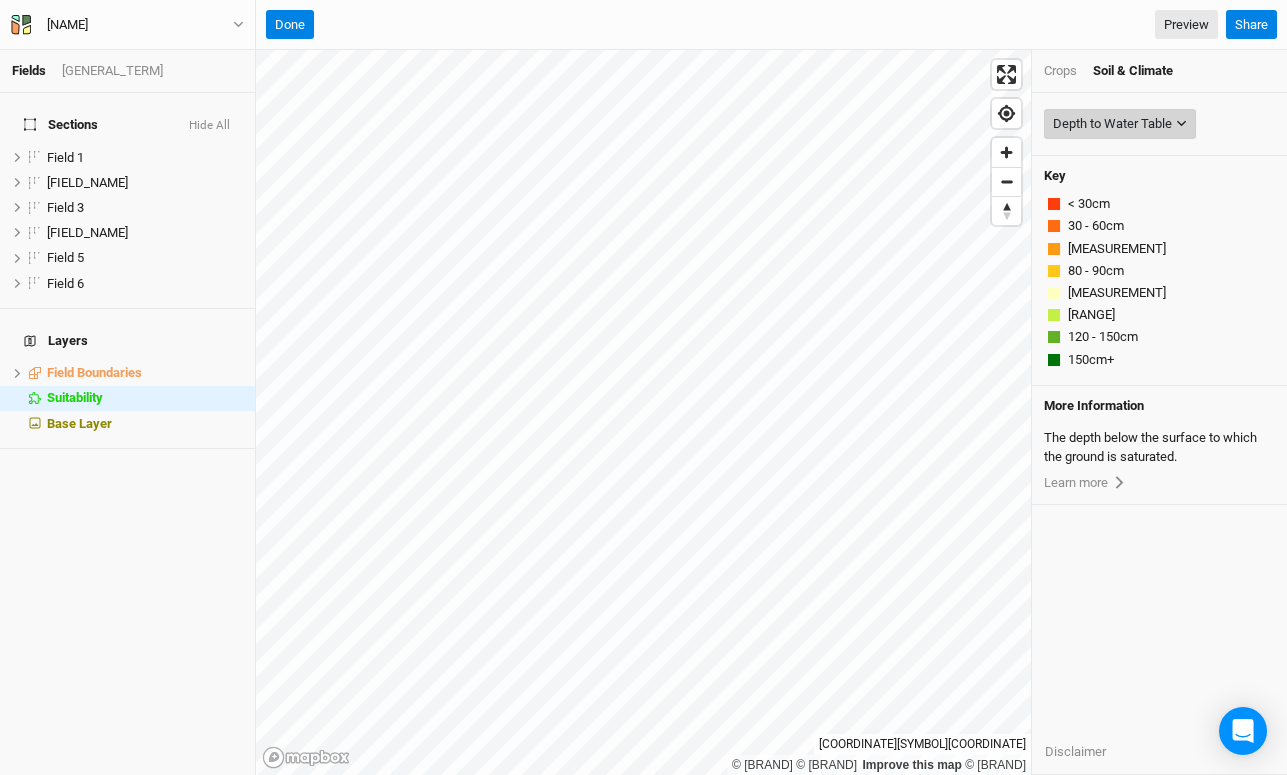 click on "Depth to Water Table" at bounding box center [1112, 124] 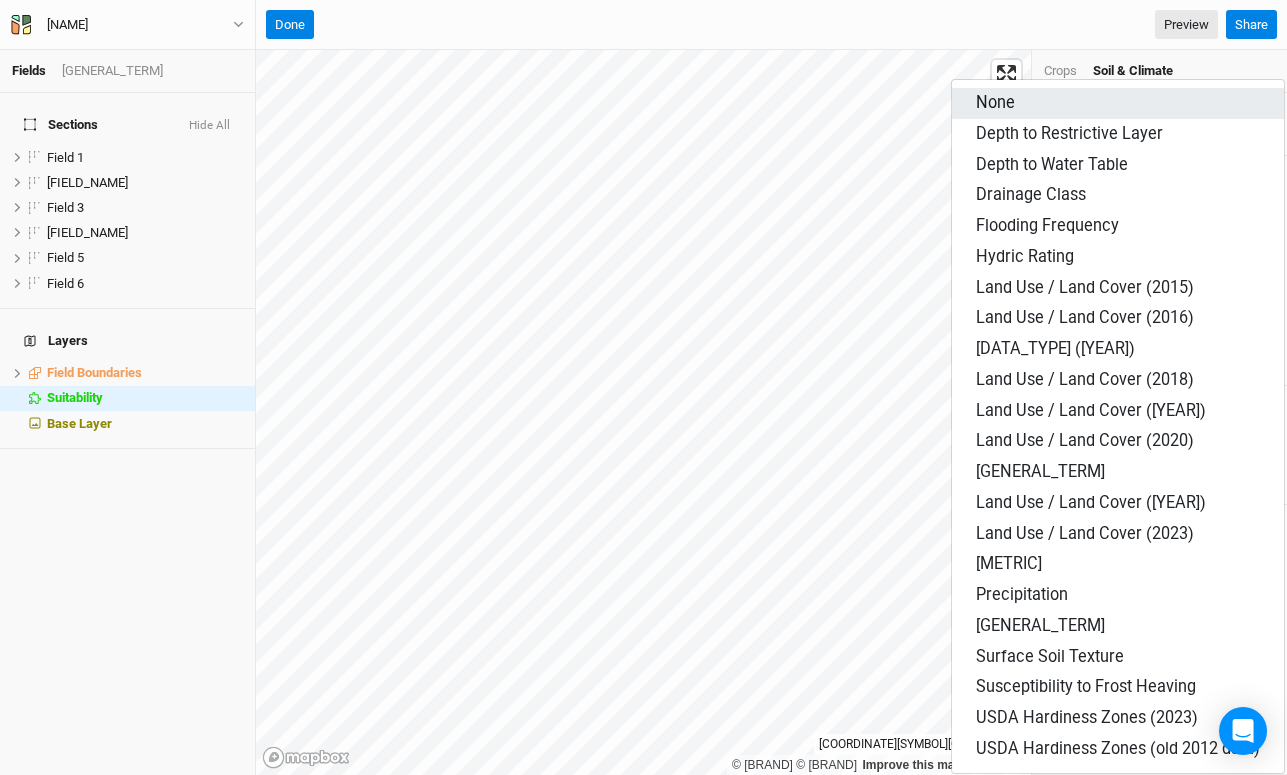 click on "None" at bounding box center [995, 102] 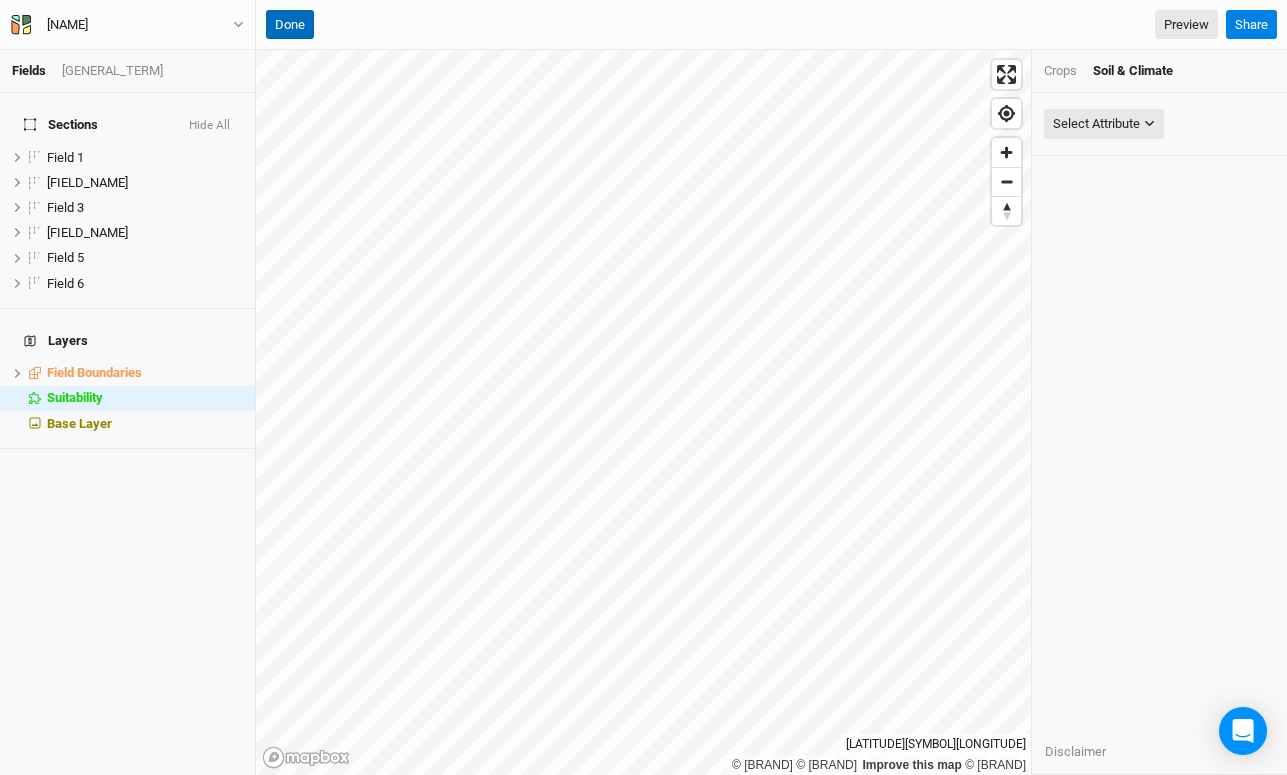 click on "Done" at bounding box center [290, 25] 